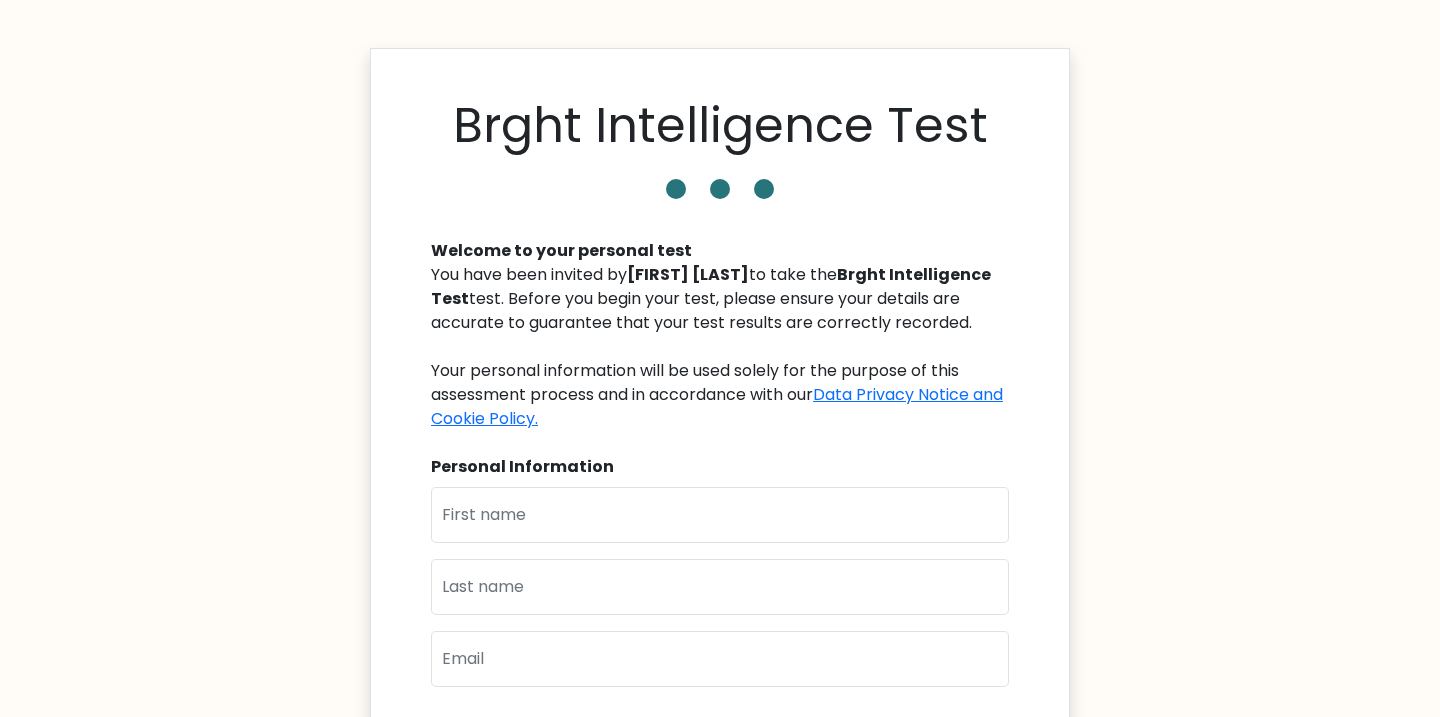 scroll, scrollTop: 0, scrollLeft: 0, axis: both 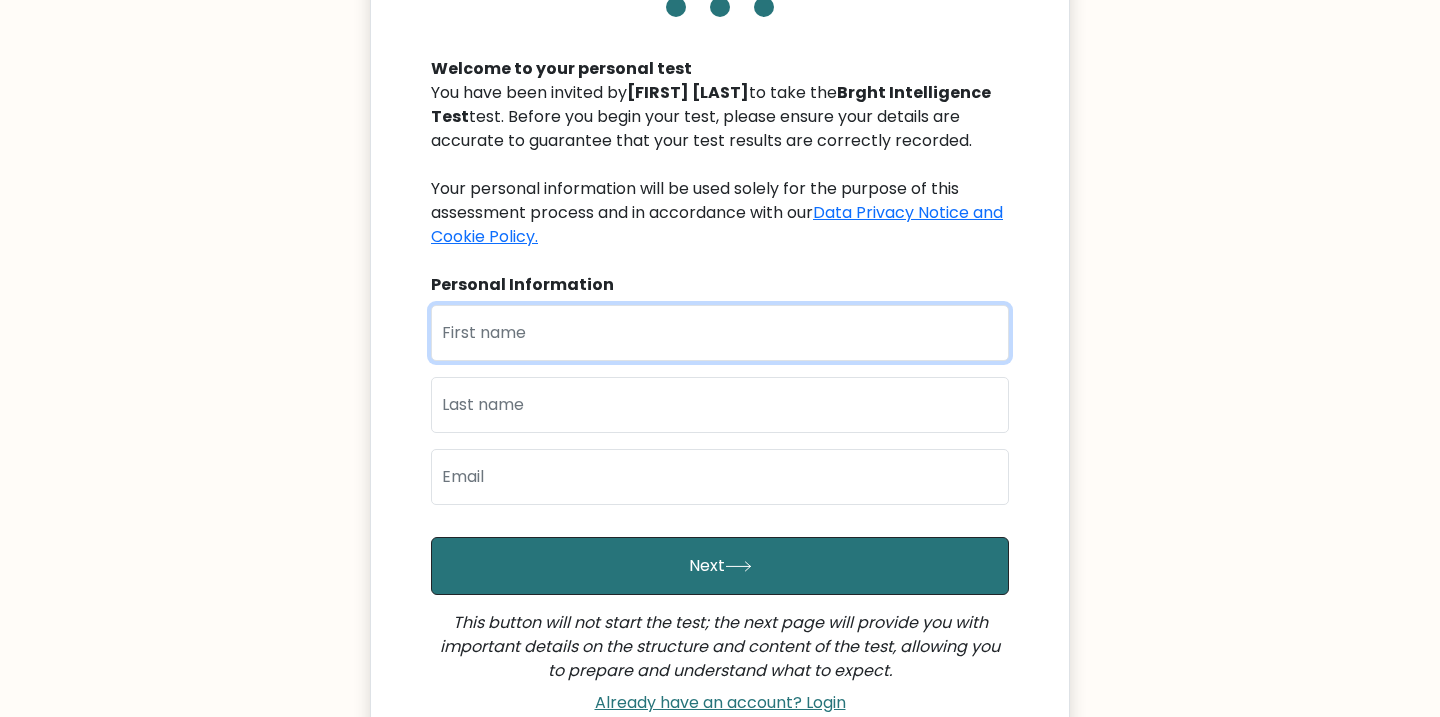 click at bounding box center [720, 333] 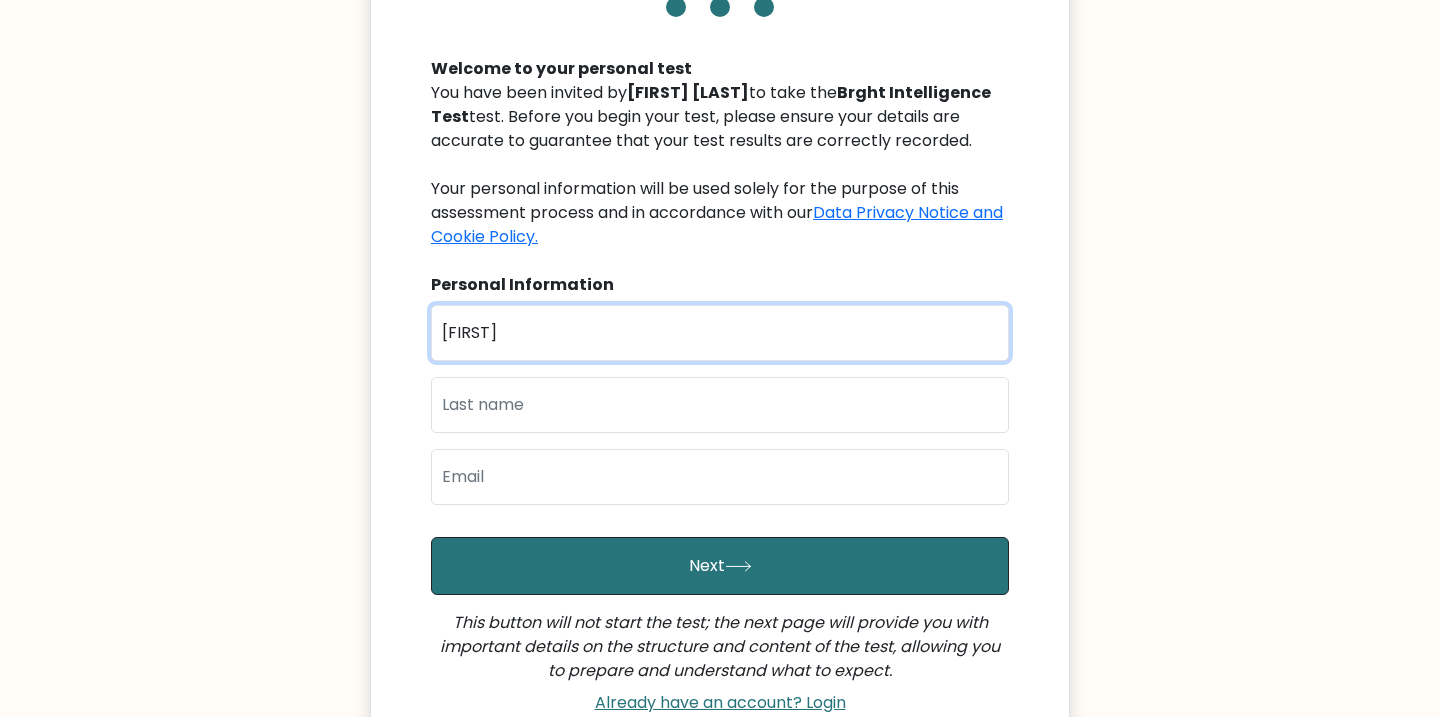 type on "henry" 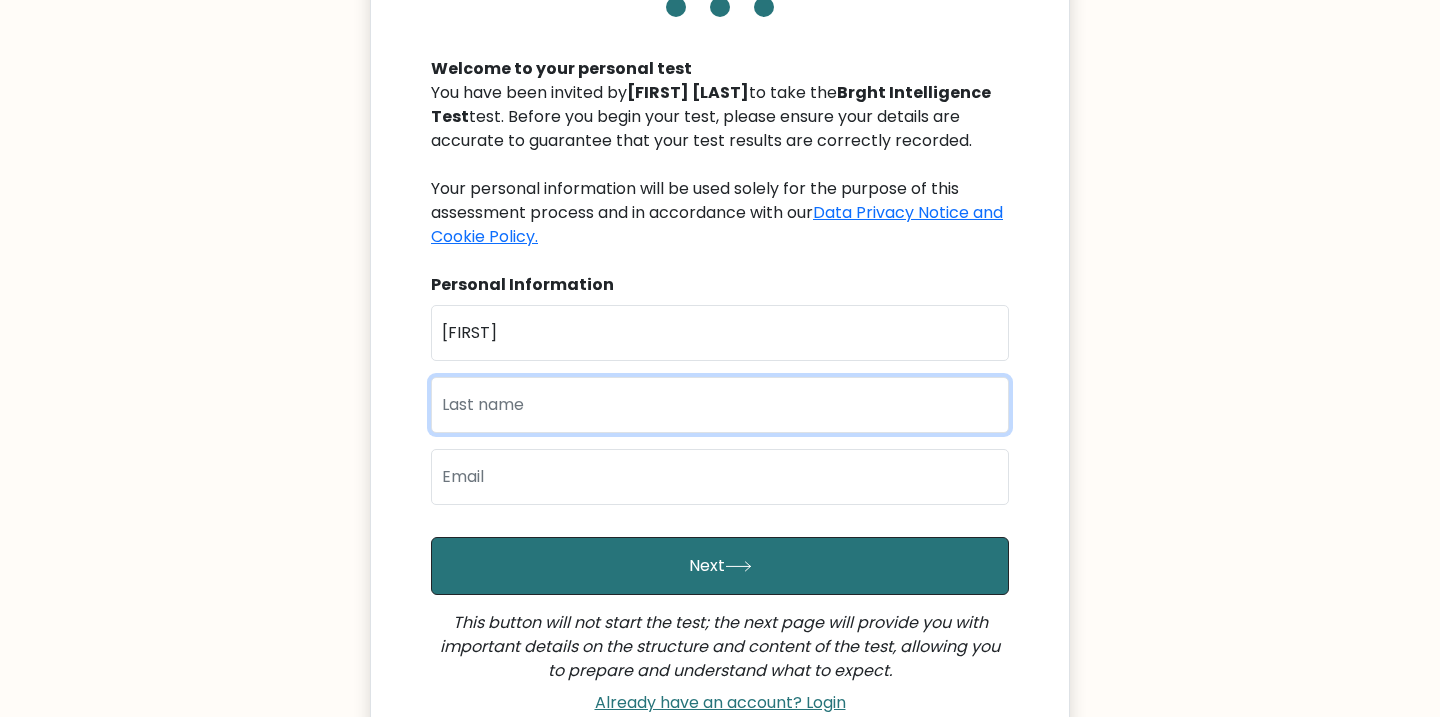 click at bounding box center (720, 405) 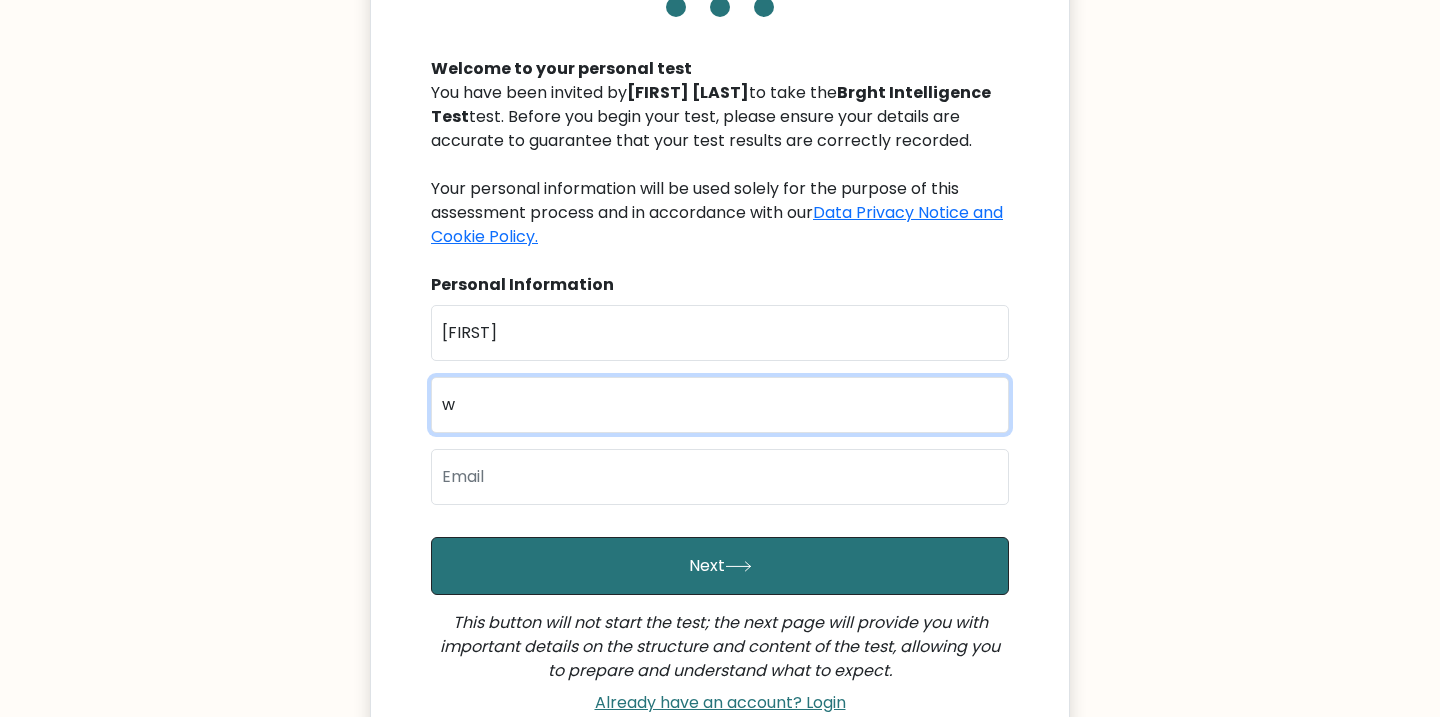 type on "w" 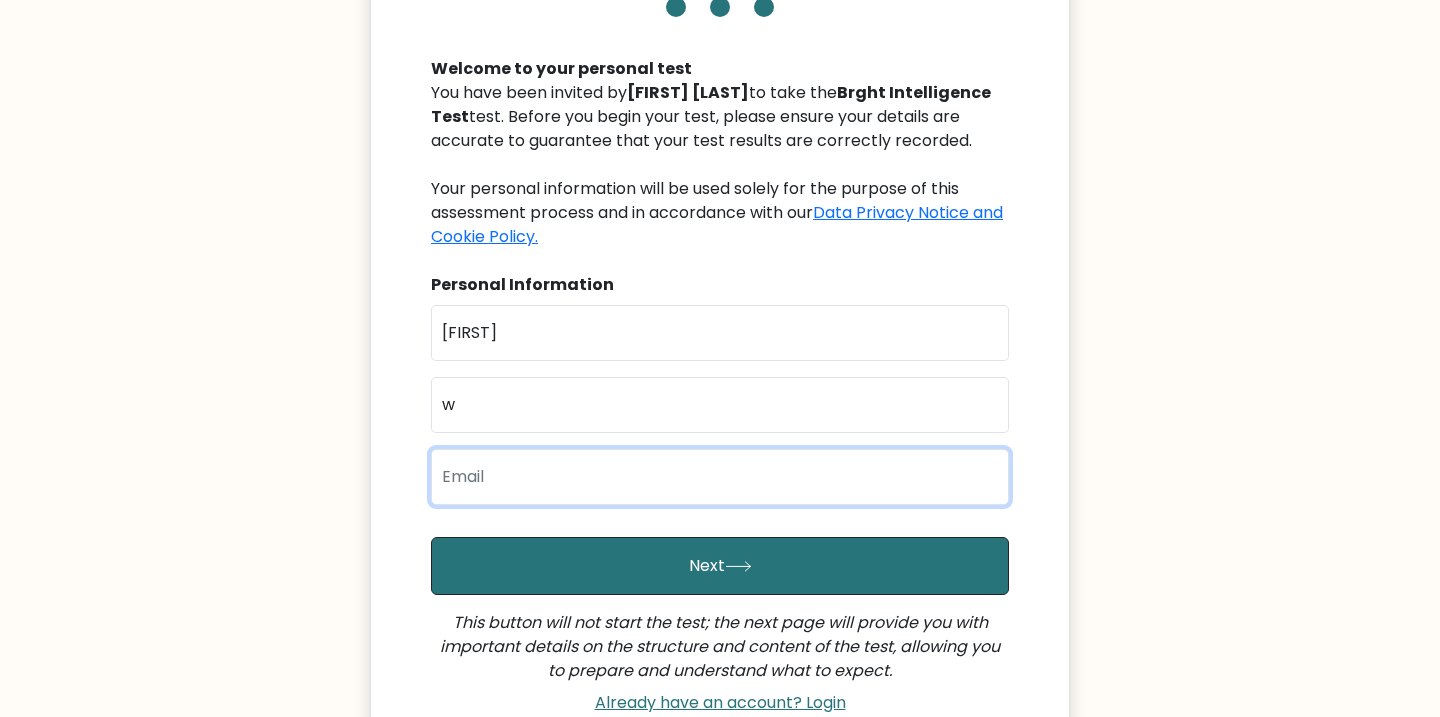 click at bounding box center (720, 477) 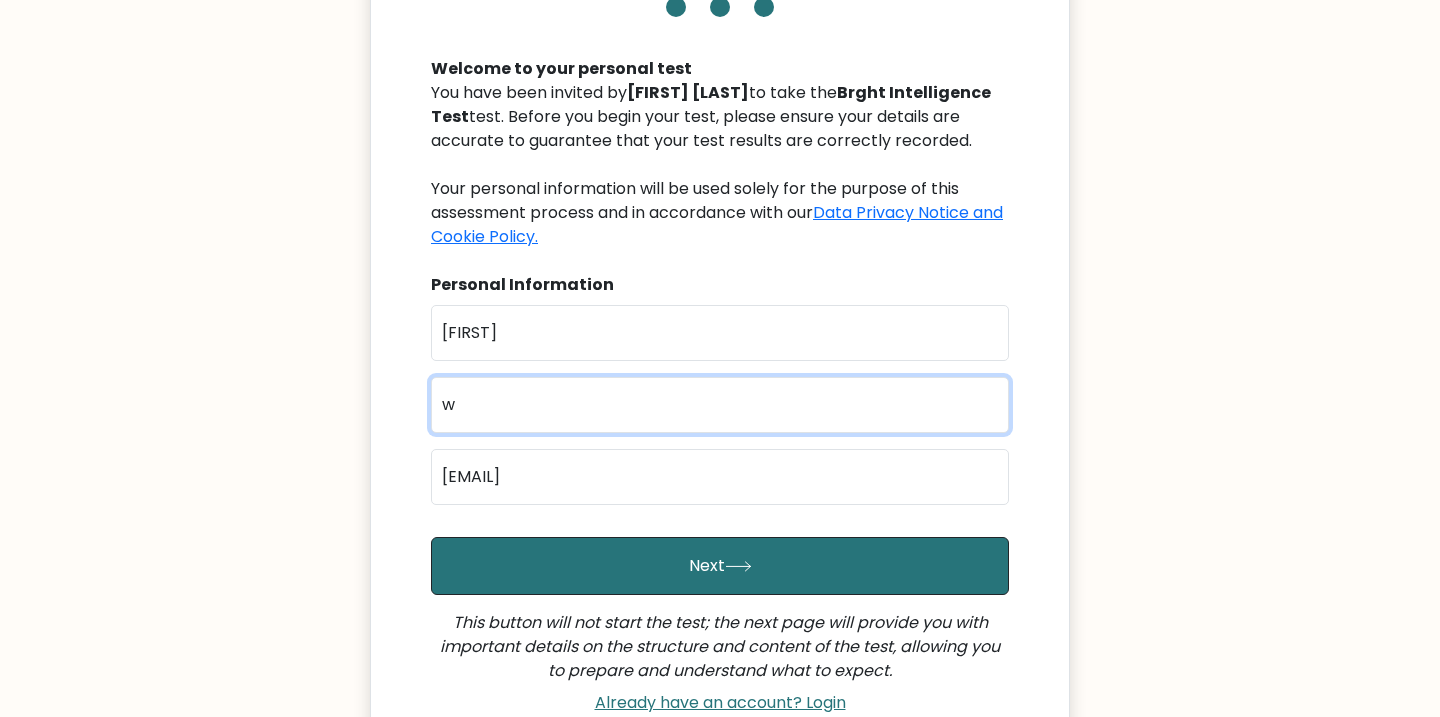 click on "w" at bounding box center [720, 405] 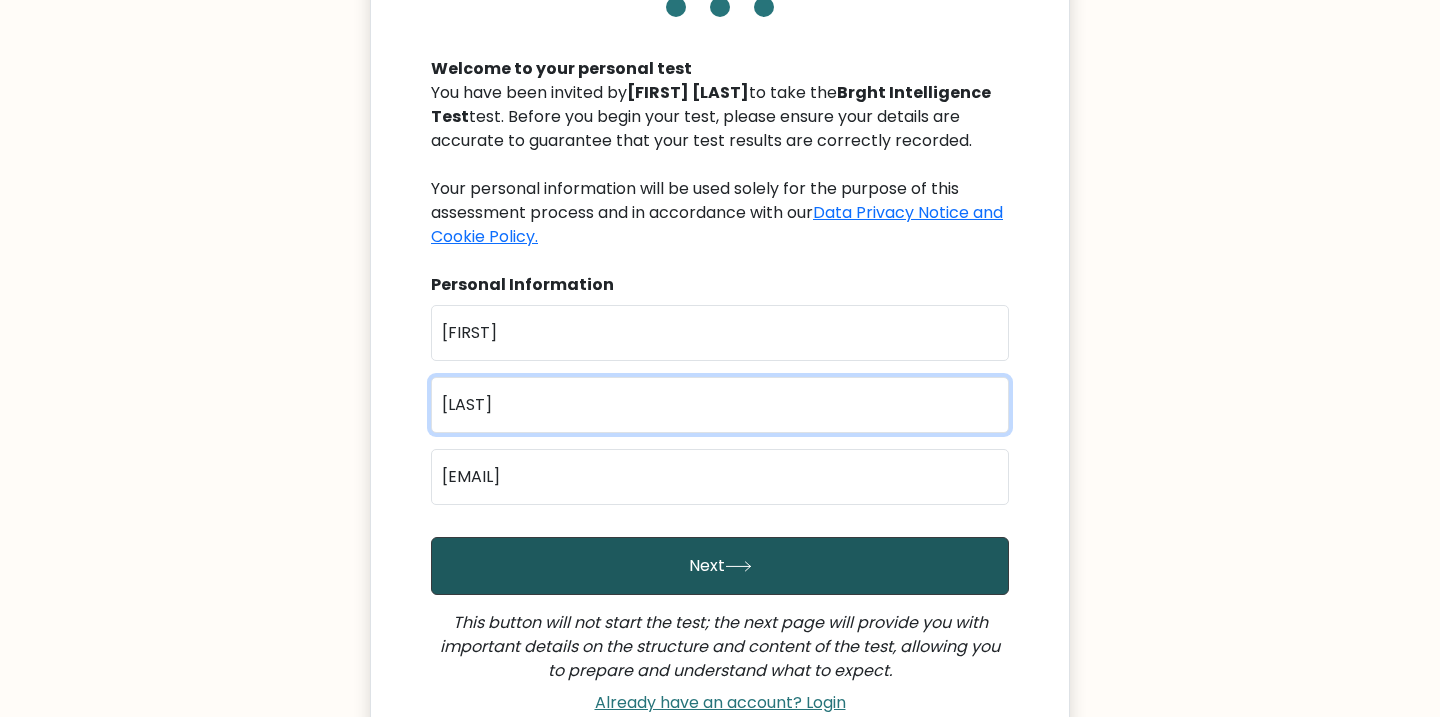 type on "white" 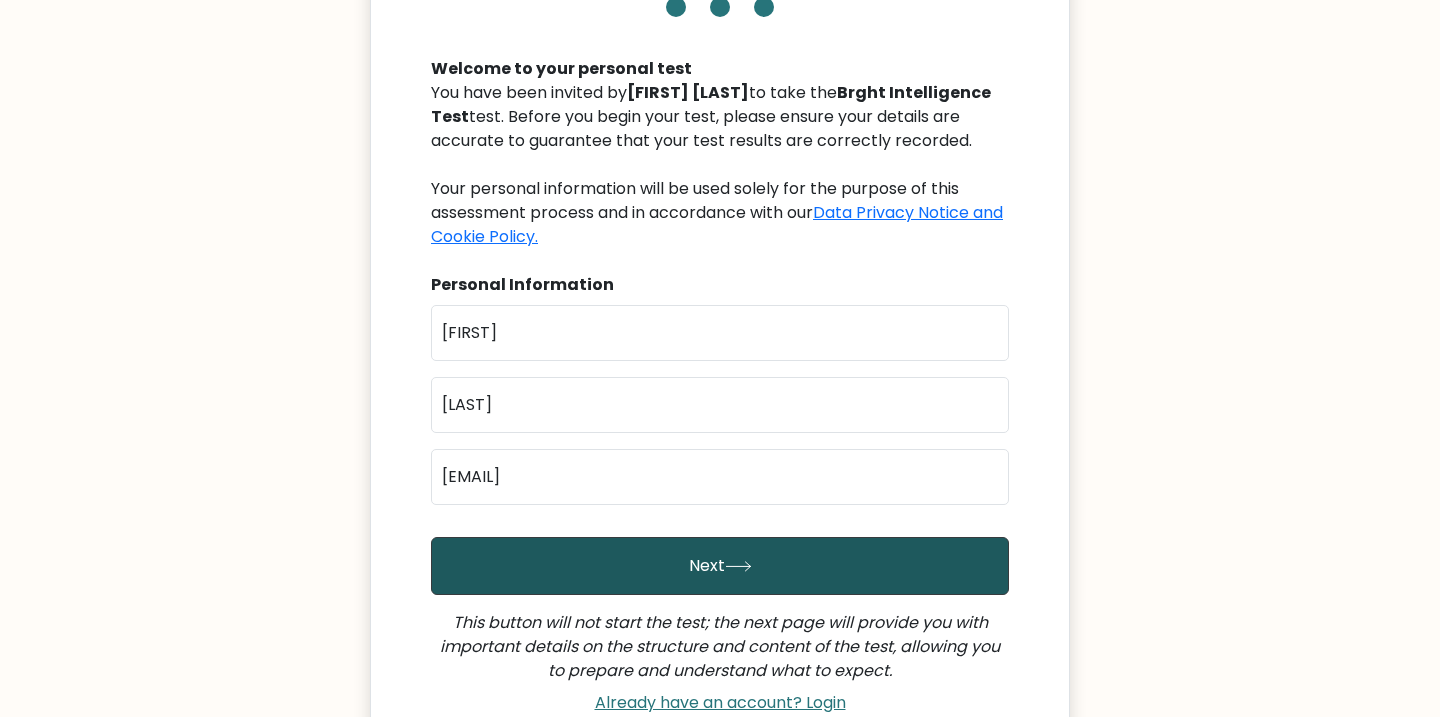 click on "Next" at bounding box center [720, 566] 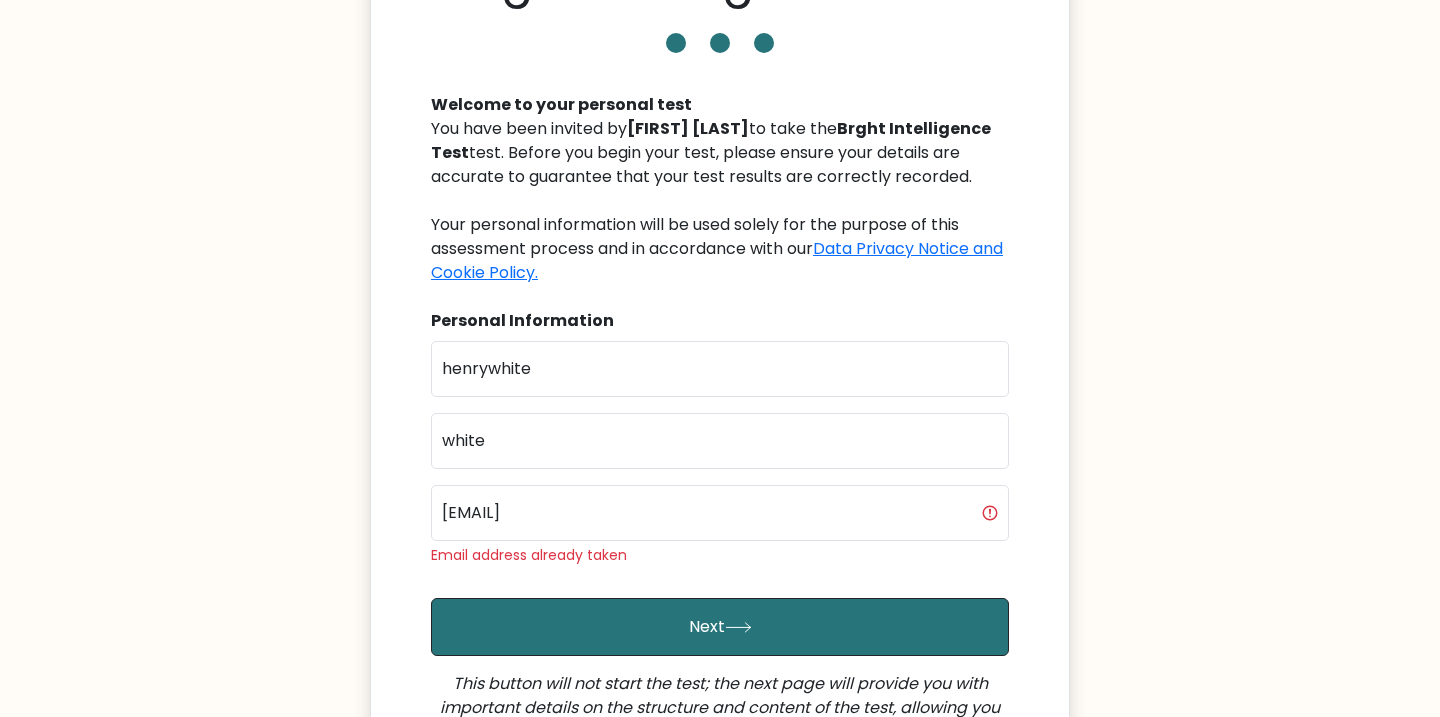 scroll, scrollTop: 148, scrollLeft: 0, axis: vertical 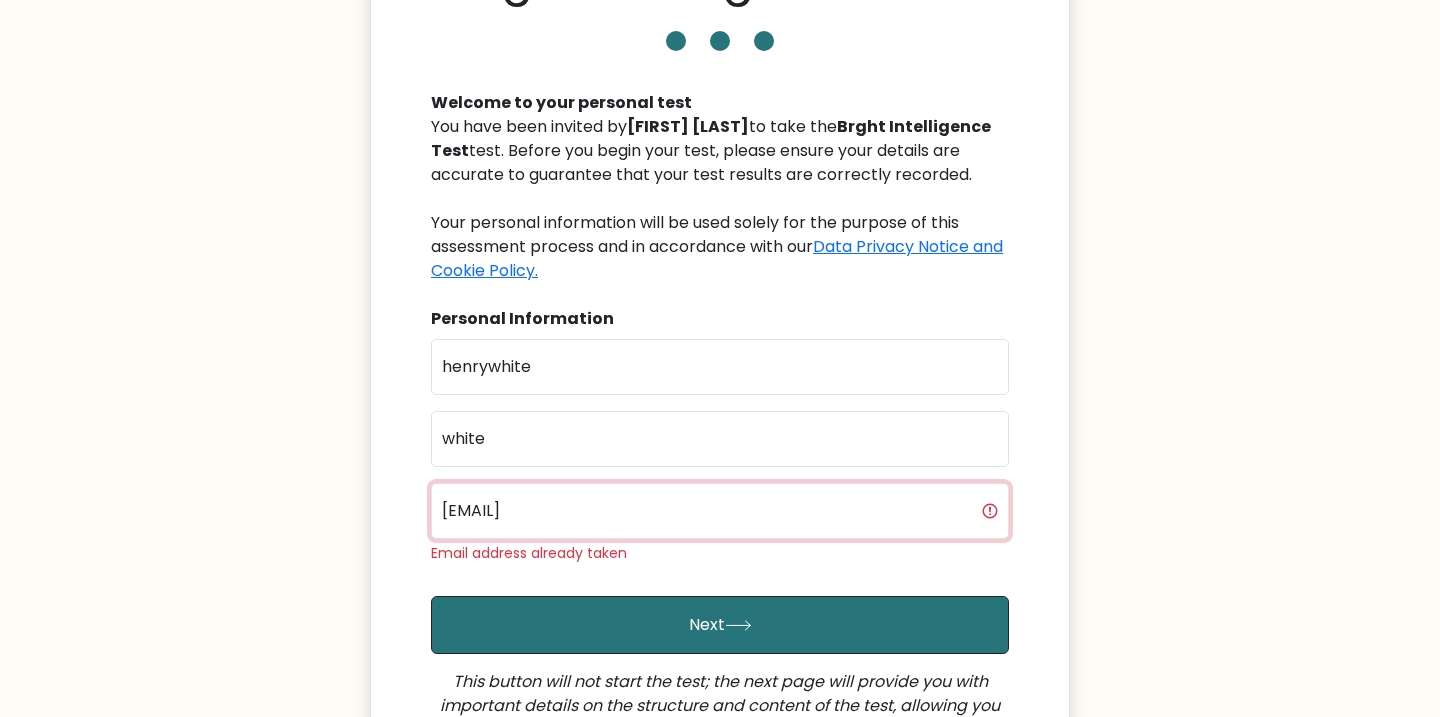 drag, startPoint x: 708, startPoint y: 513, endPoint x: 442, endPoint y: 506, distance: 266.0921 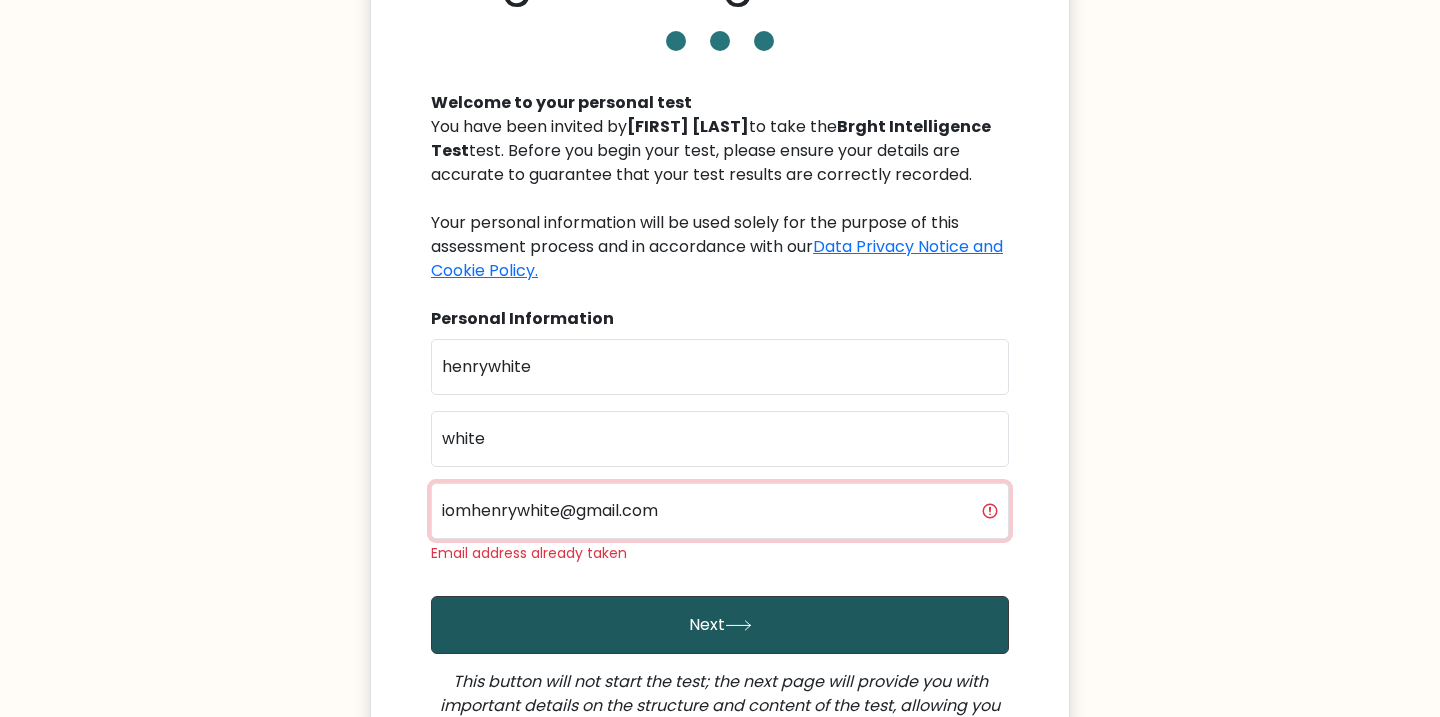 type on "iomhenrywhite@gmail.com" 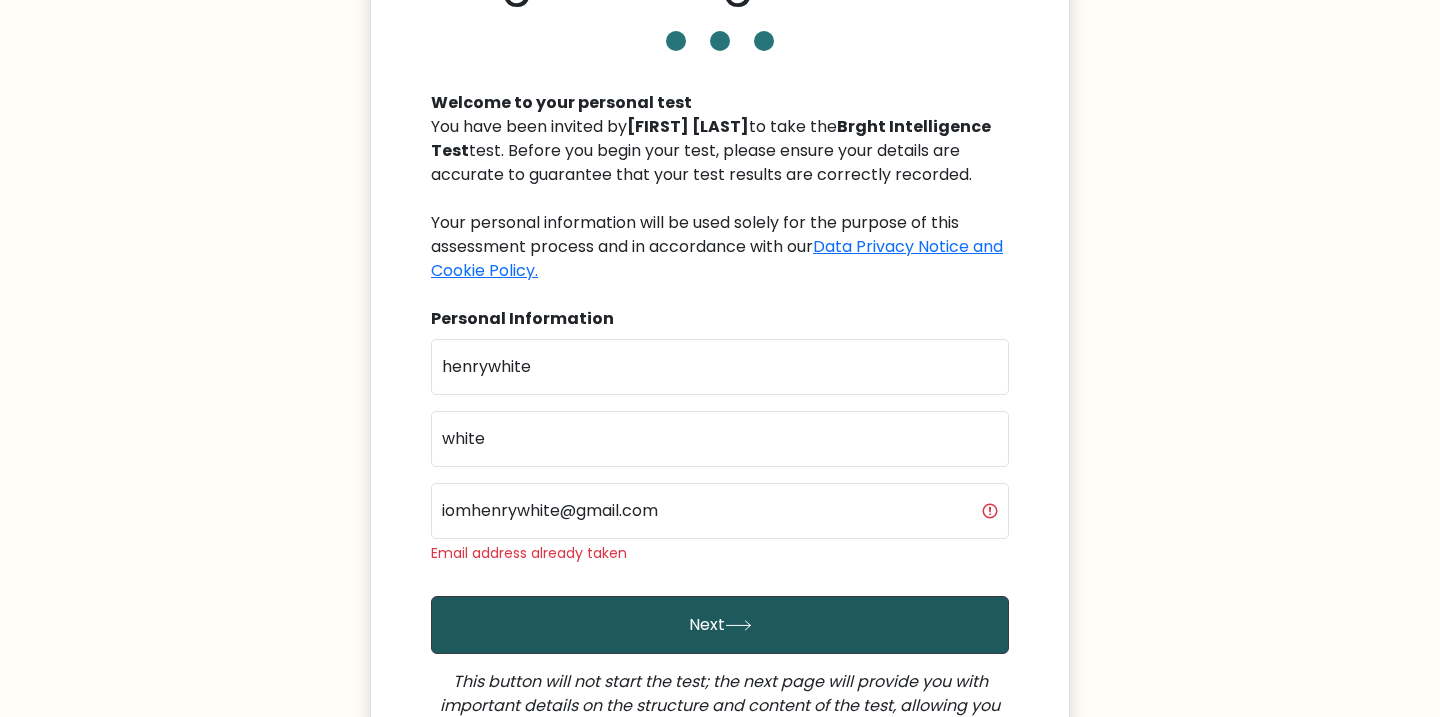 click on "Next" at bounding box center [720, 625] 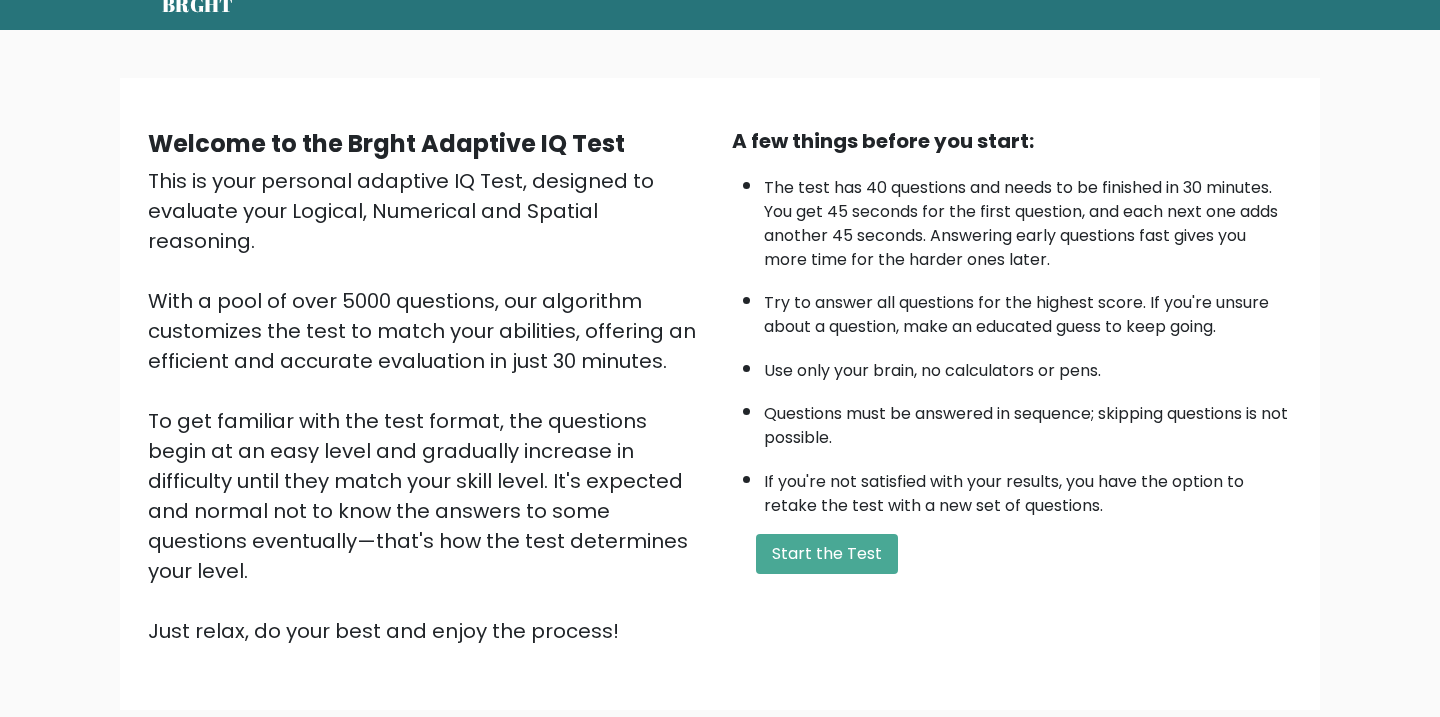 scroll, scrollTop: 117, scrollLeft: 0, axis: vertical 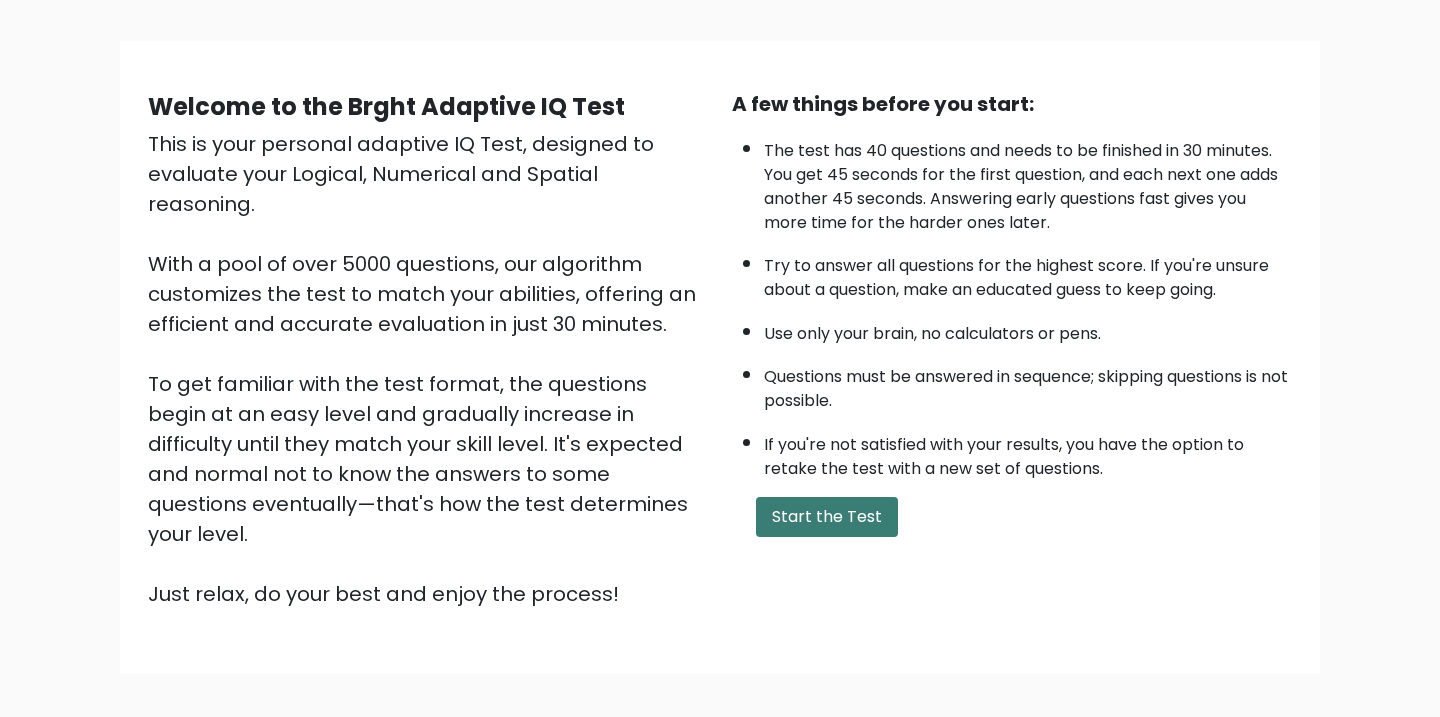 click on "Start the Test" at bounding box center (827, 517) 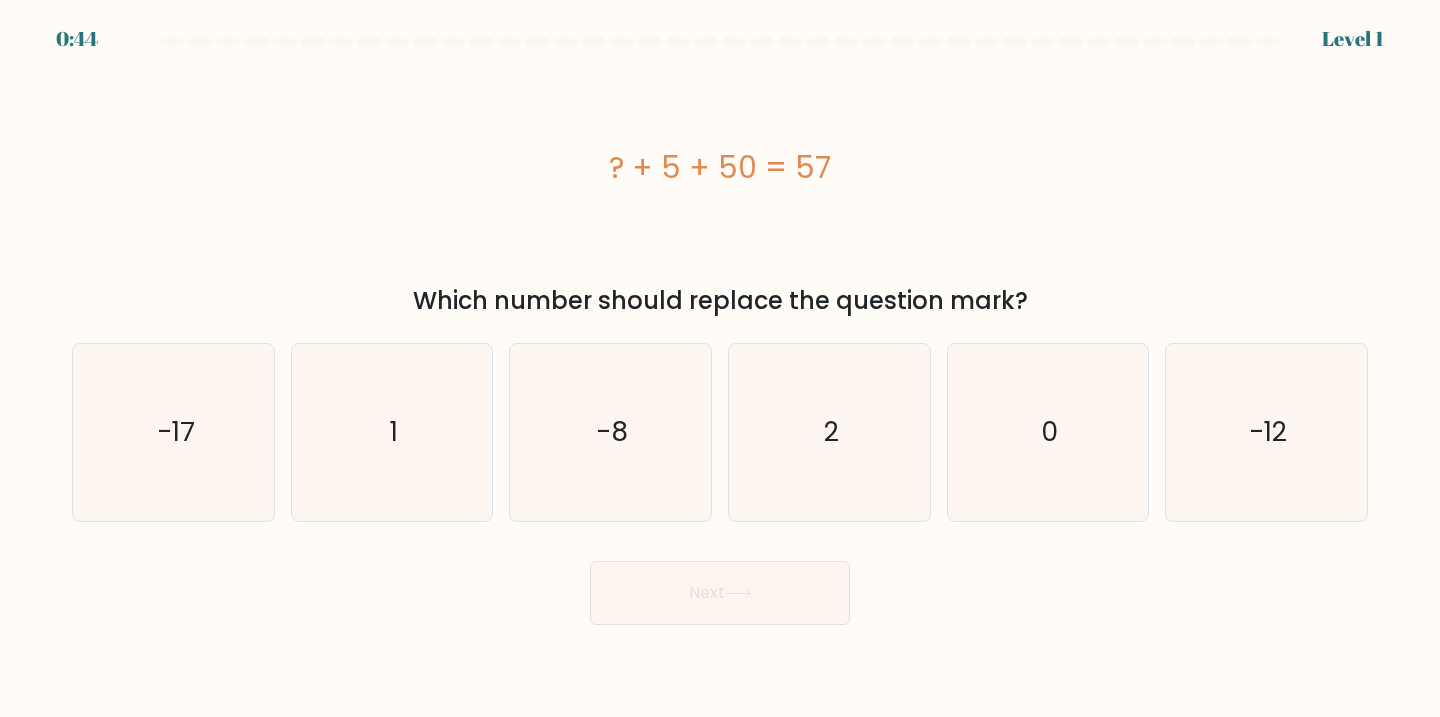scroll, scrollTop: 0, scrollLeft: 0, axis: both 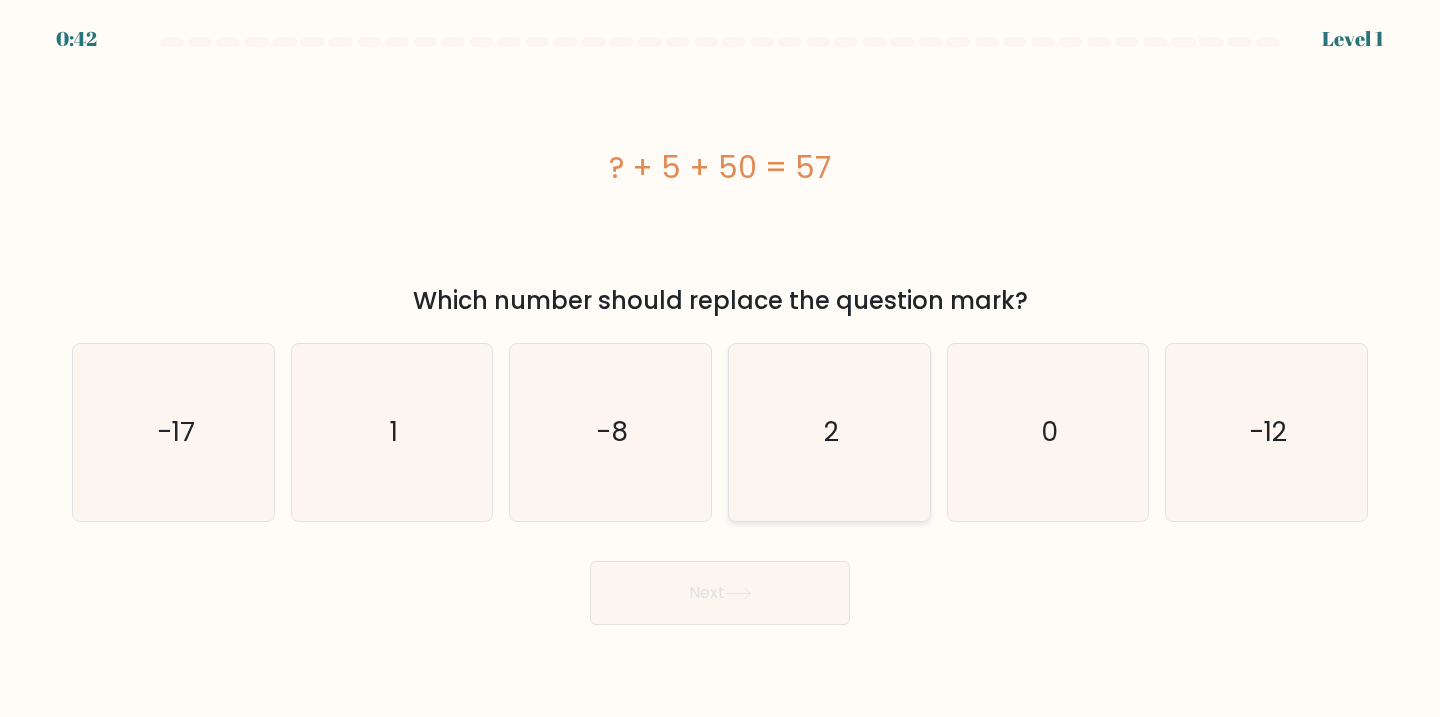 click on "2" 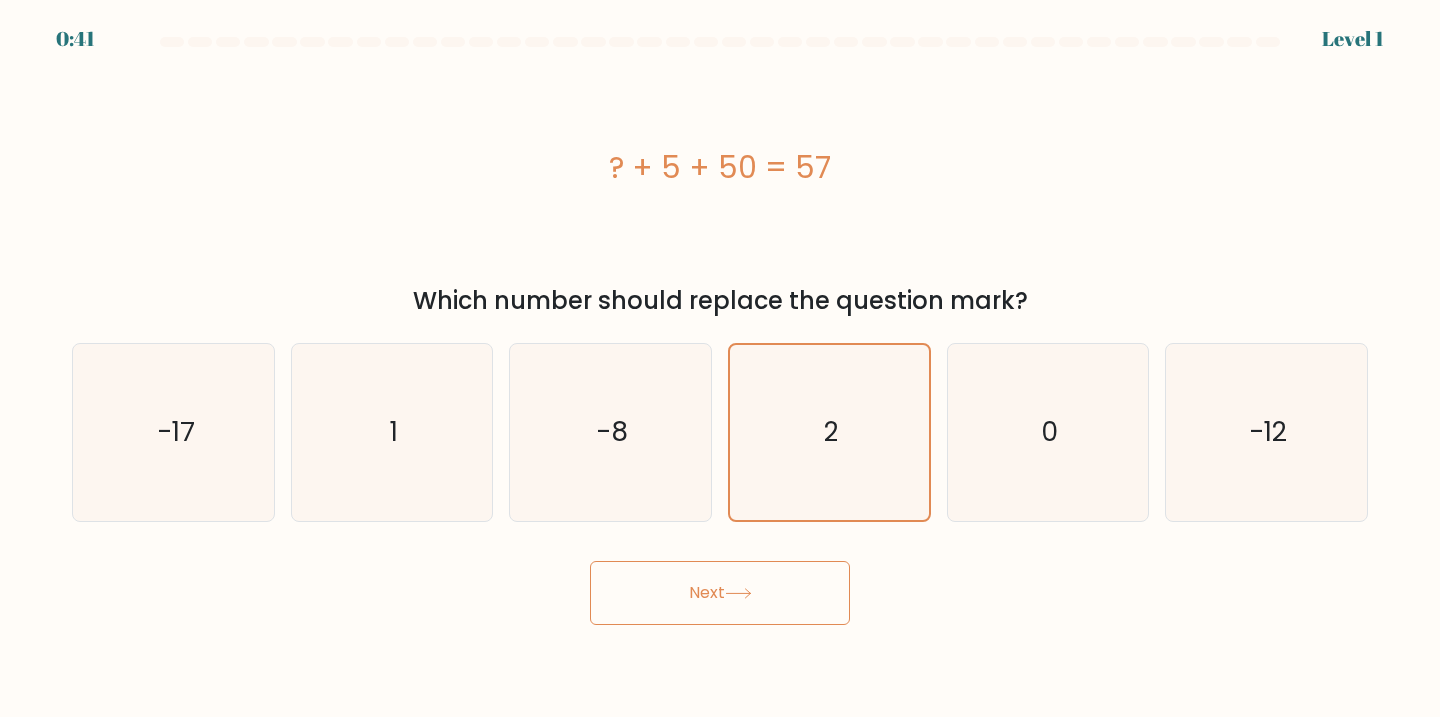 click on "Next" at bounding box center [720, 593] 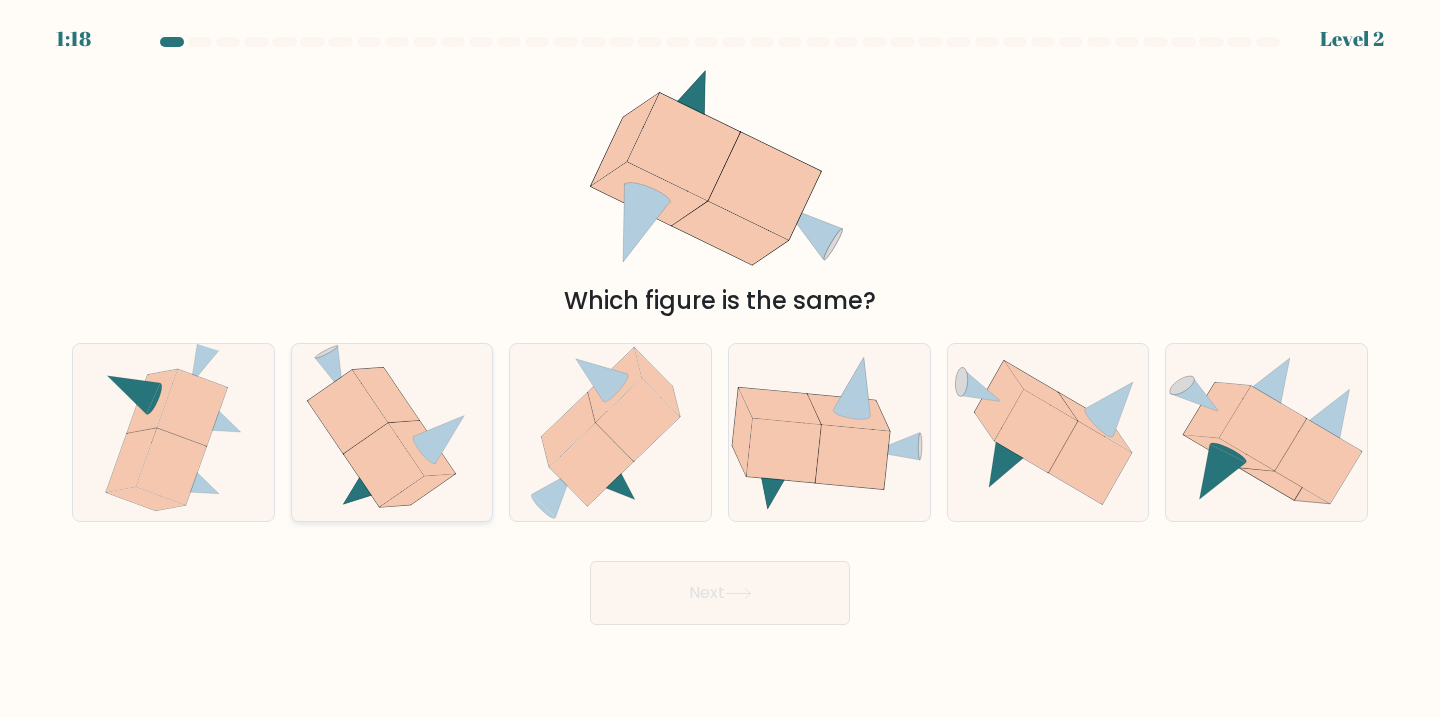 click 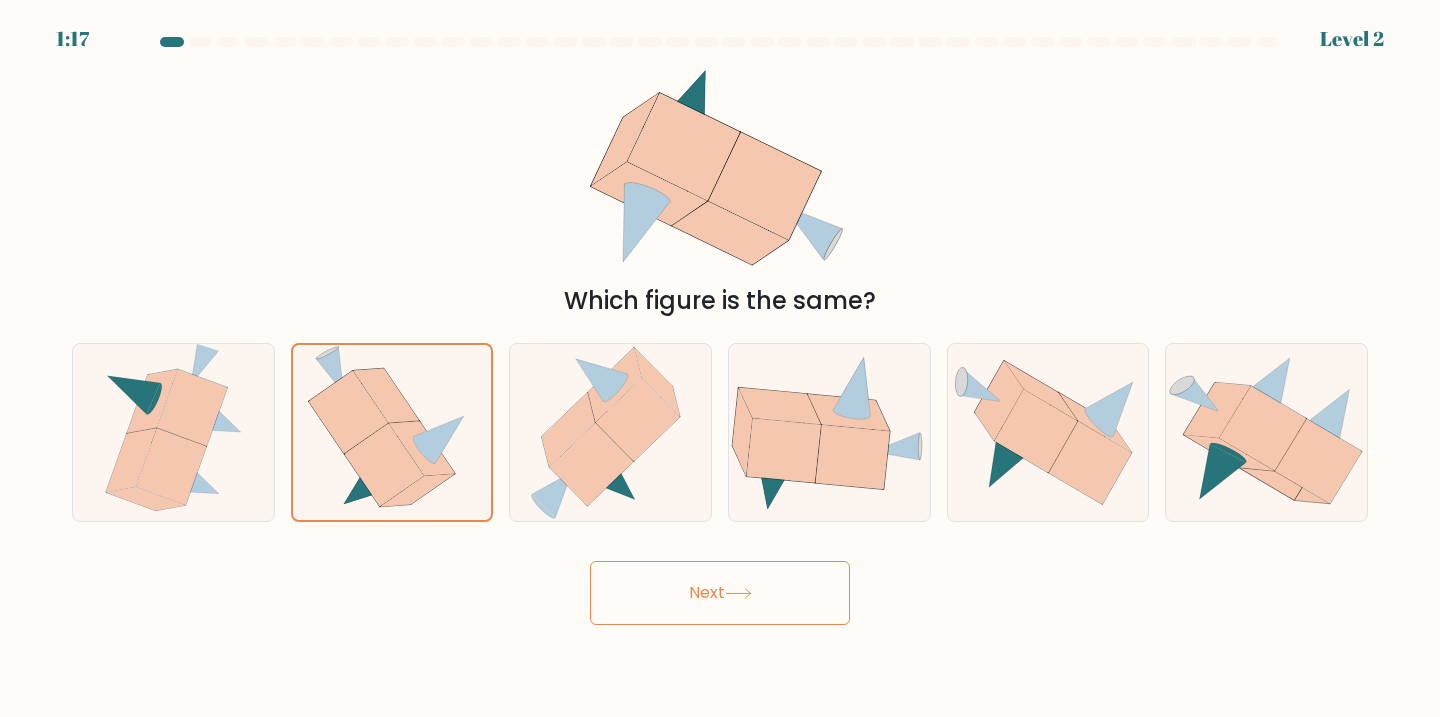 click on "Next" at bounding box center (720, 593) 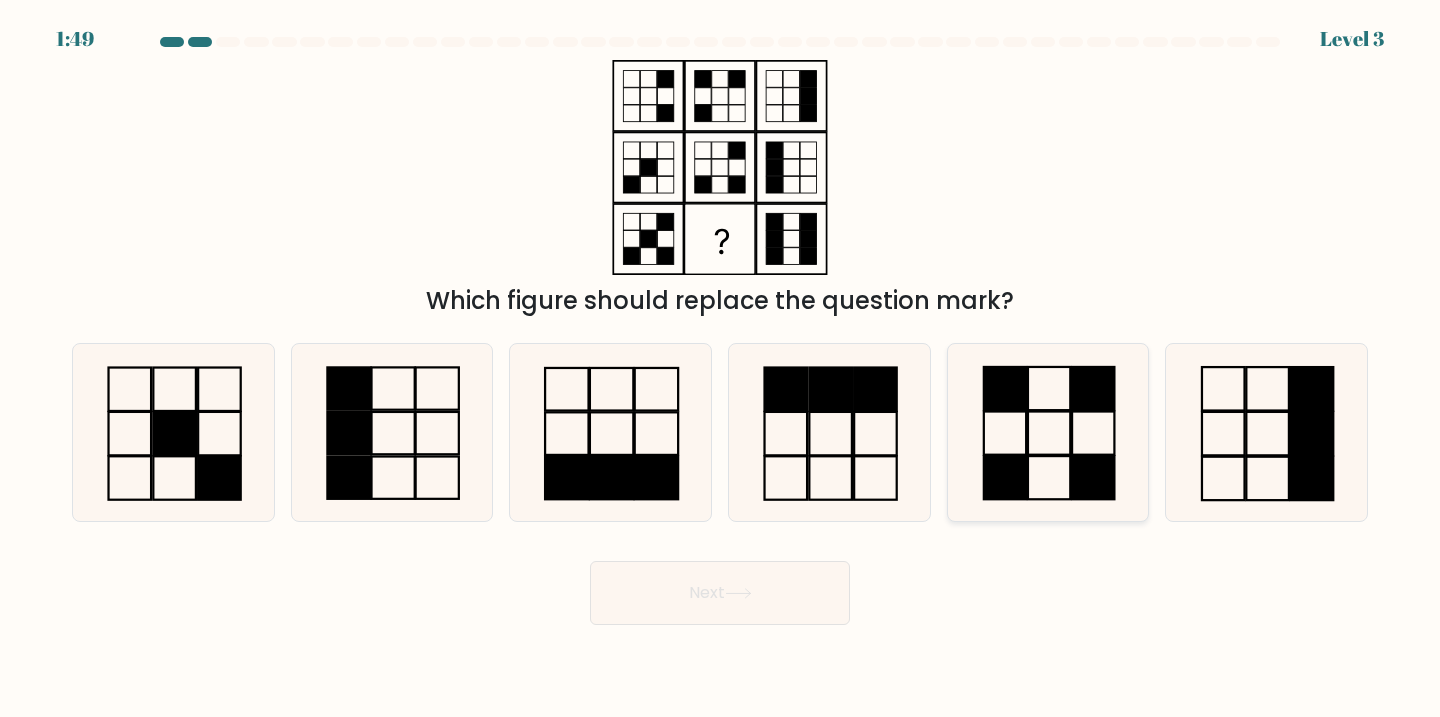 click 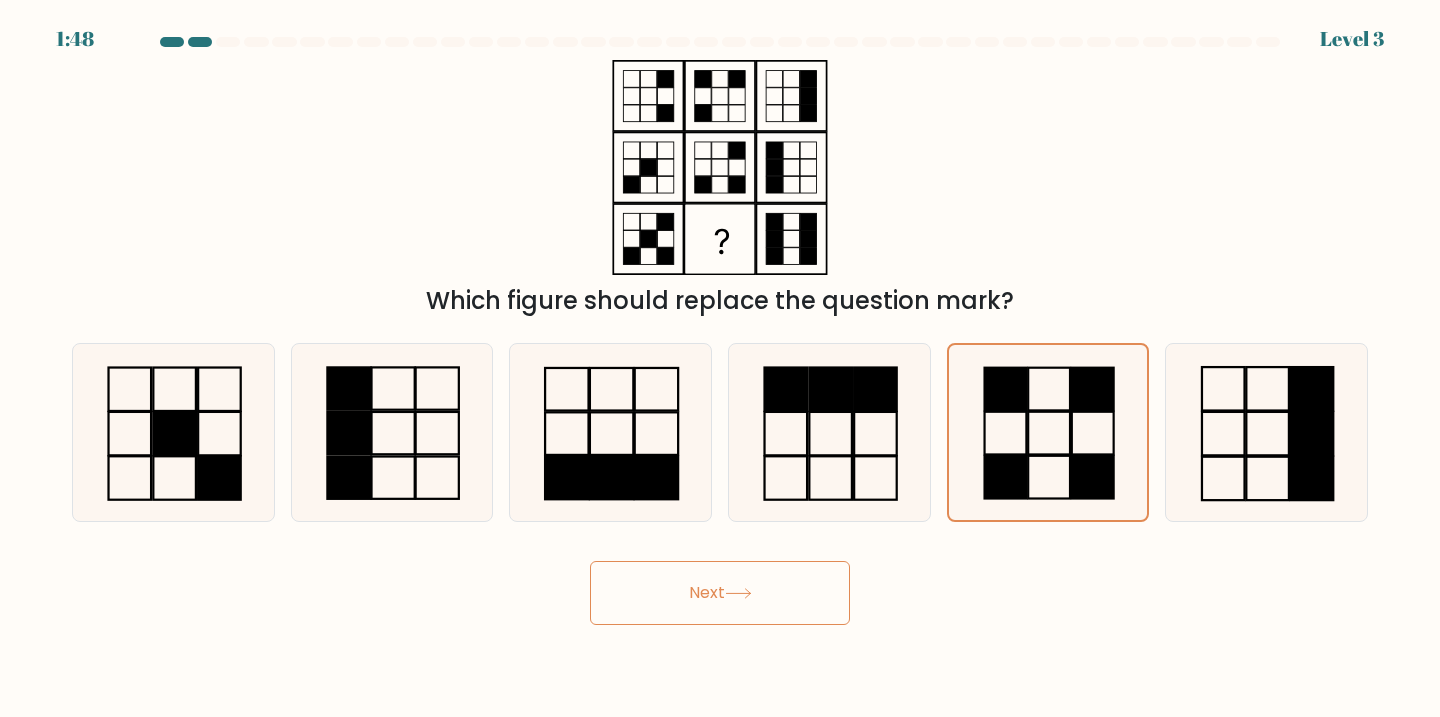click on "Next" at bounding box center (720, 593) 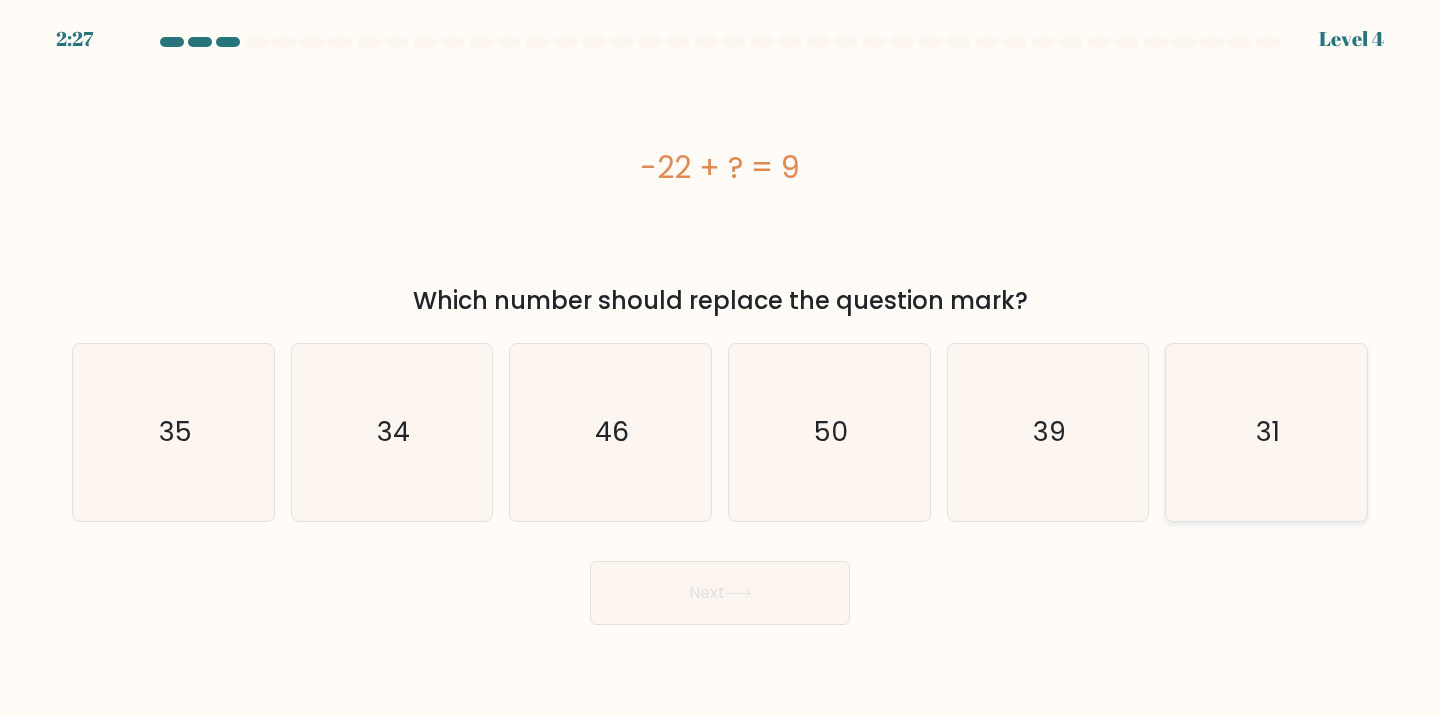 click on "31" 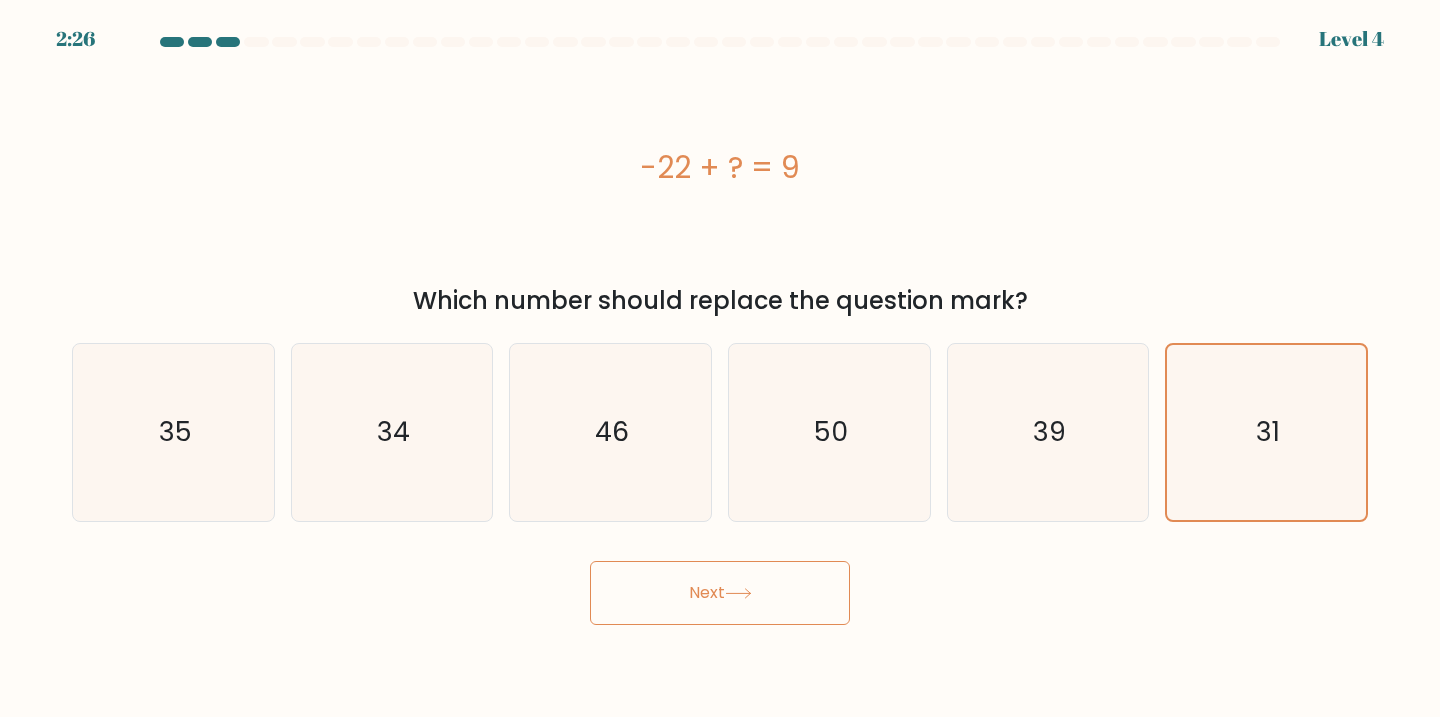click 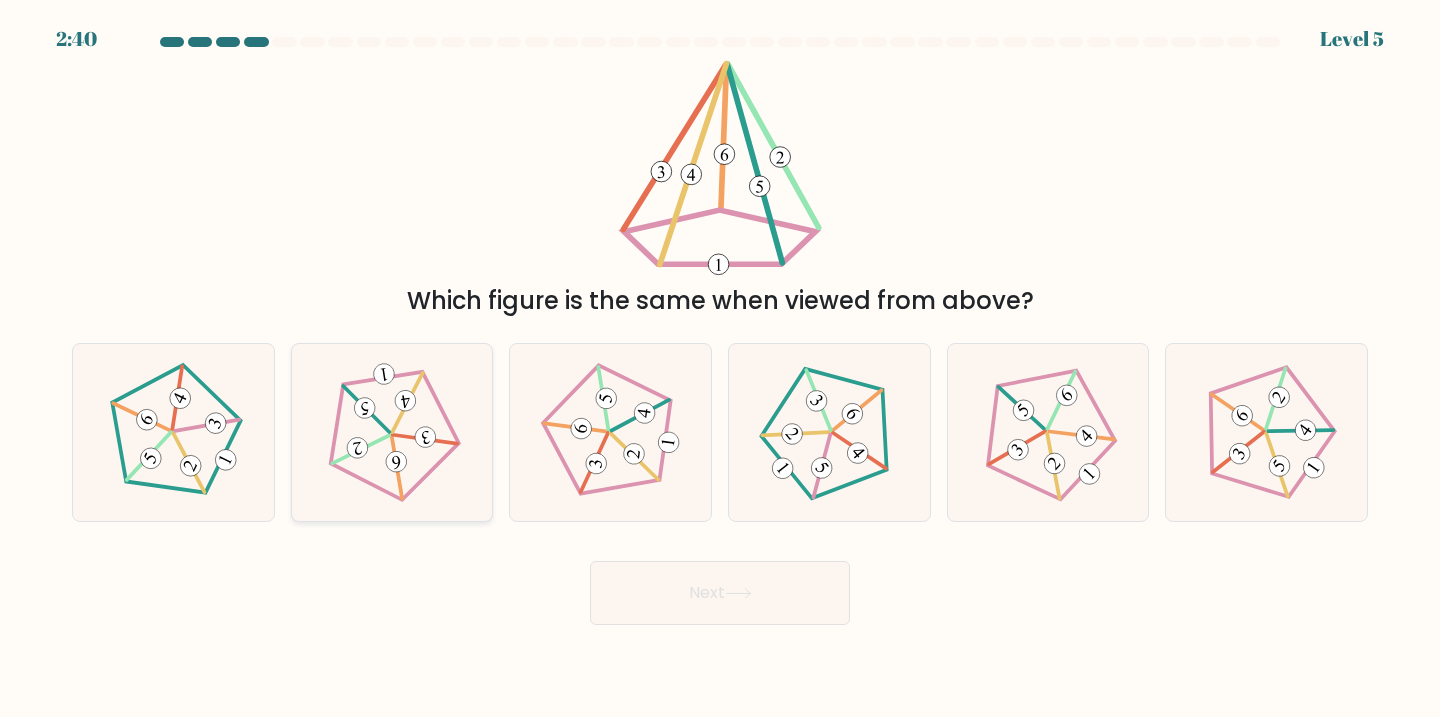 click 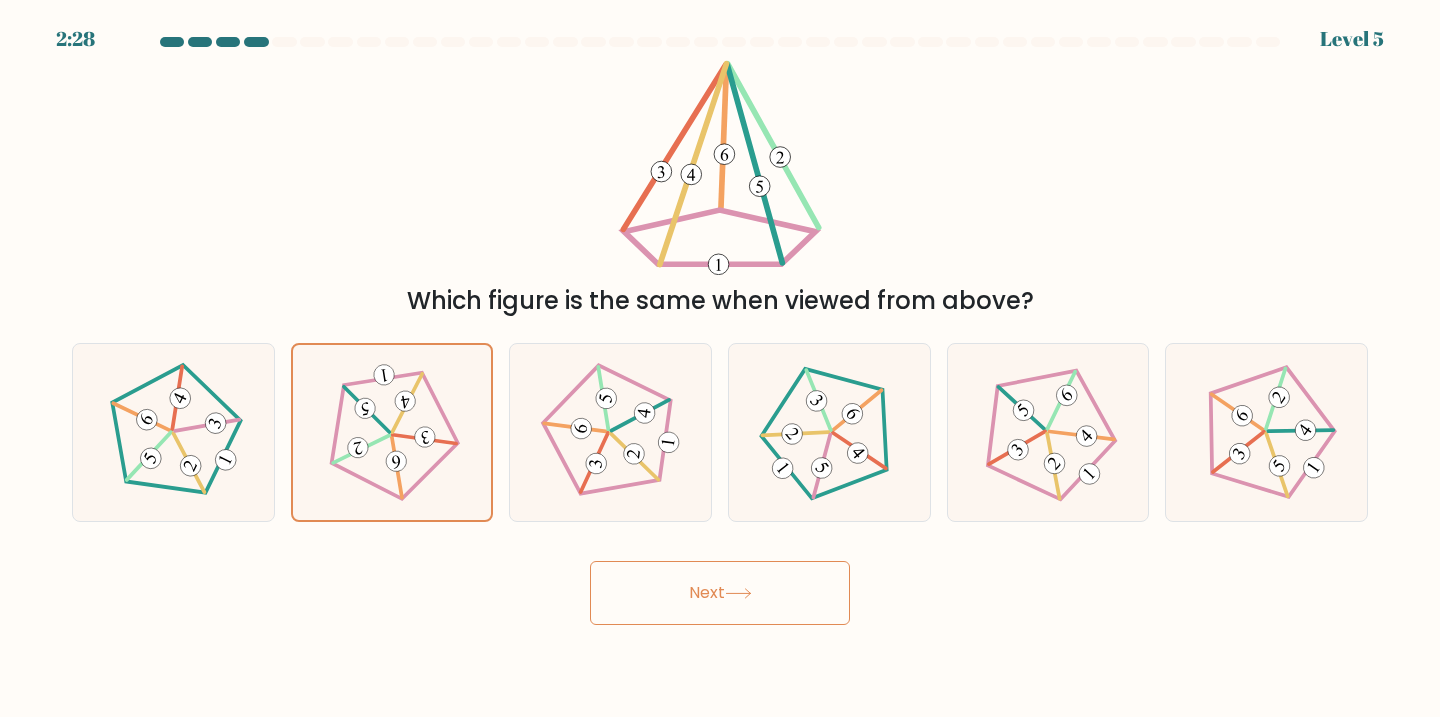 click on "Next" at bounding box center (720, 593) 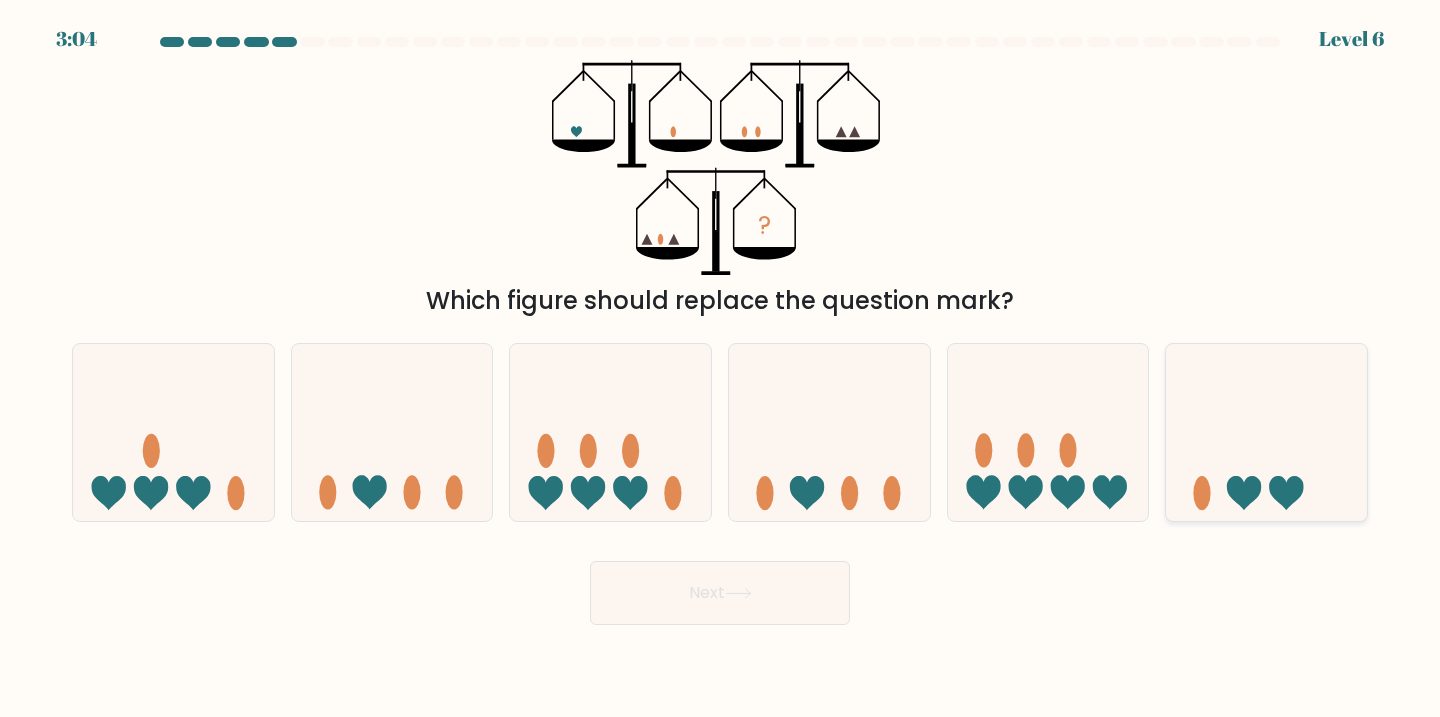 click 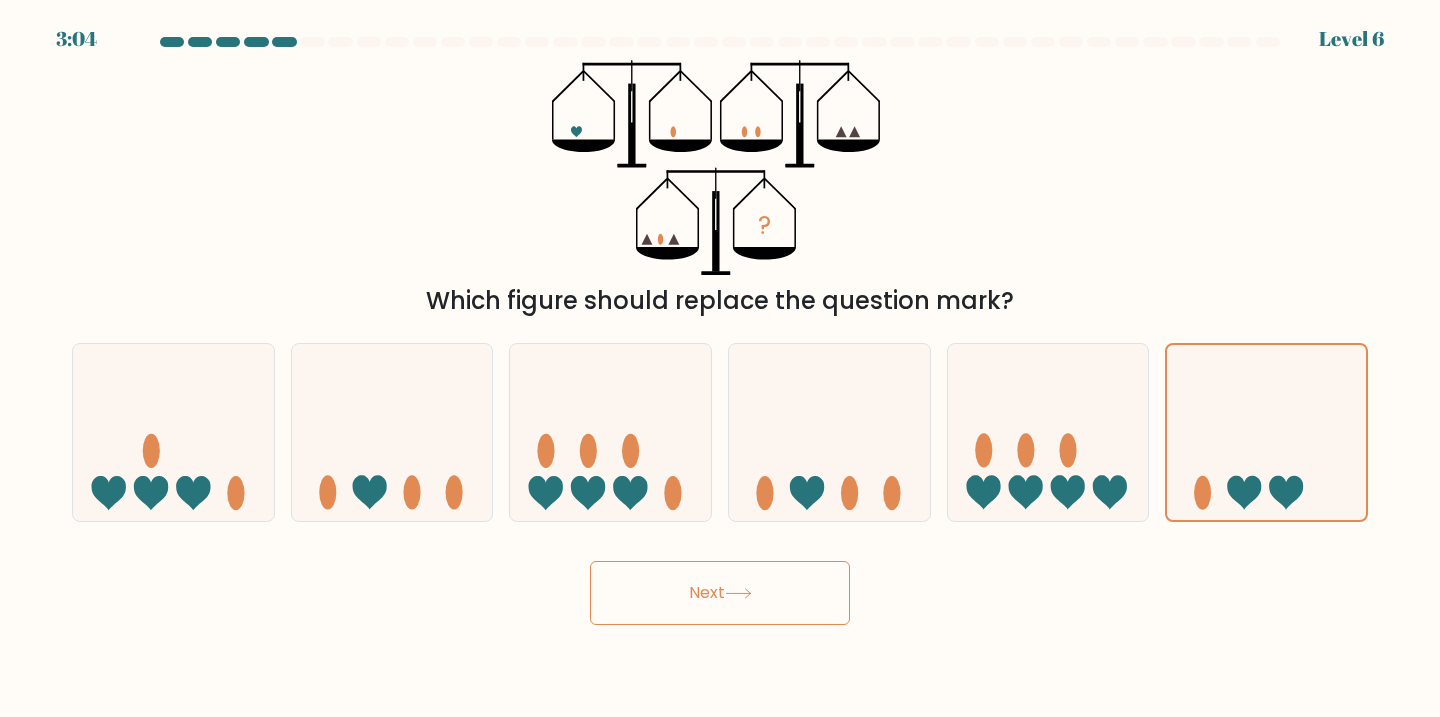 click on "Next" at bounding box center (720, 593) 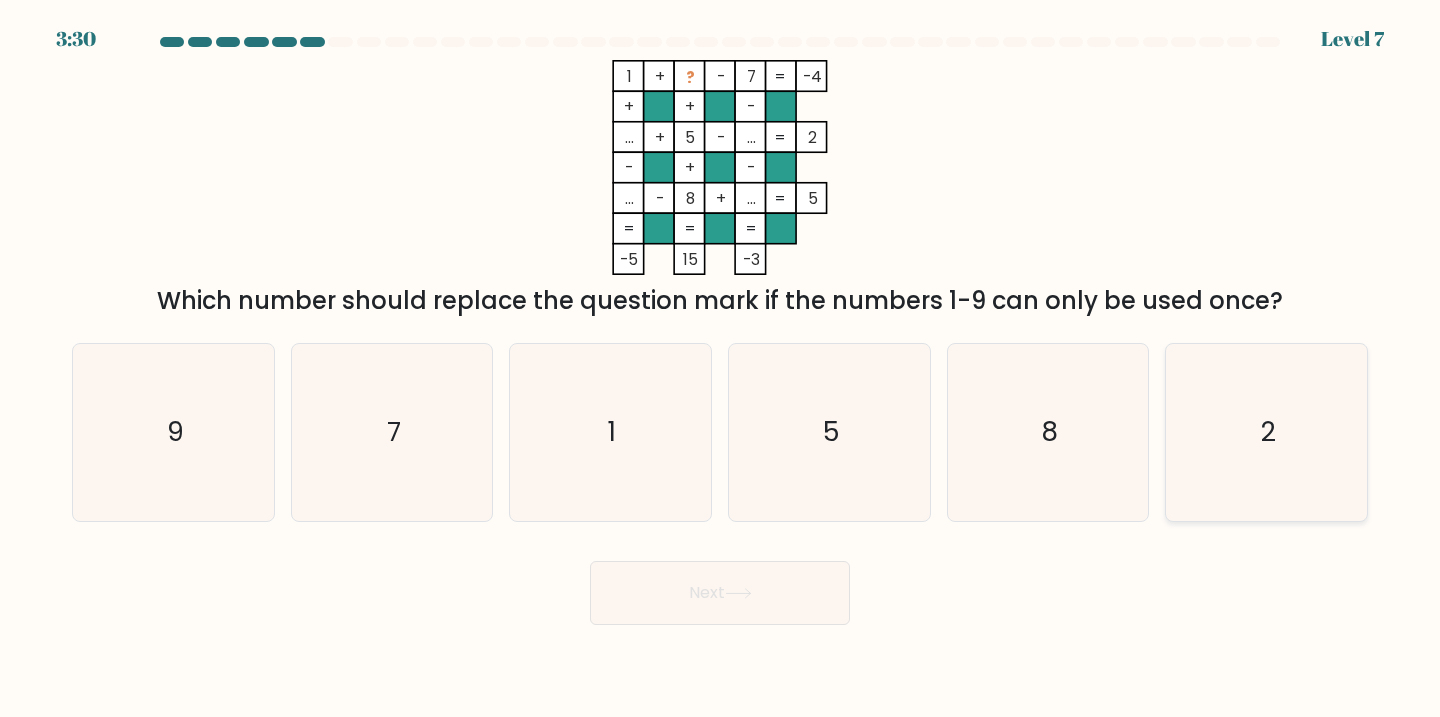 click on "2" 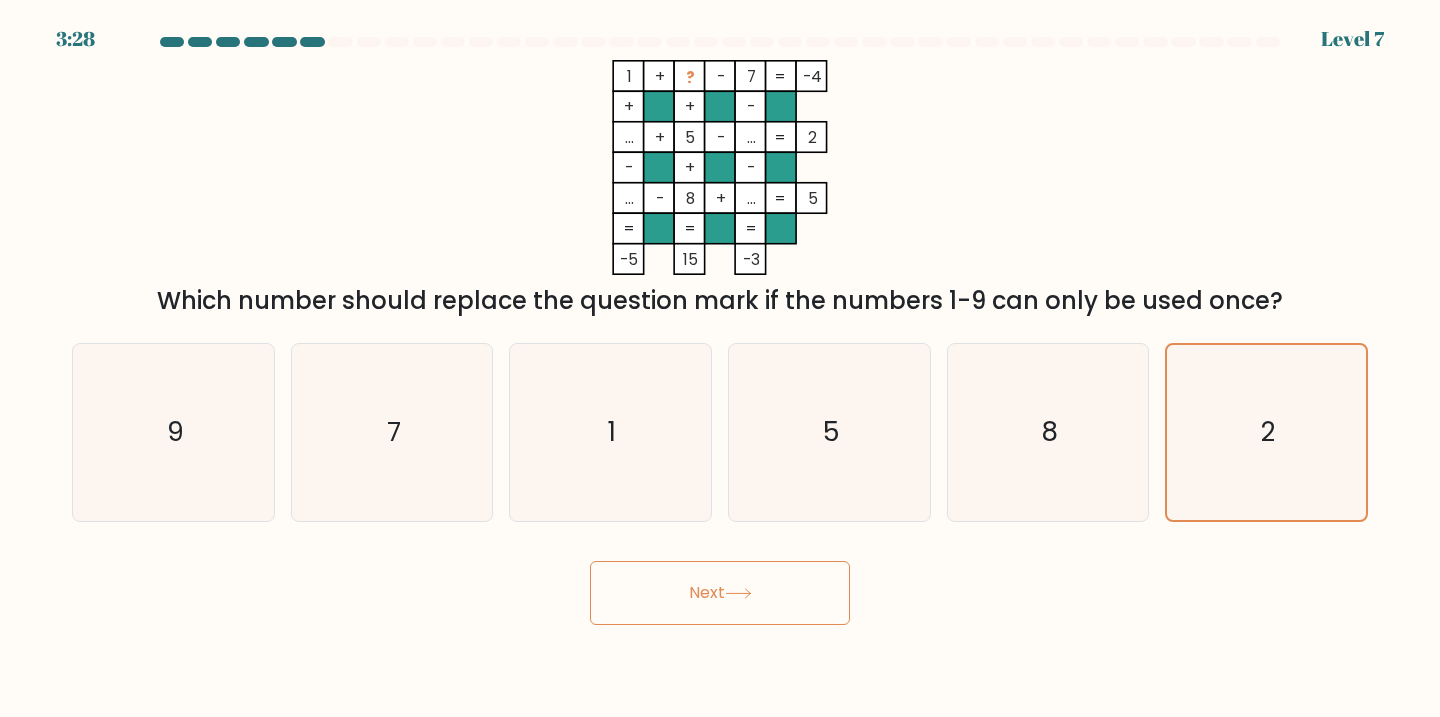 click on "Next" at bounding box center [720, 593] 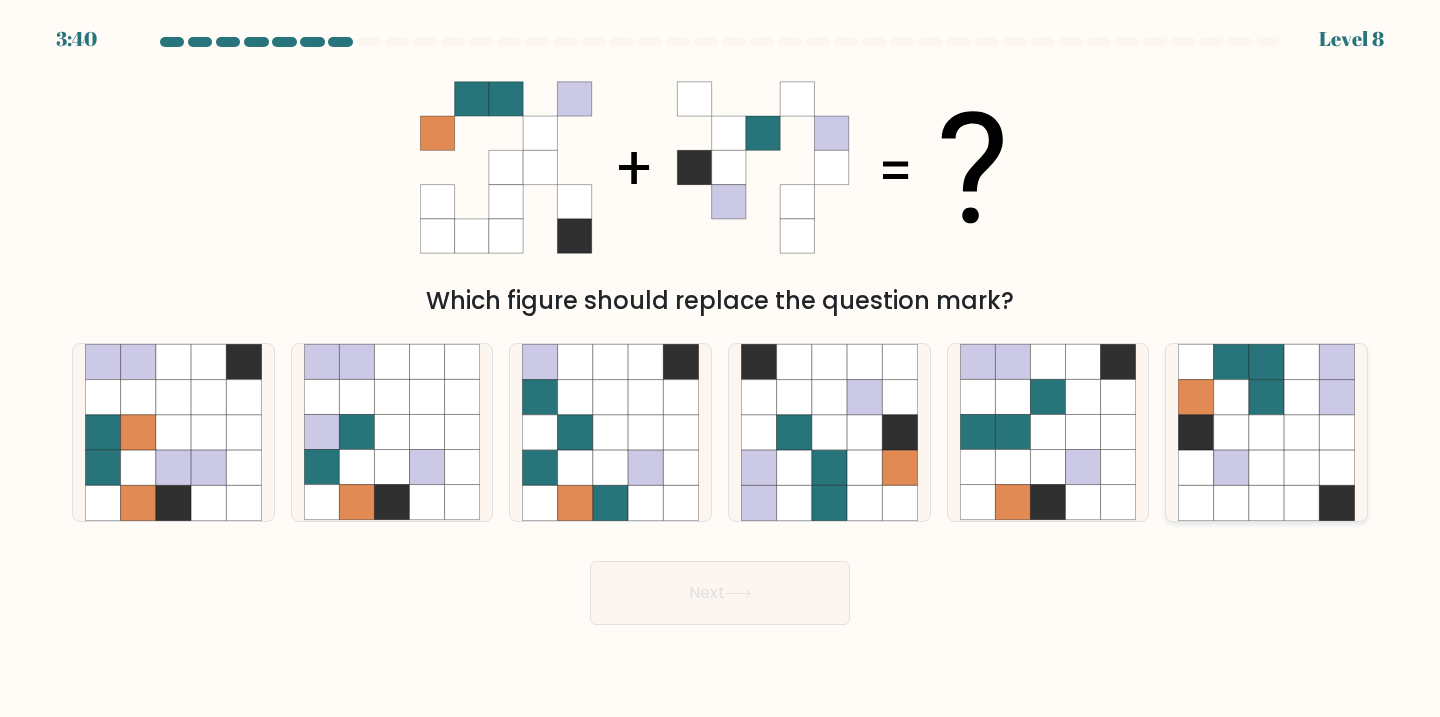 click 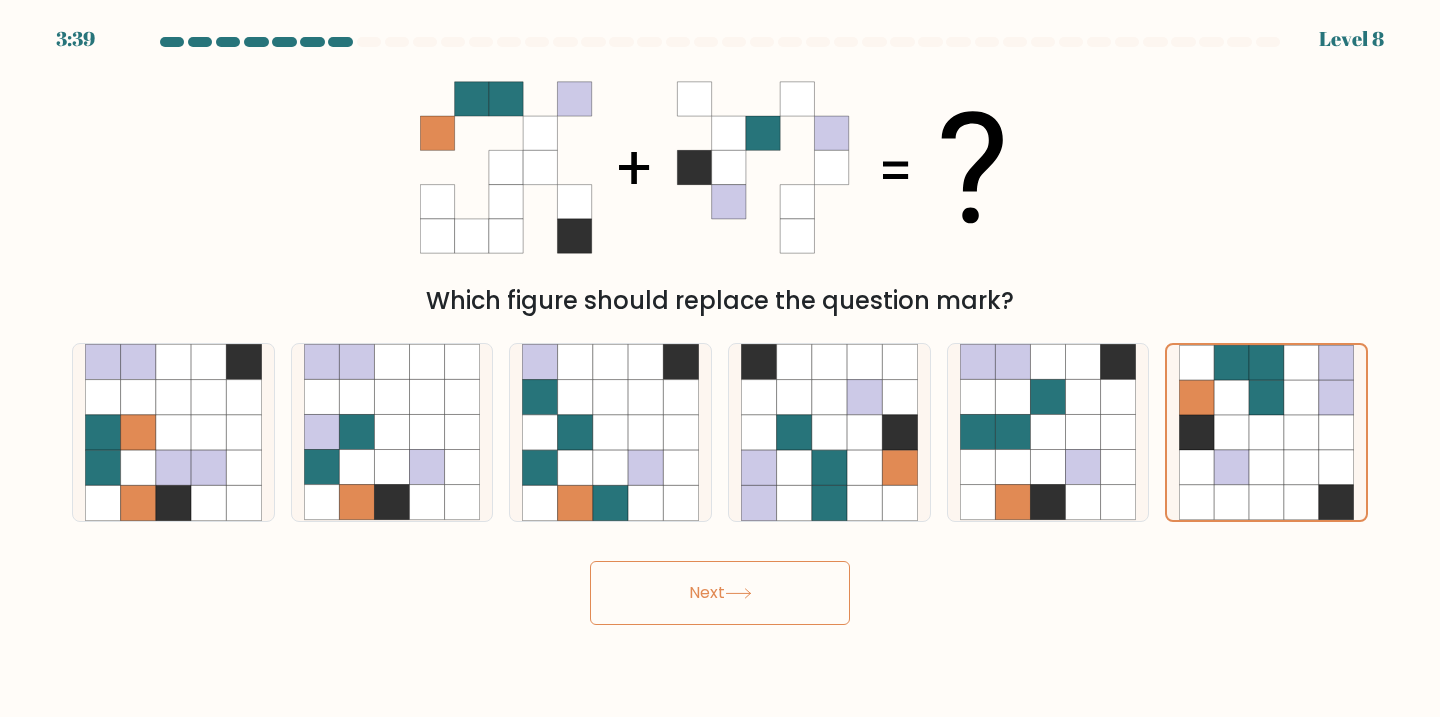 click on "Next" at bounding box center [720, 593] 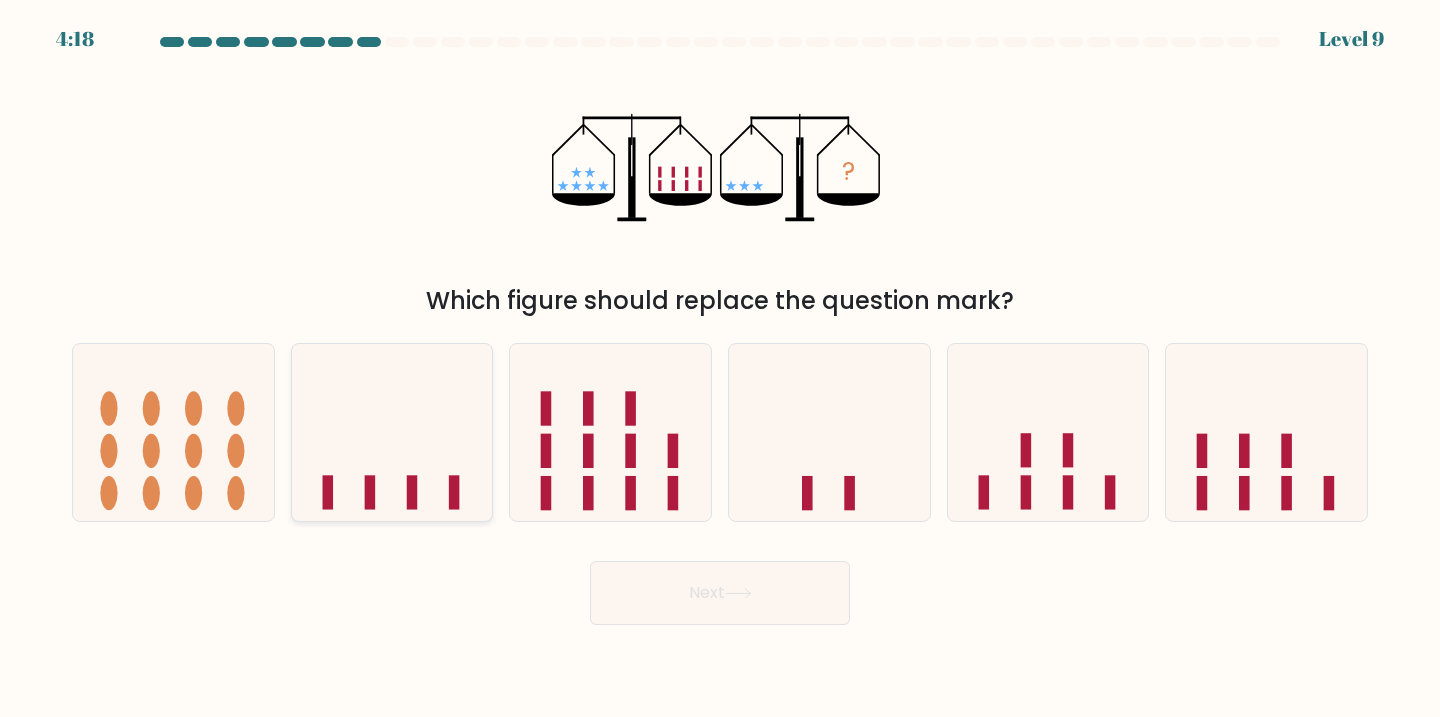 click 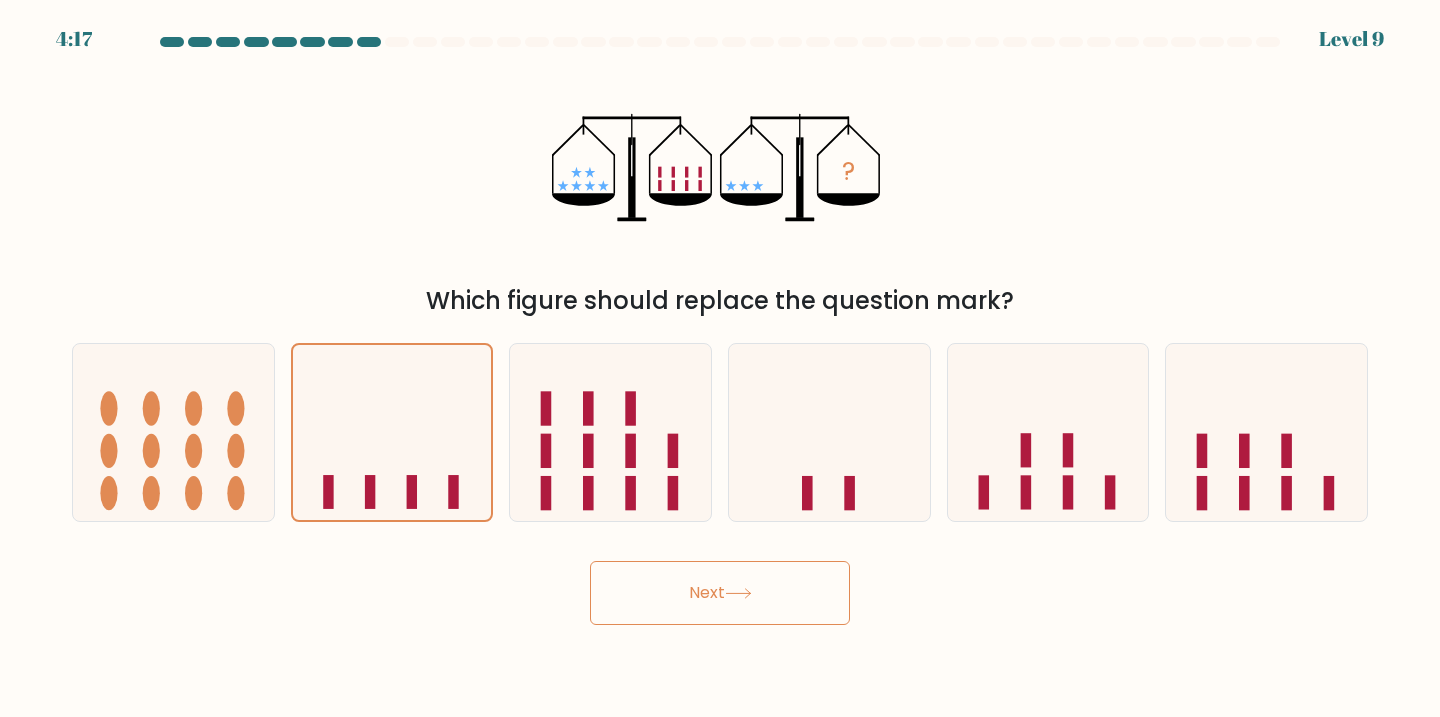 click on "Next" at bounding box center [720, 593] 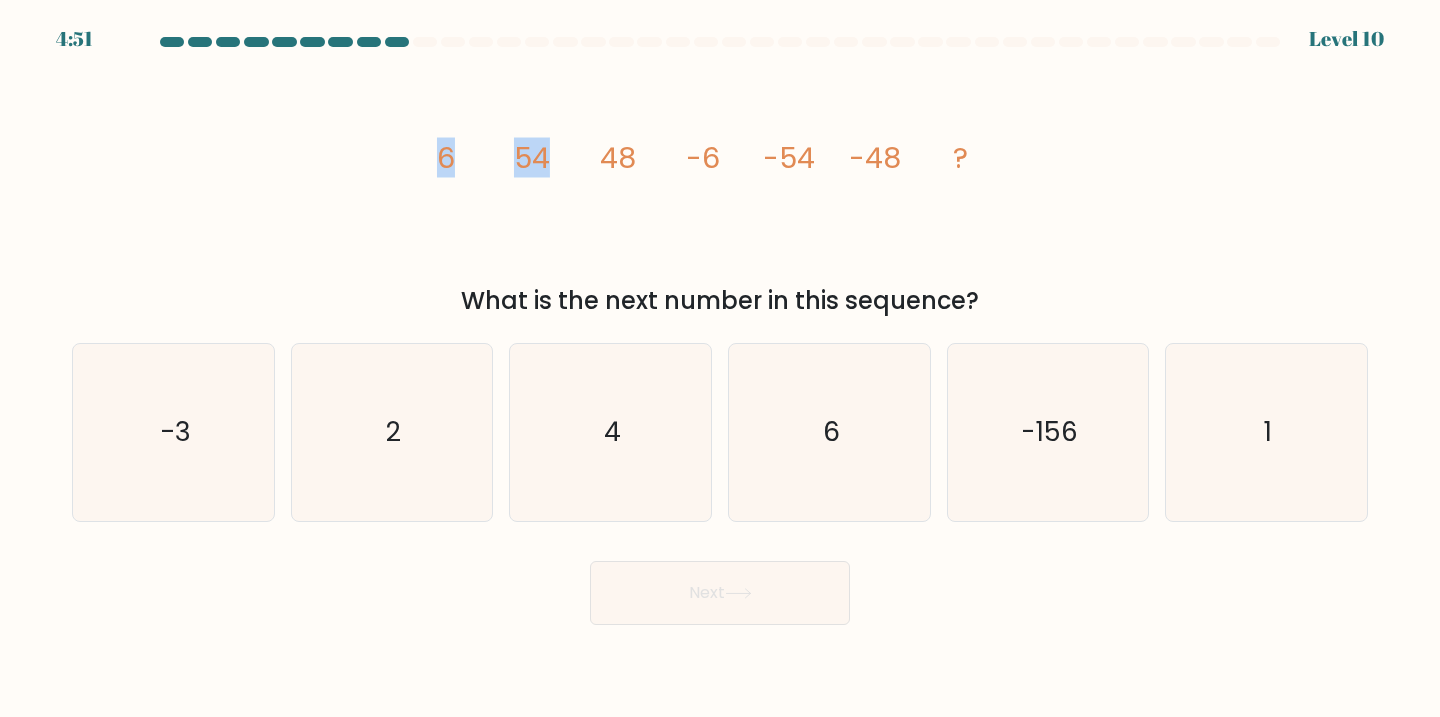 drag, startPoint x: 432, startPoint y: 155, endPoint x: 554, endPoint y: 158, distance: 122.03688 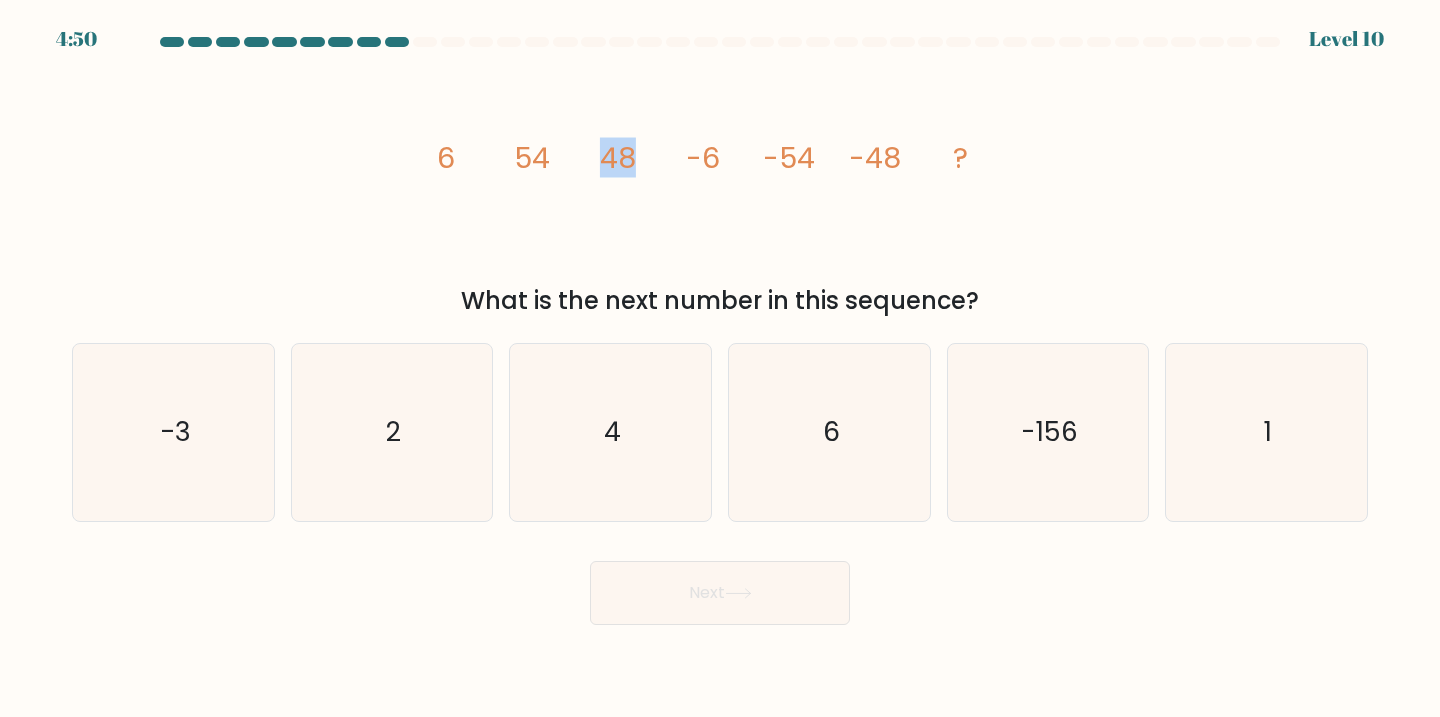 drag, startPoint x: 595, startPoint y: 155, endPoint x: 640, endPoint y: 153, distance: 45.044422 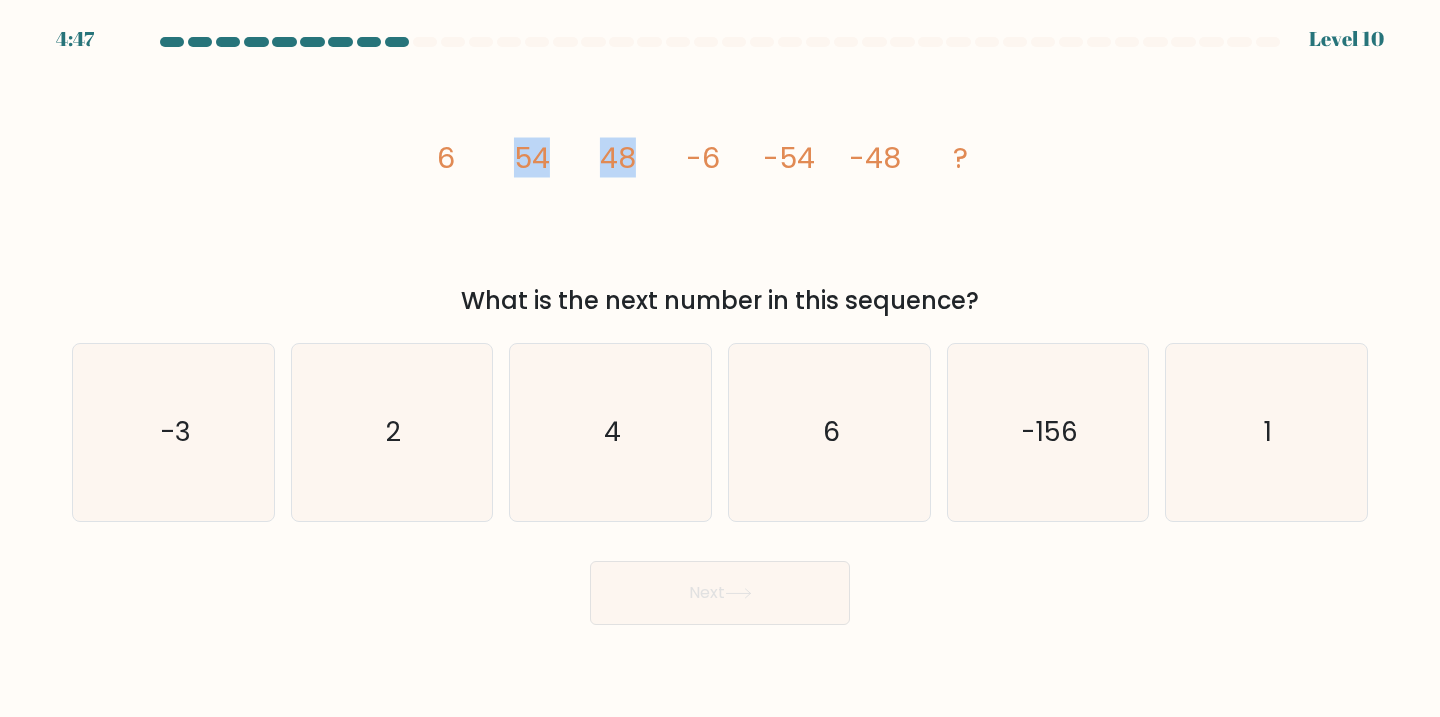 drag, startPoint x: 640, startPoint y: 157, endPoint x: 512, endPoint y: 158, distance: 128.0039 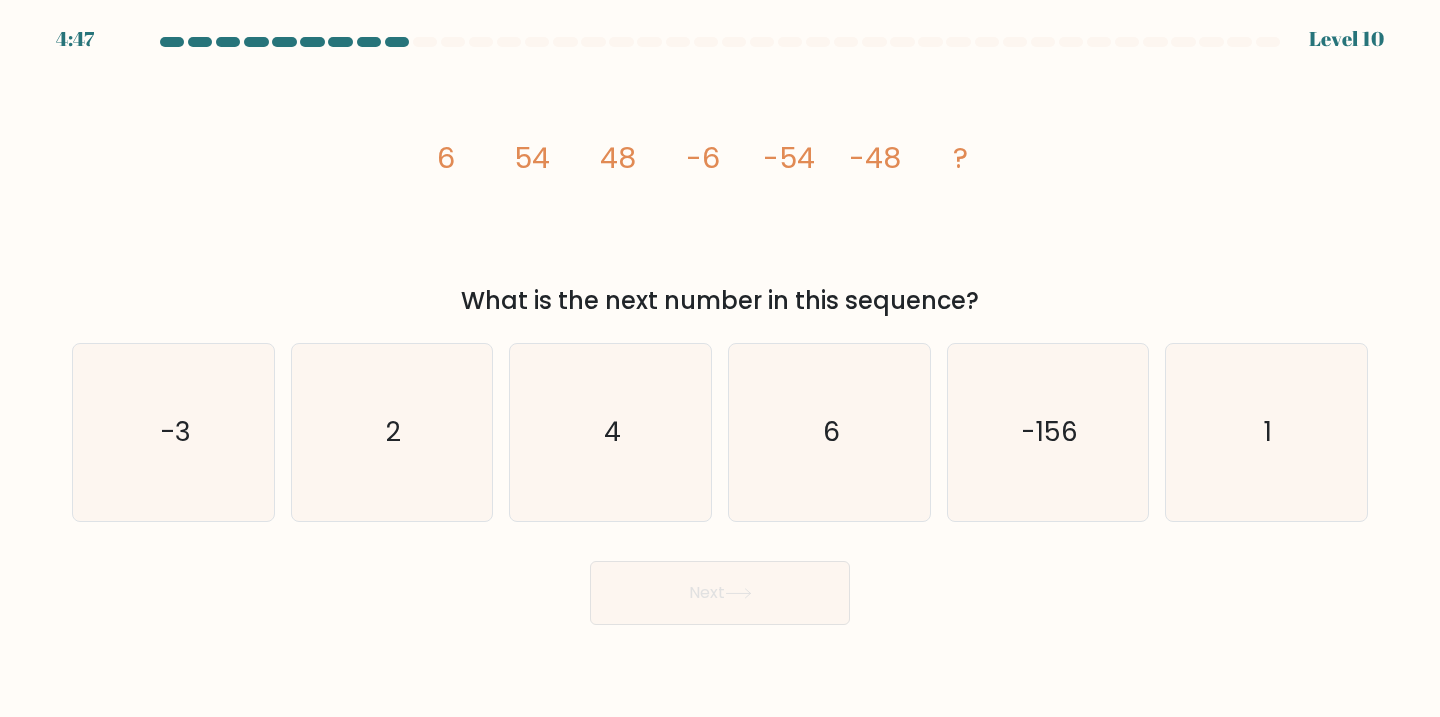 click on "image/svg+xml
6
54
48
-6
-54
-48
?" 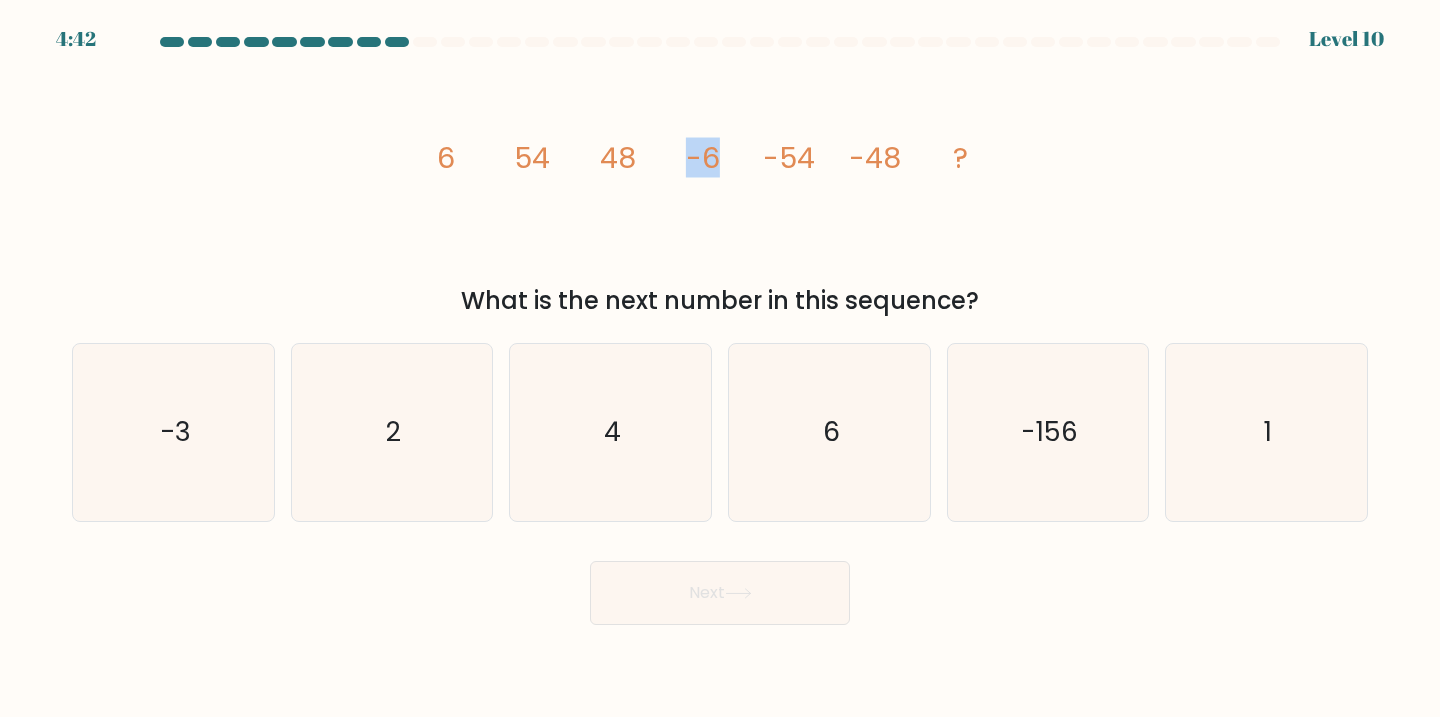 drag, startPoint x: 720, startPoint y: 155, endPoint x: 690, endPoint y: 158, distance: 30.149628 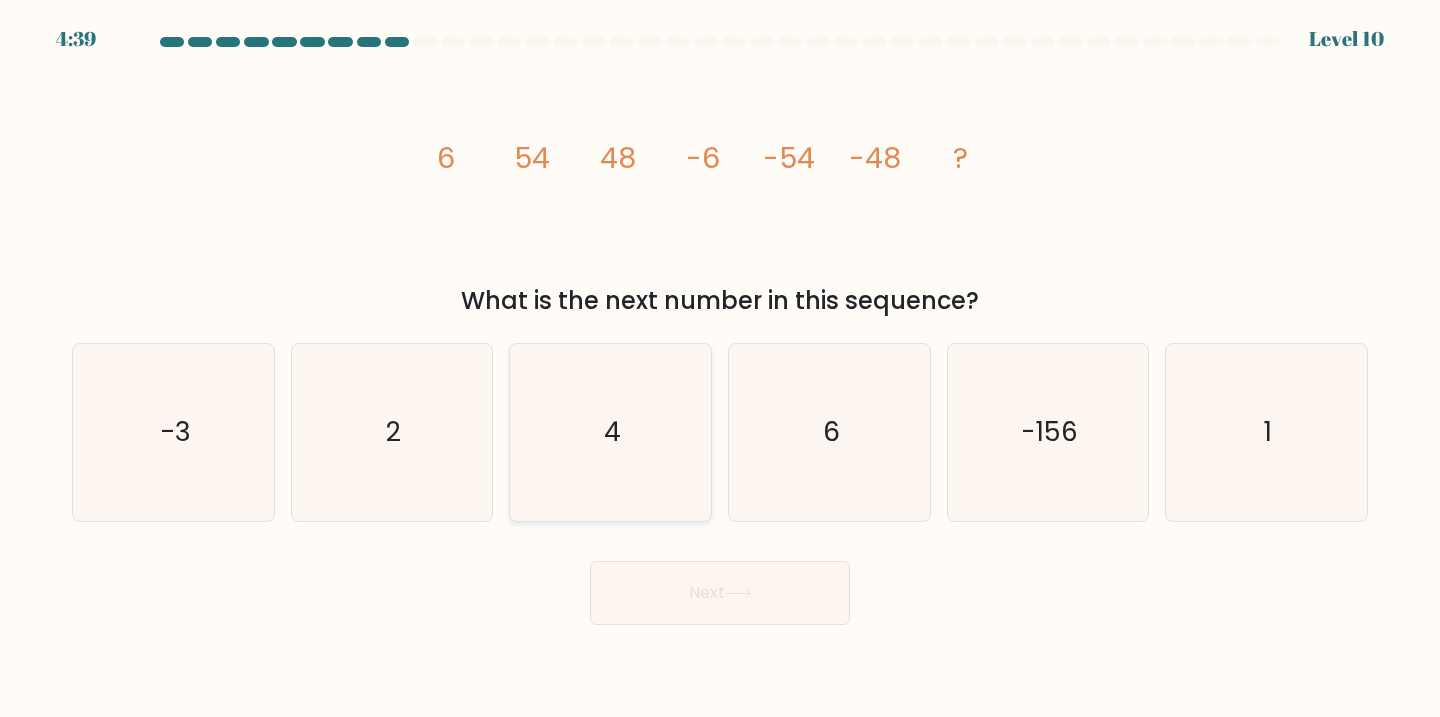 click on "4" 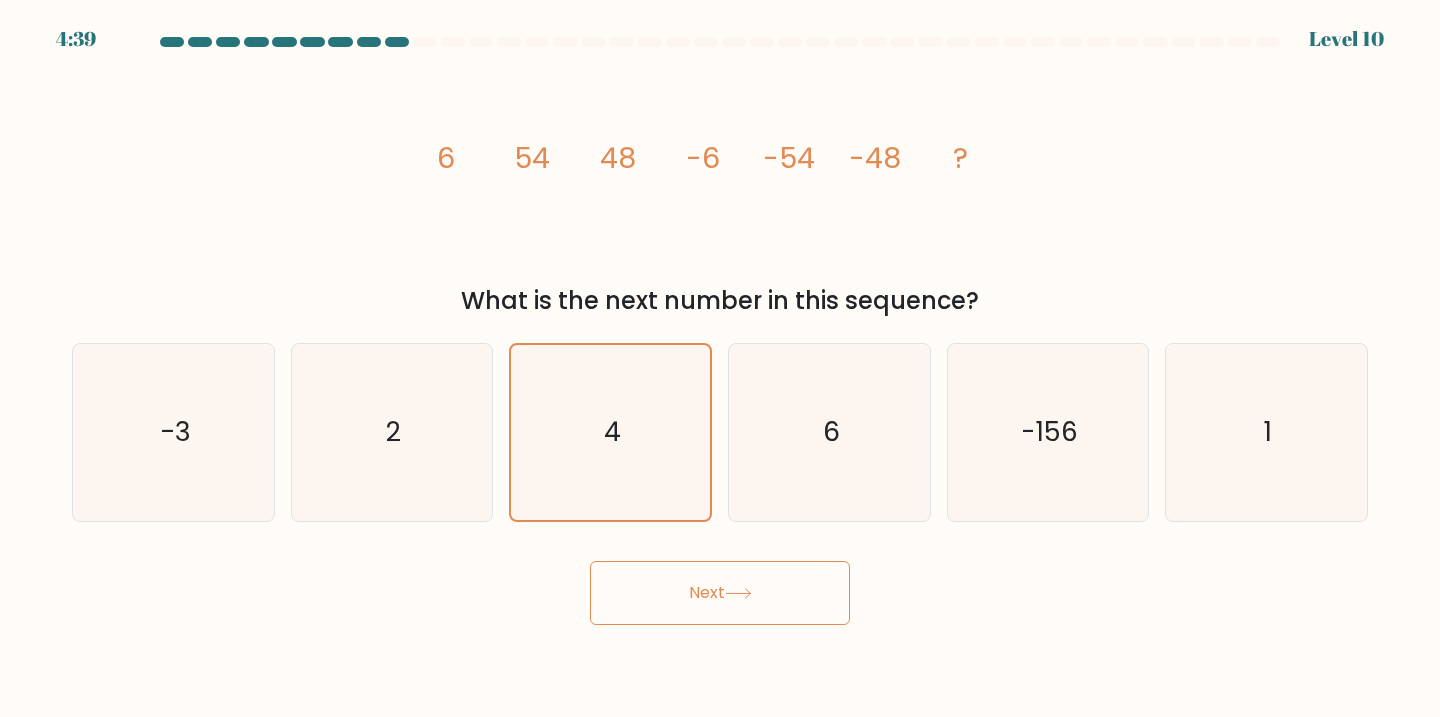 click on "Next" at bounding box center [720, 593] 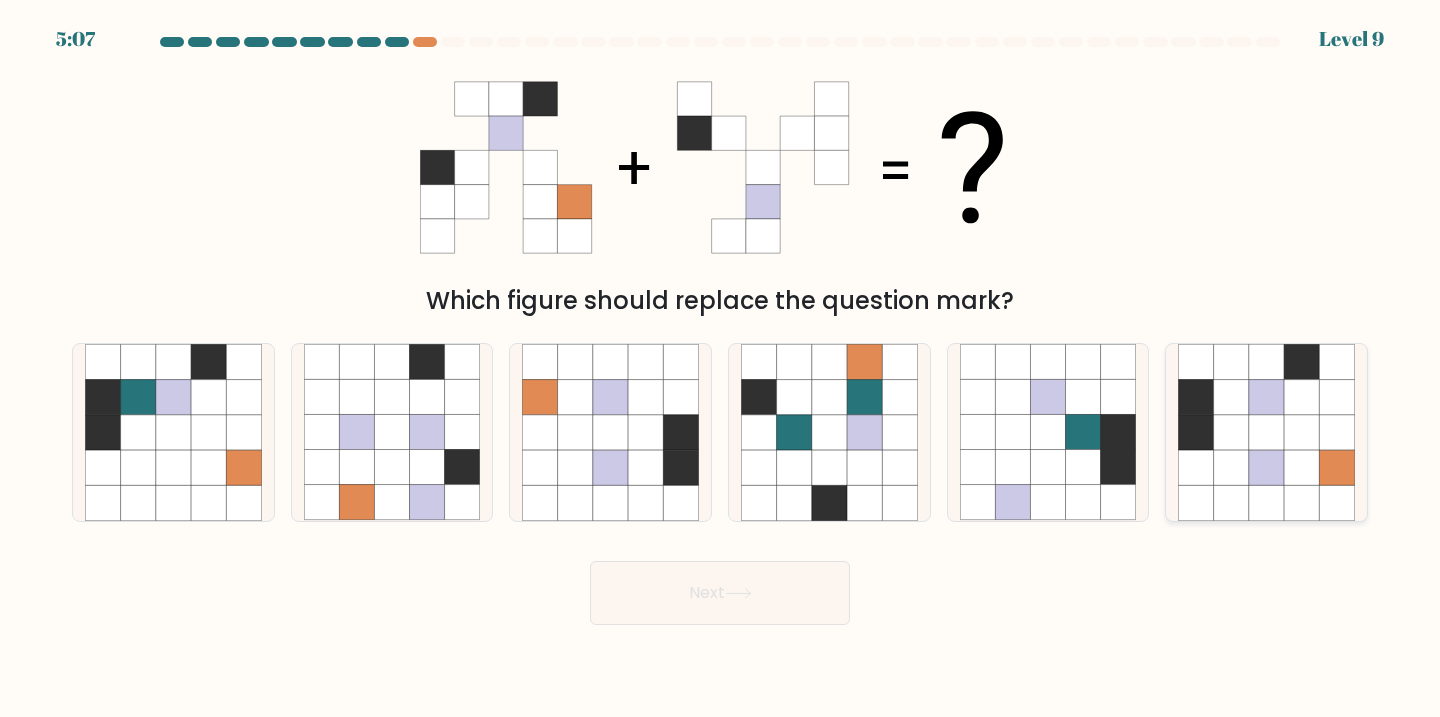 click 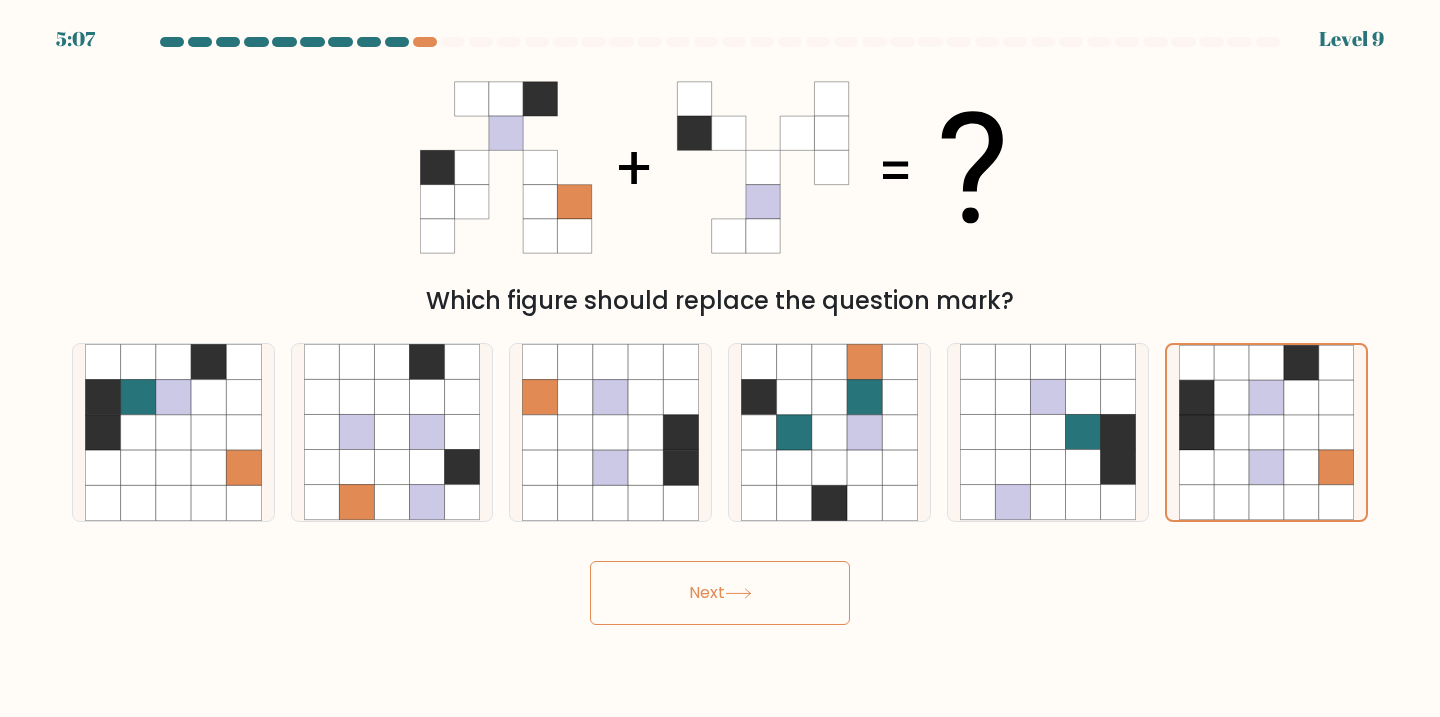 click on "Next" at bounding box center [720, 593] 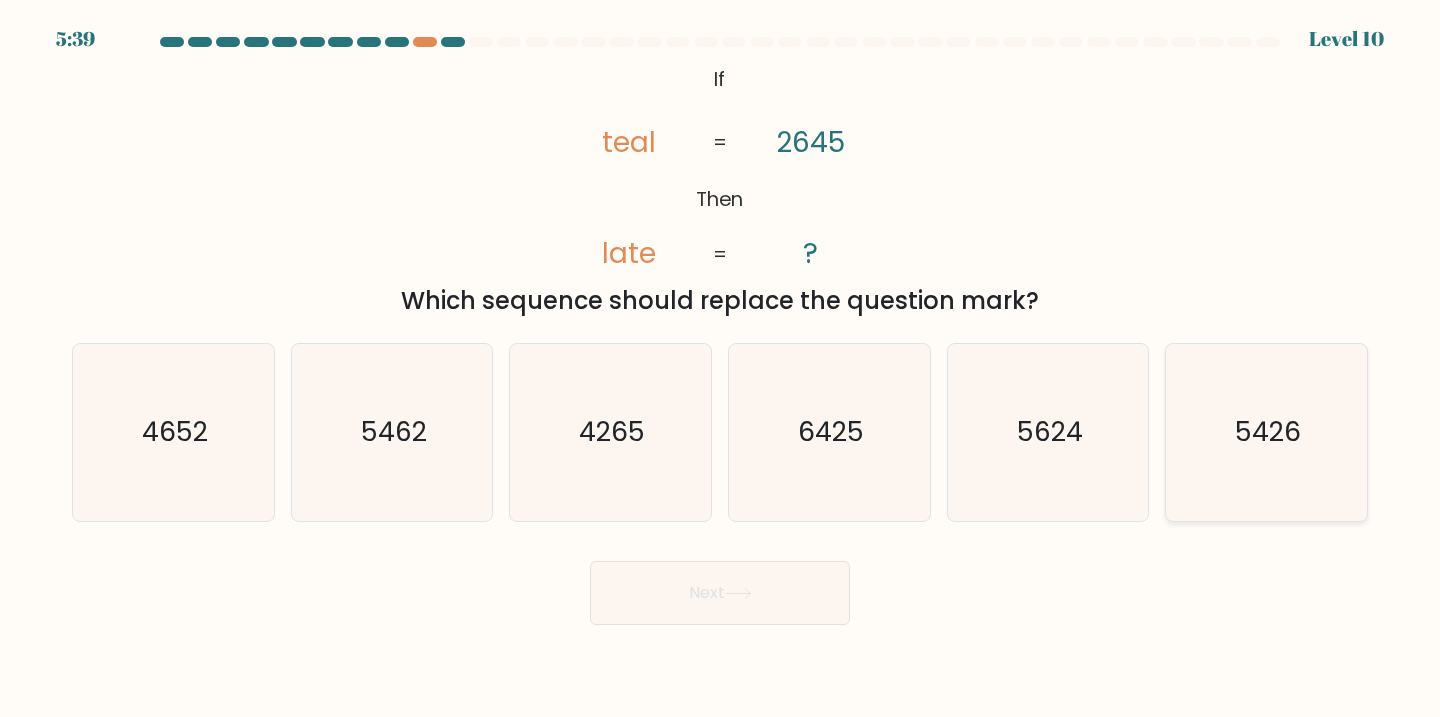 click on "5426" 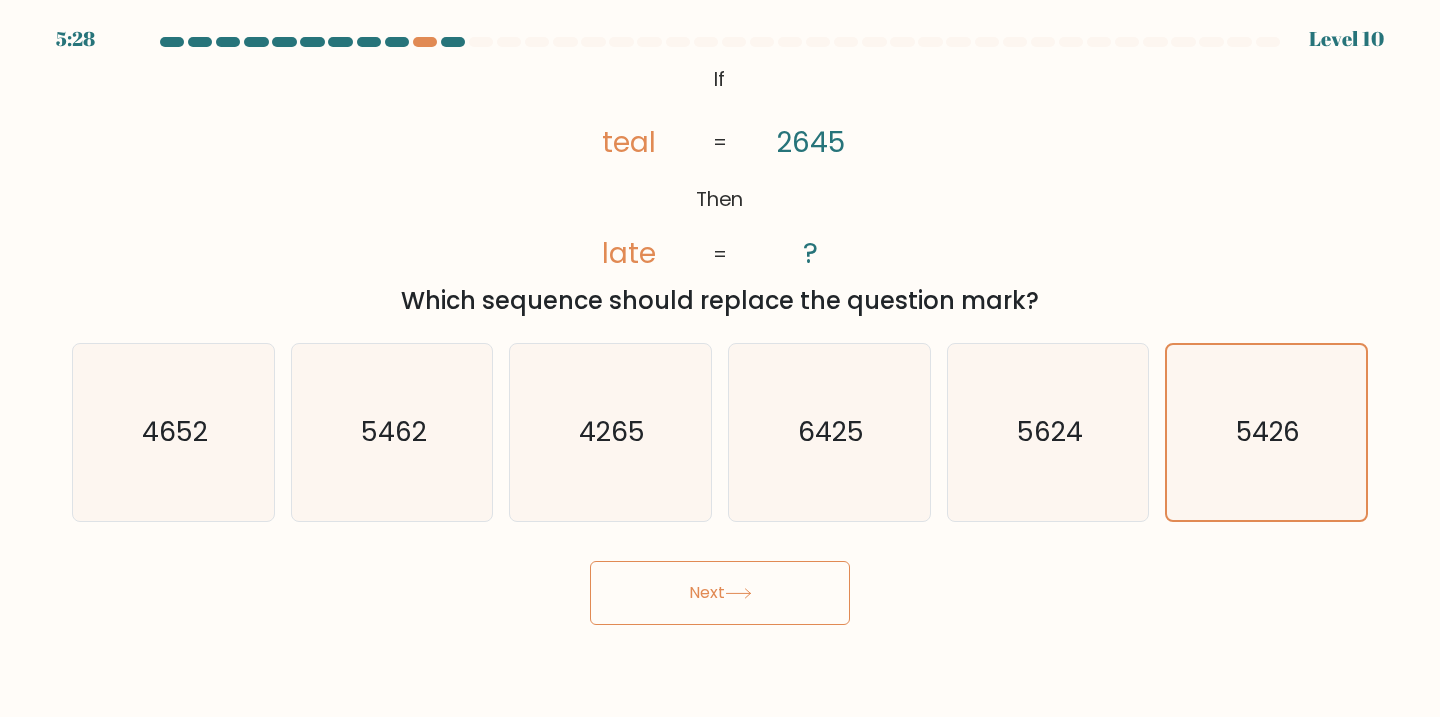 click on "Next" at bounding box center [720, 593] 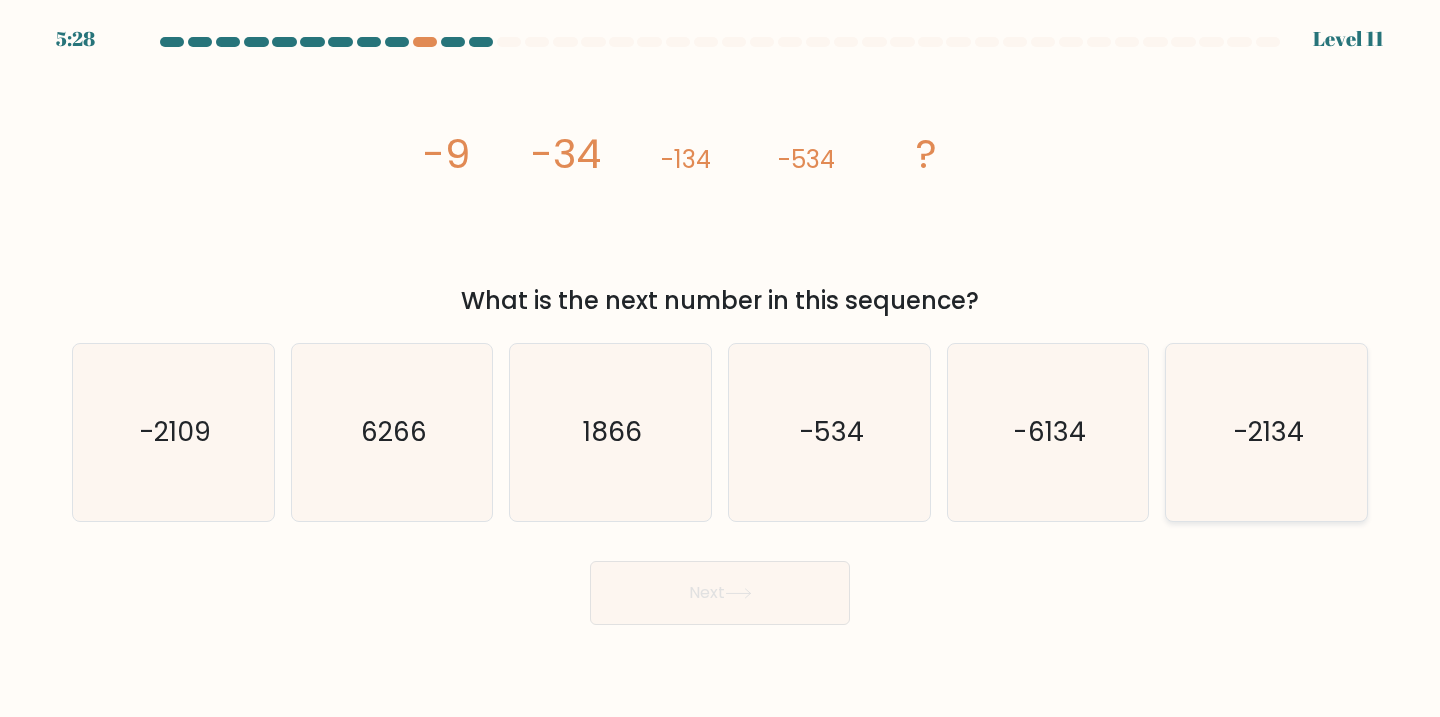 click on "-2134" 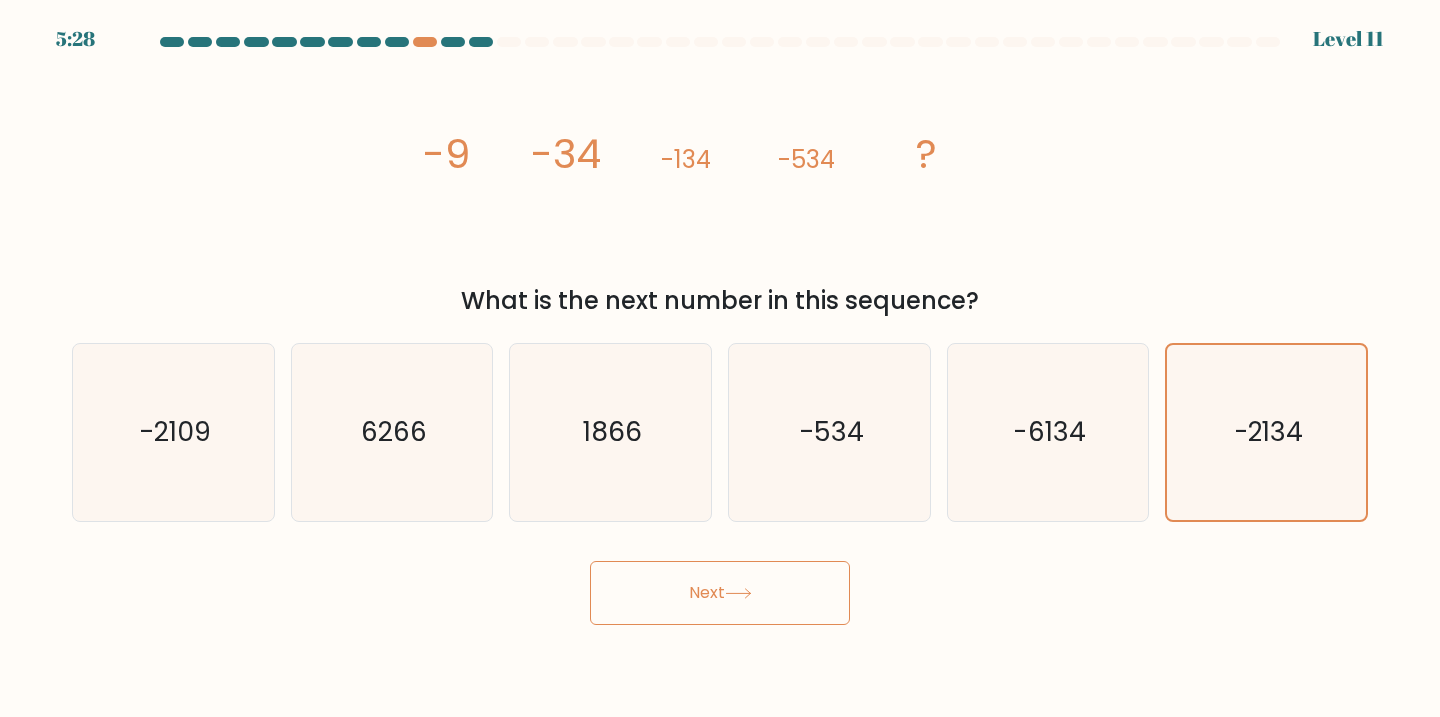 click on "Next" at bounding box center (720, 593) 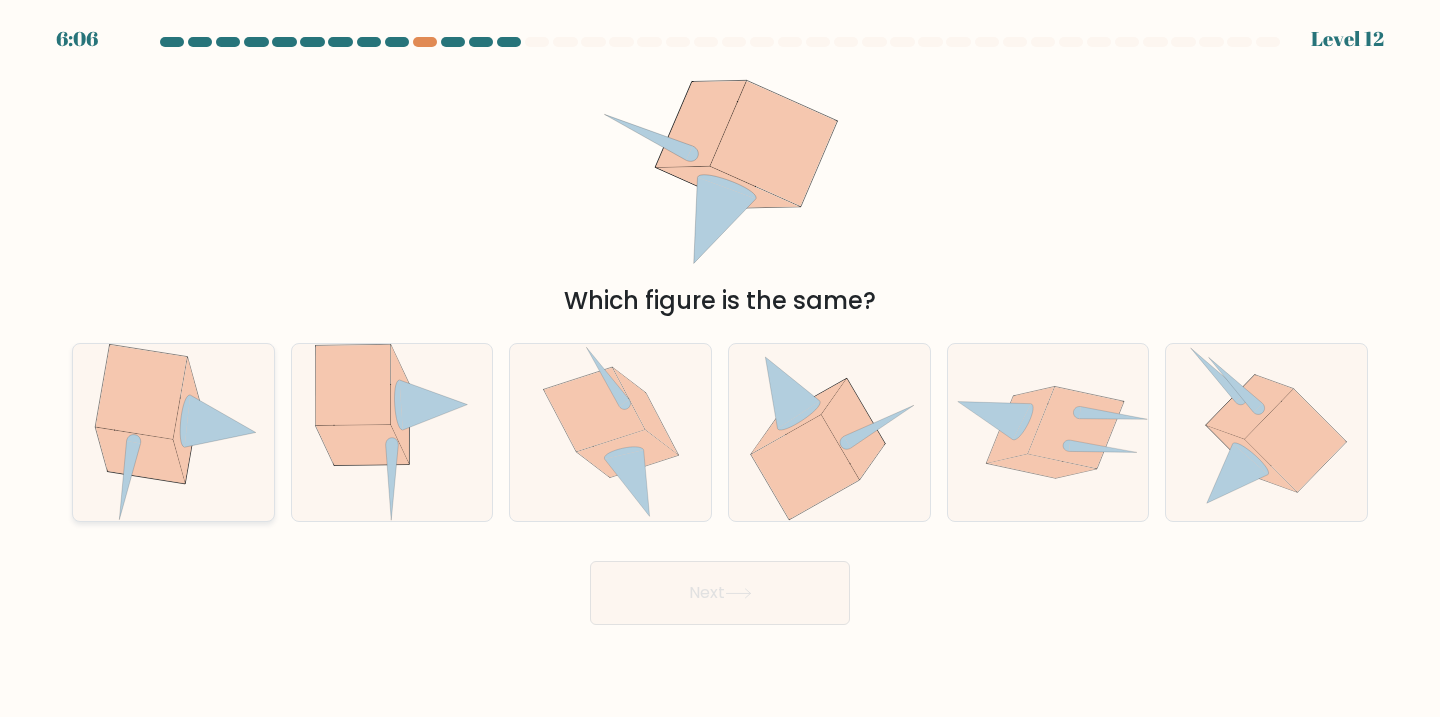 click 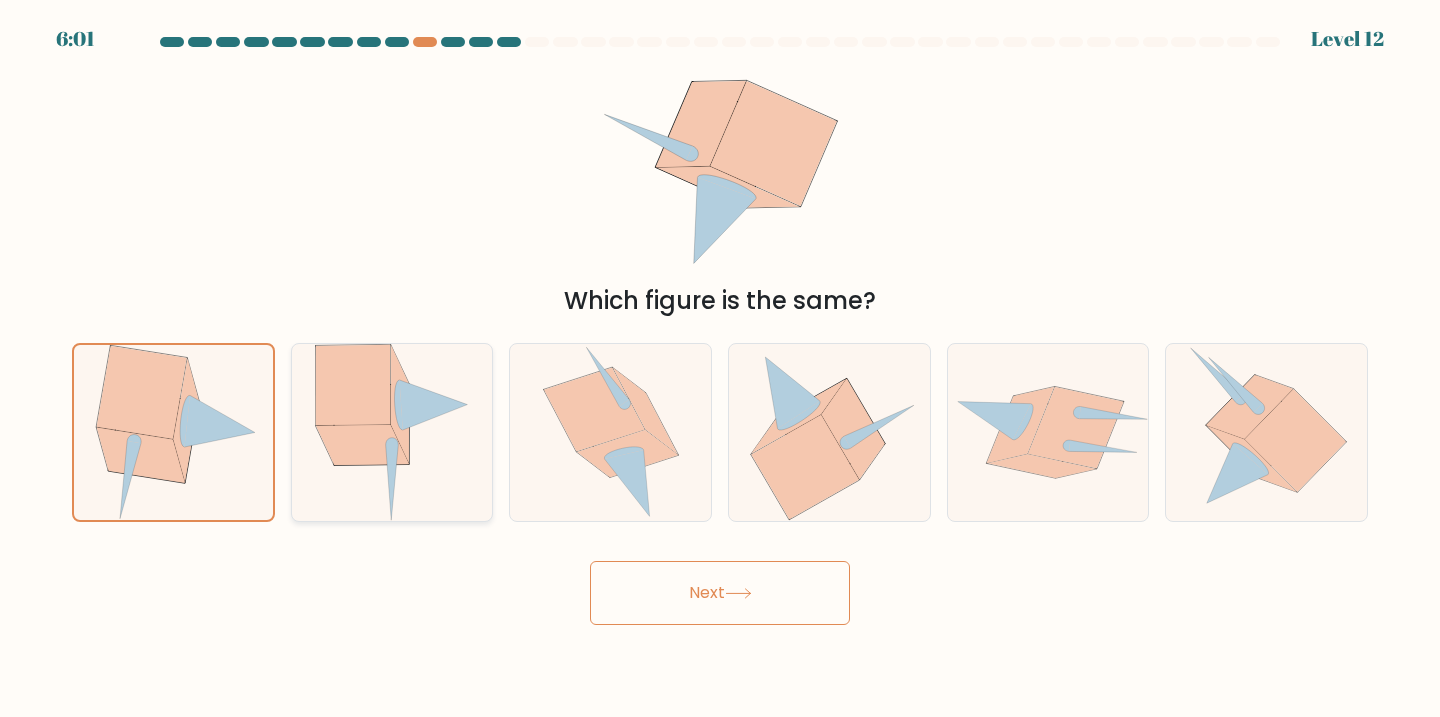 click at bounding box center (392, 432) 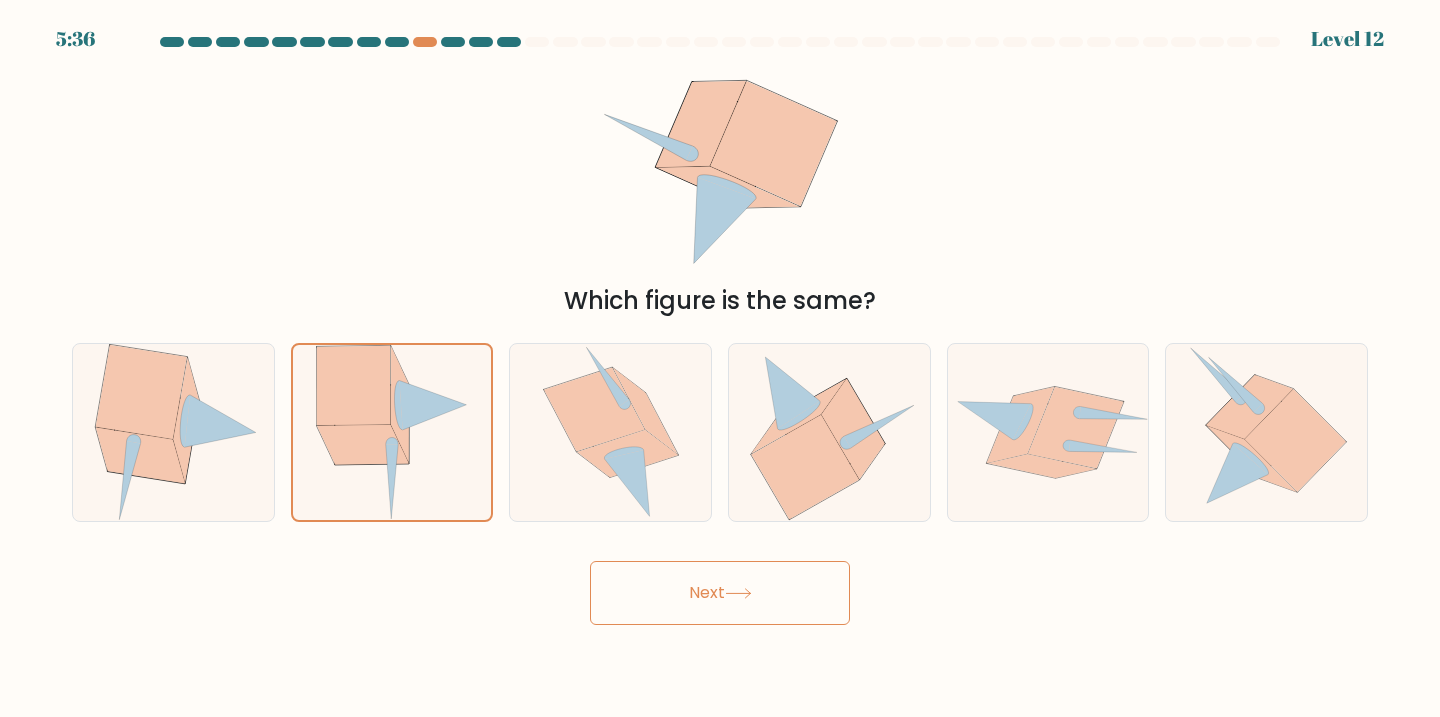 click on "Next" at bounding box center (720, 593) 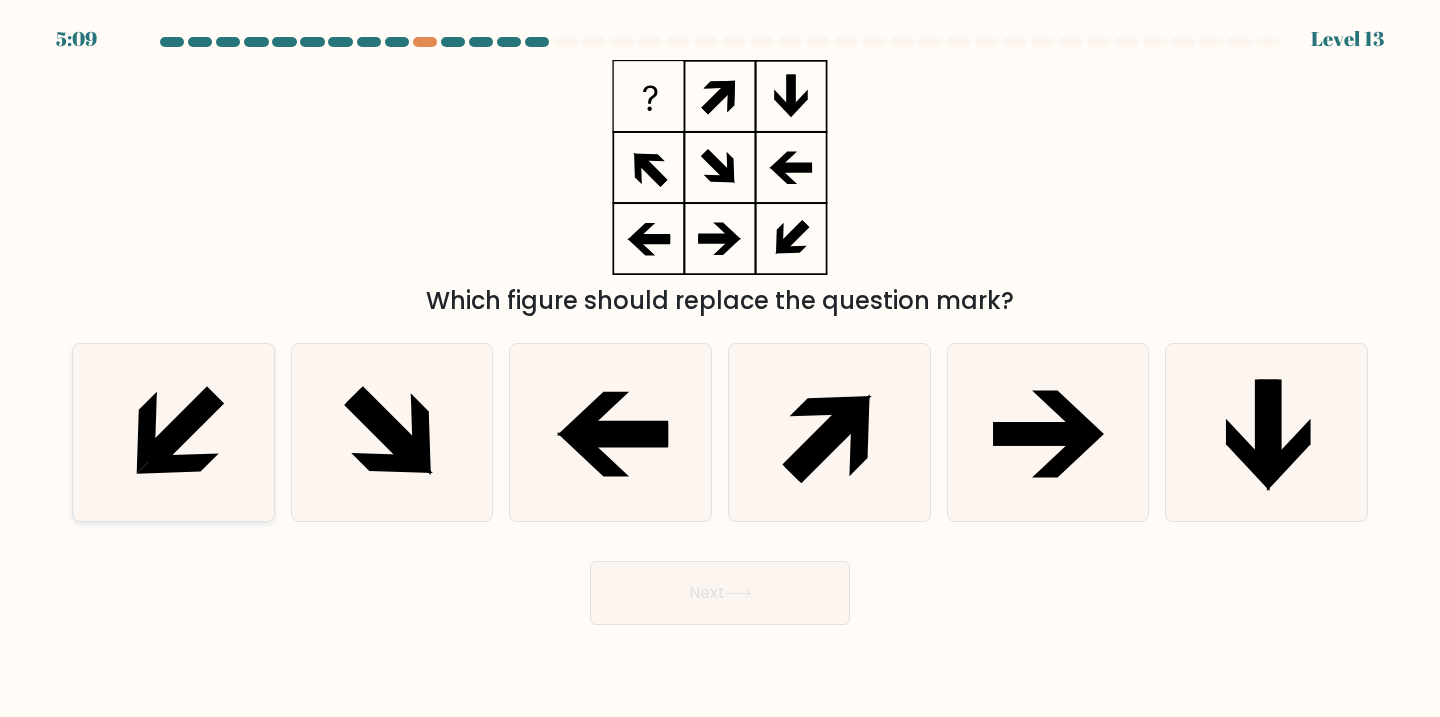 click 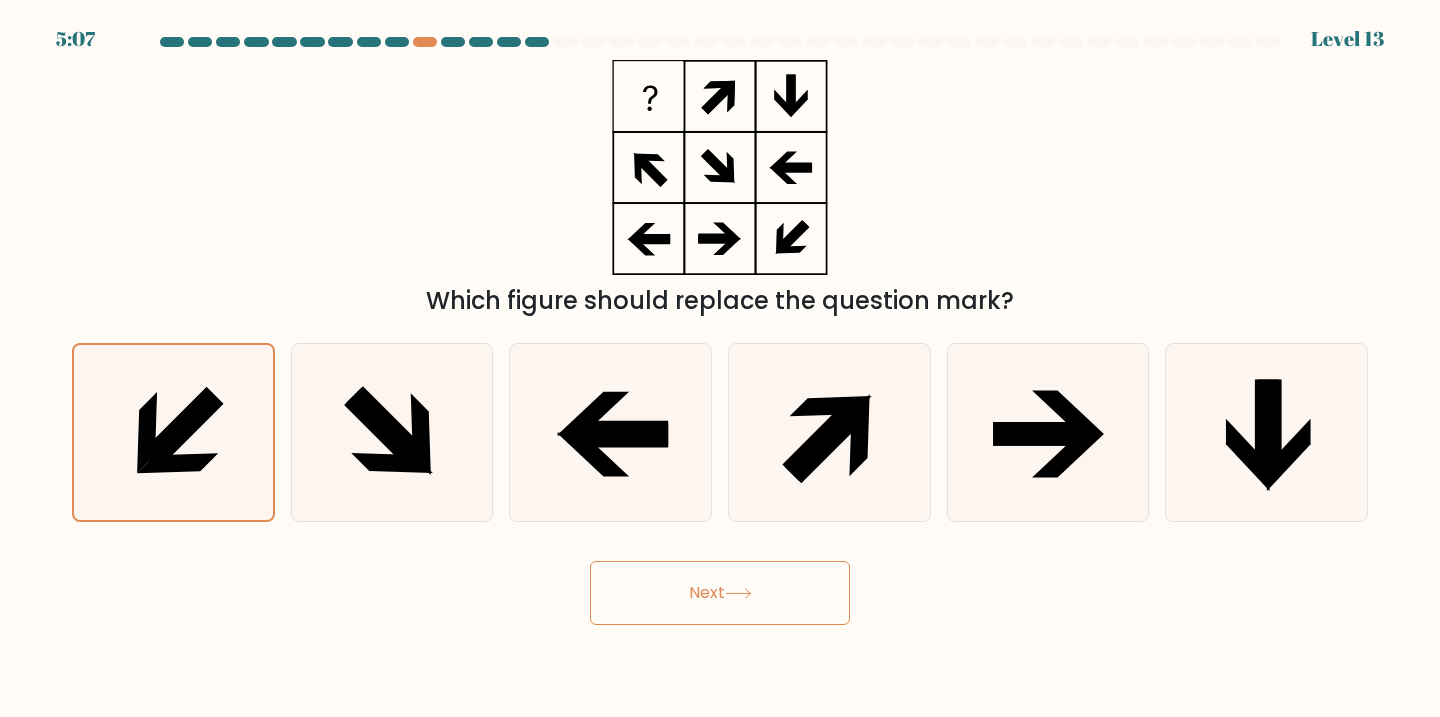 click 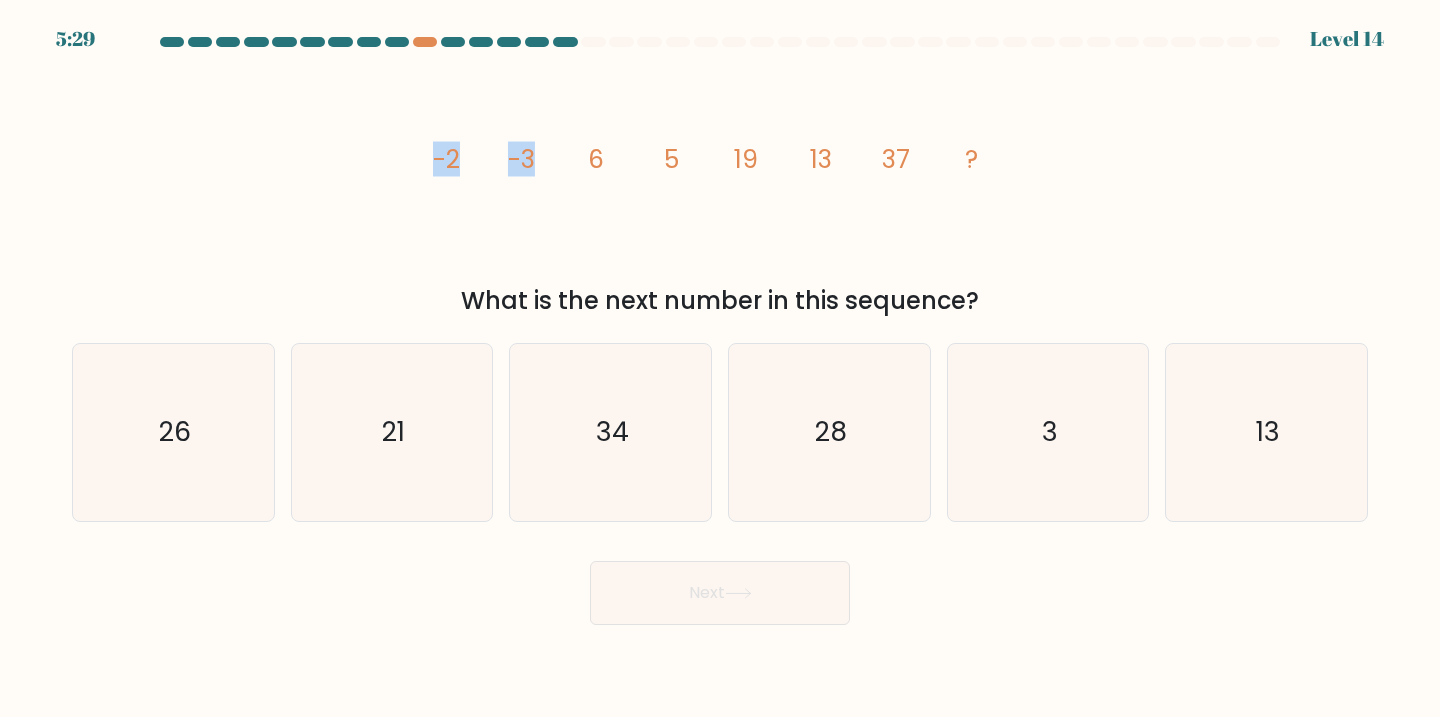drag, startPoint x: 432, startPoint y: 156, endPoint x: 537, endPoint y: 154, distance: 105.01904 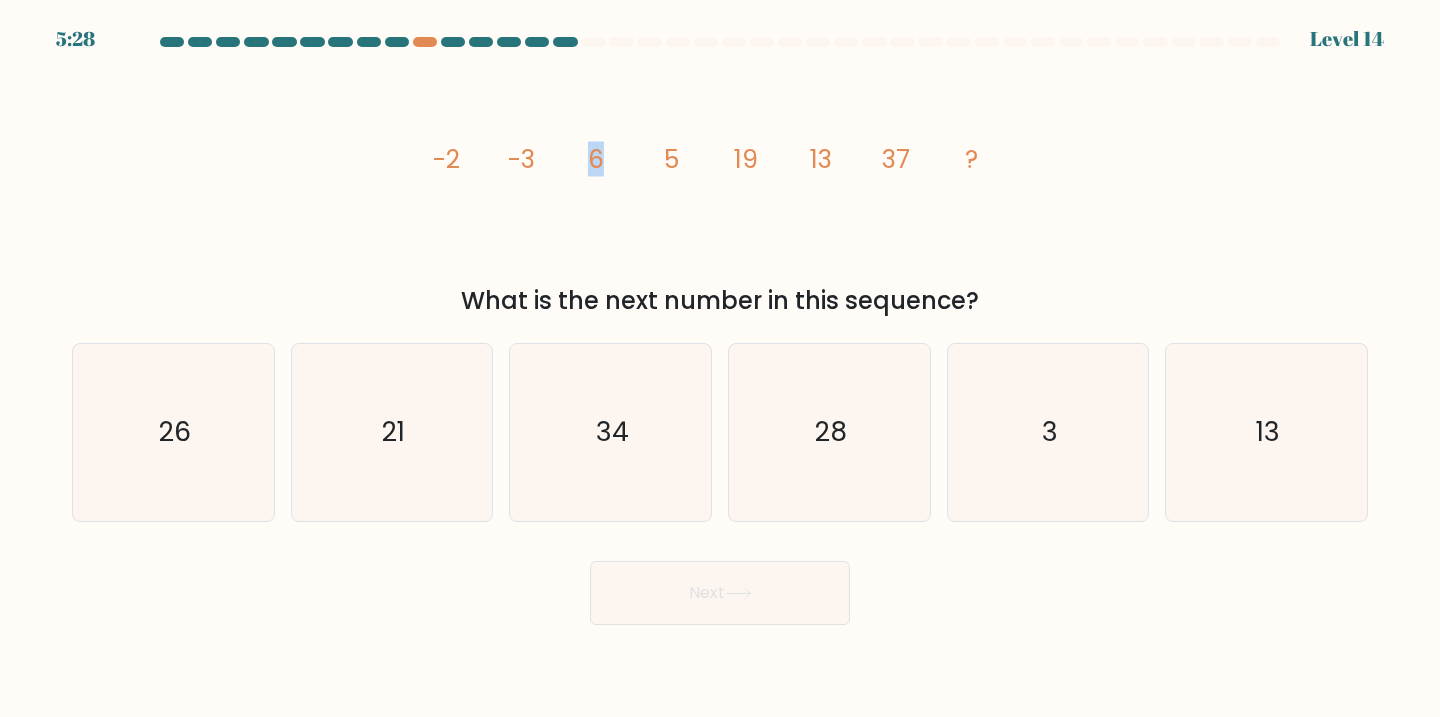 drag, startPoint x: 573, startPoint y: 155, endPoint x: 618, endPoint y: 154, distance: 45.01111 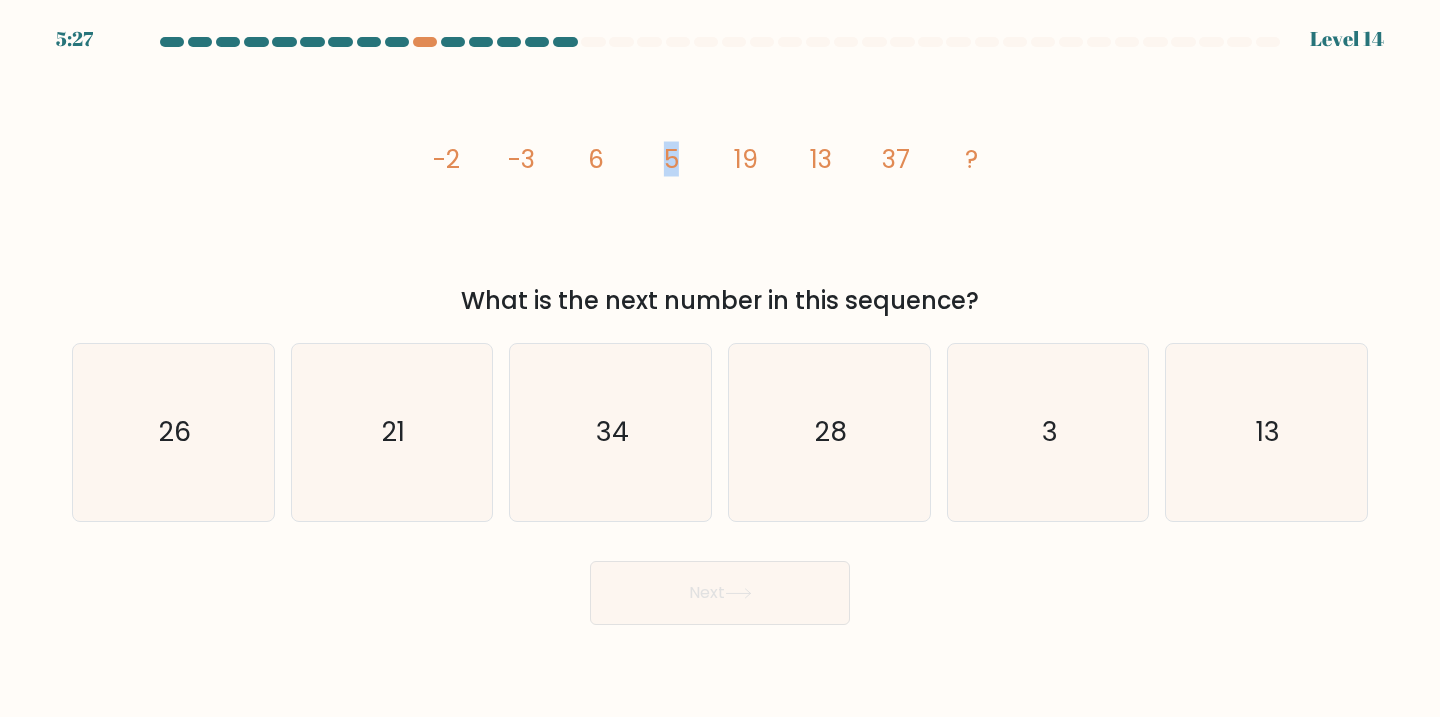 drag, startPoint x: 658, startPoint y: 152, endPoint x: 686, endPoint y: 150, distance: 28.071337 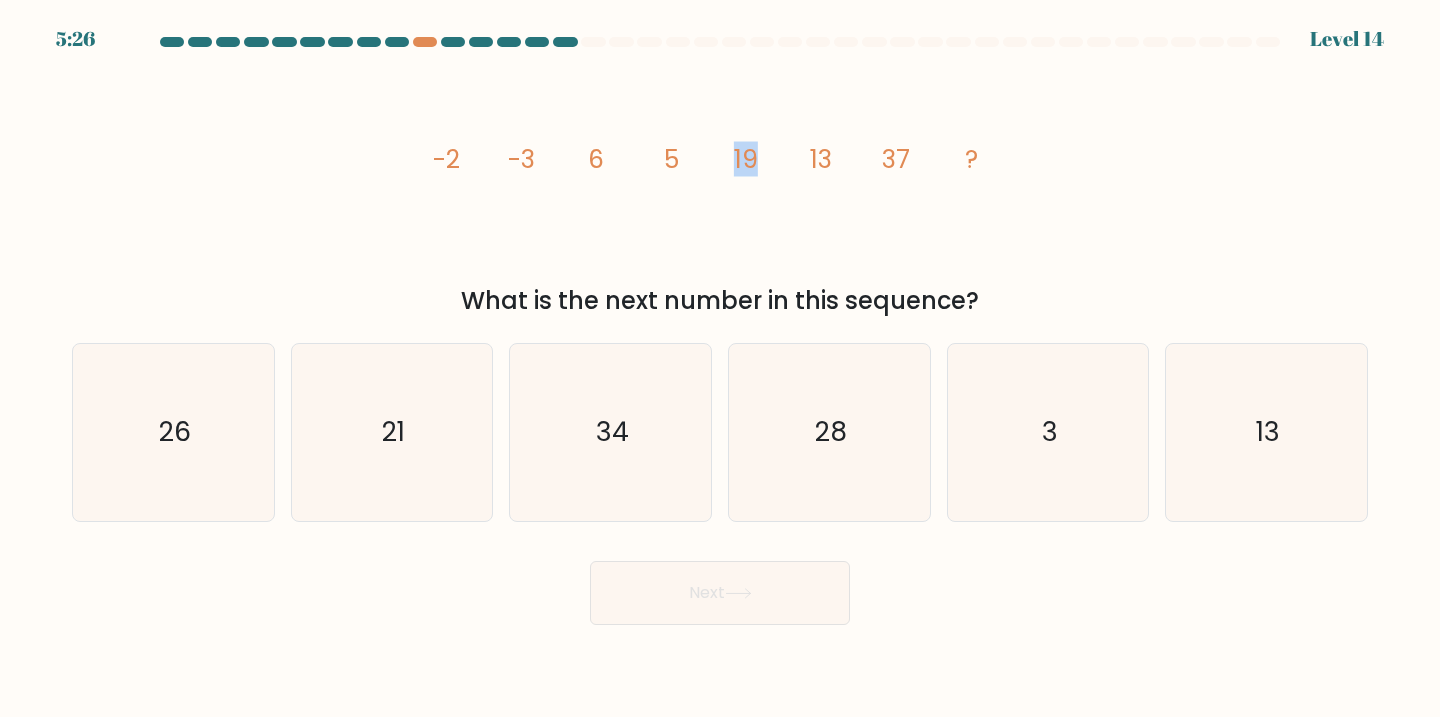 drag, startPoint x: 729, startPoint y: 158, endPoint x: 766, endPoint y: 156, distance: 37.054016 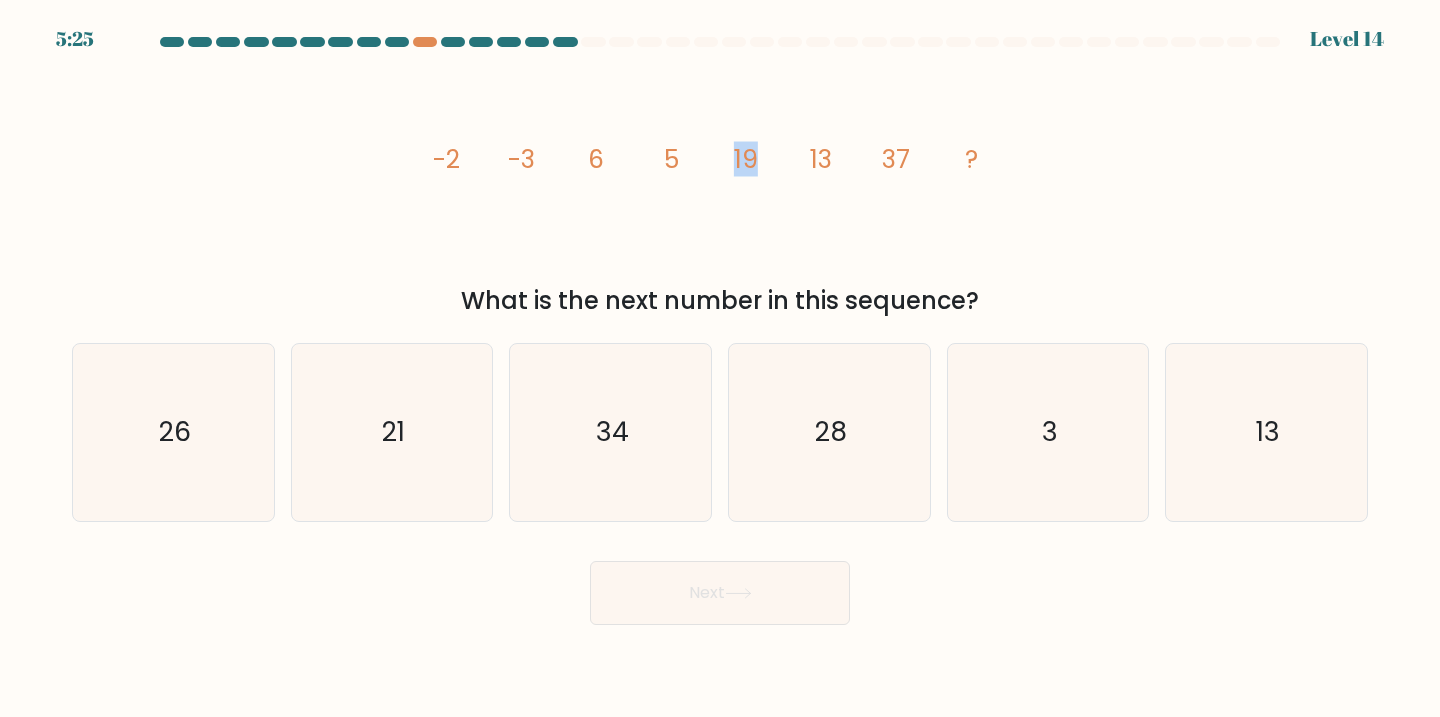 click on "image/svg+xml
-2
-3
6
5
19
13
37
?" 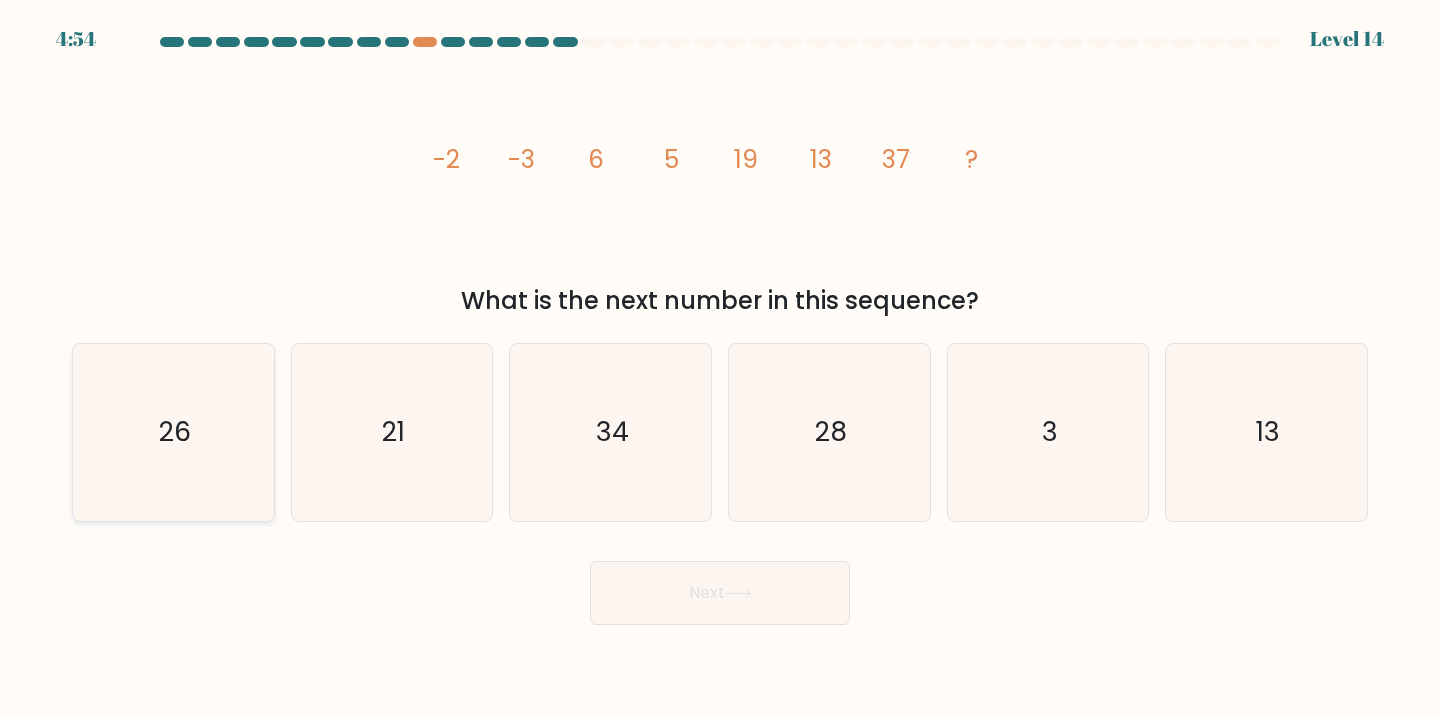 click on "26" 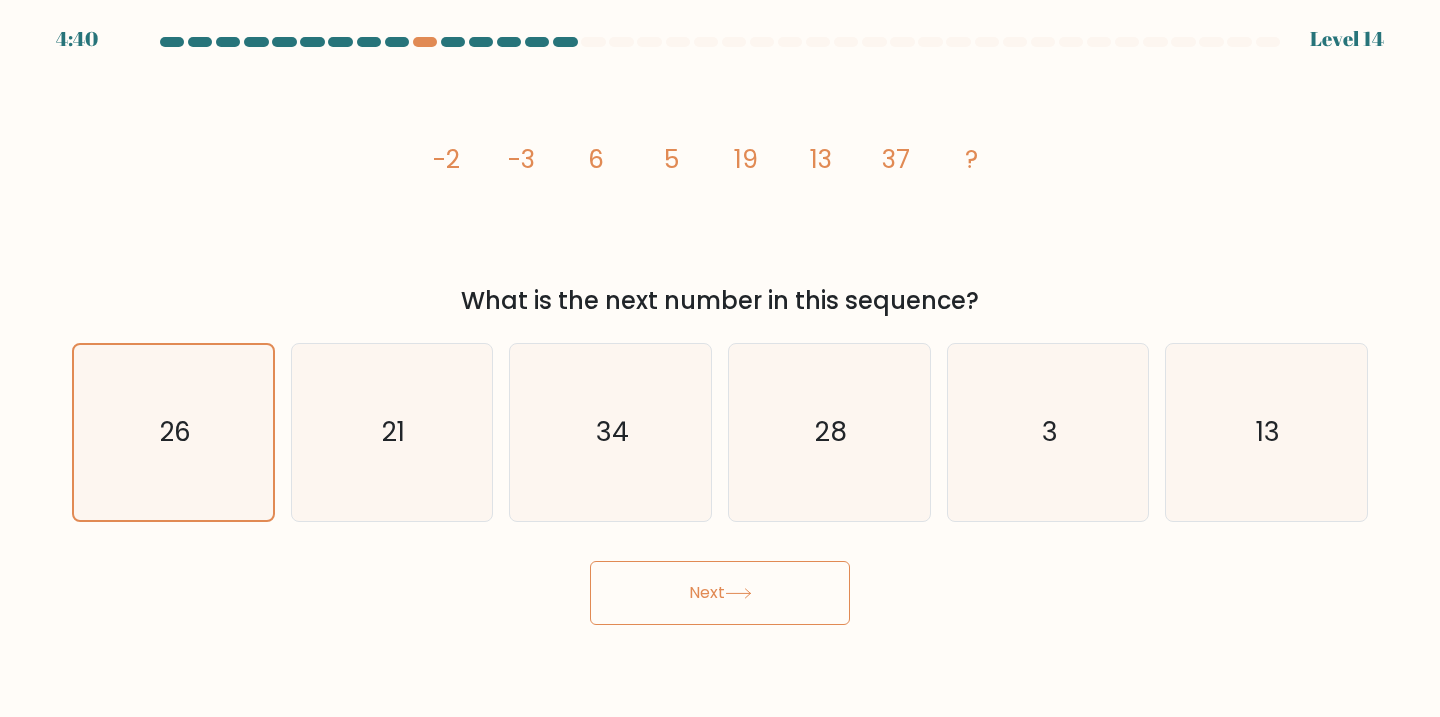 click on "Next" at bounding box center (720, 593) 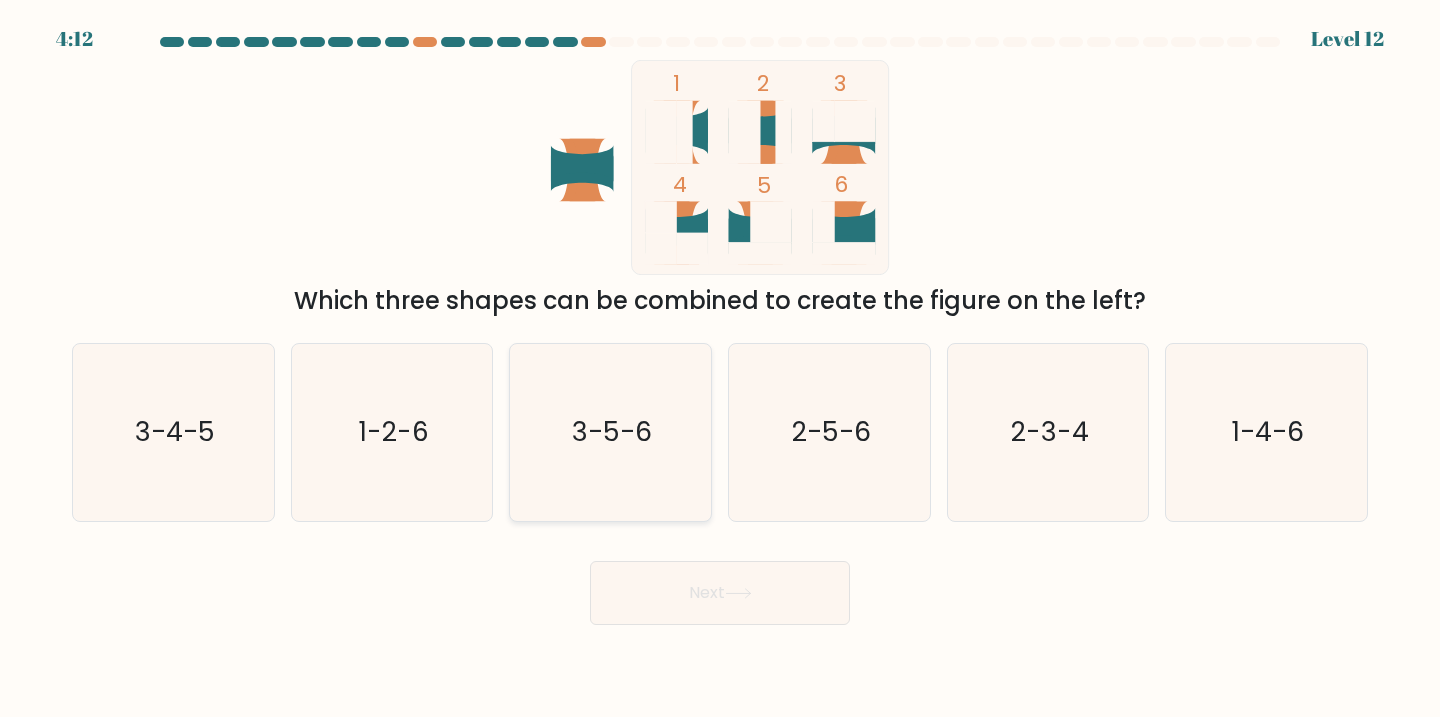 click on "3-5-6" 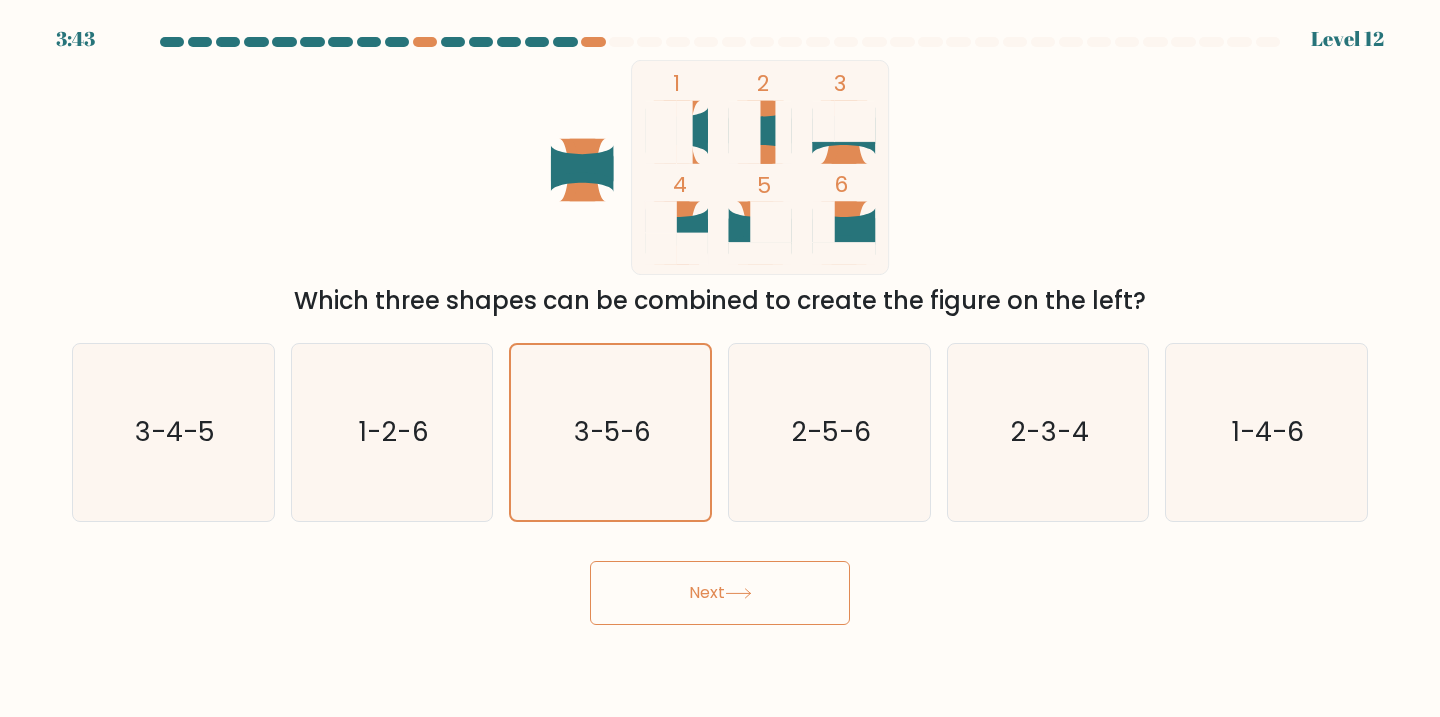 click on "Next" at bounding box center [720, 593] 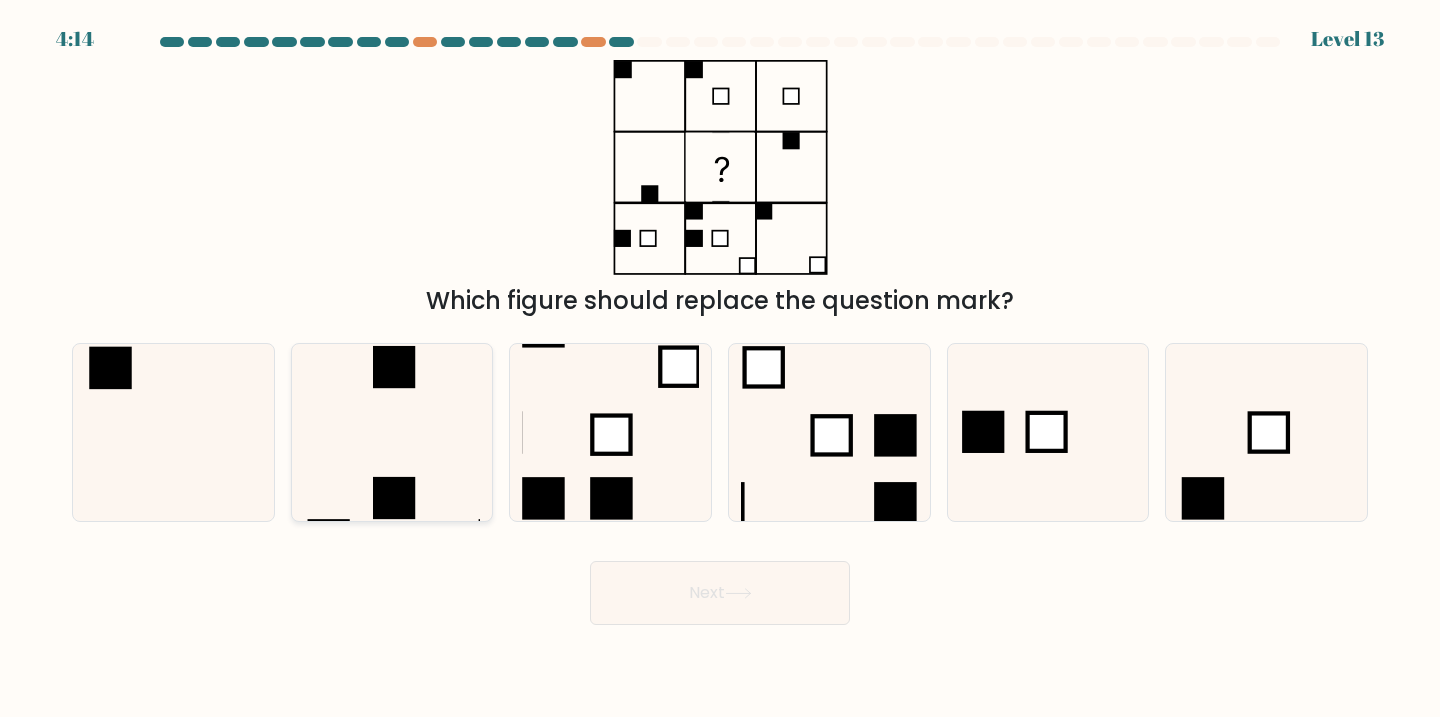 click 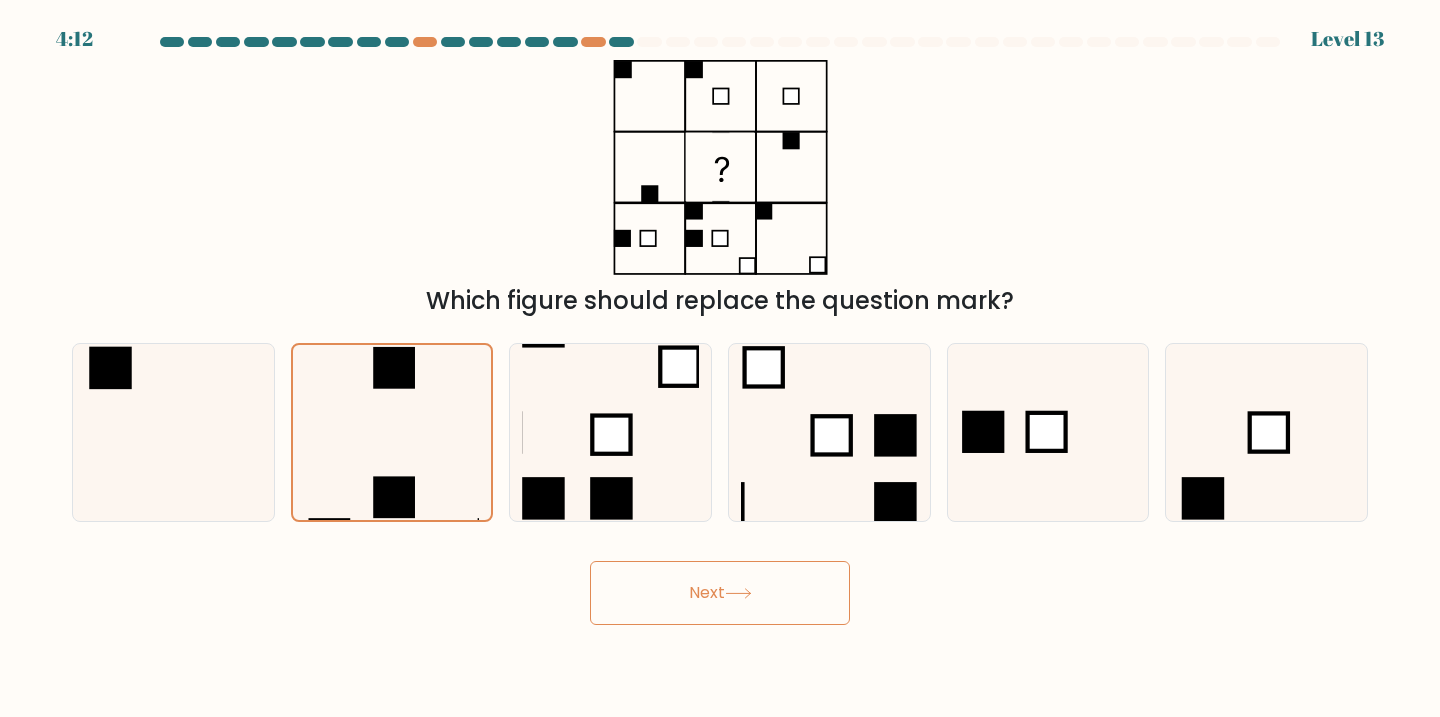 click on "Next" at bounding box center [720, 593] 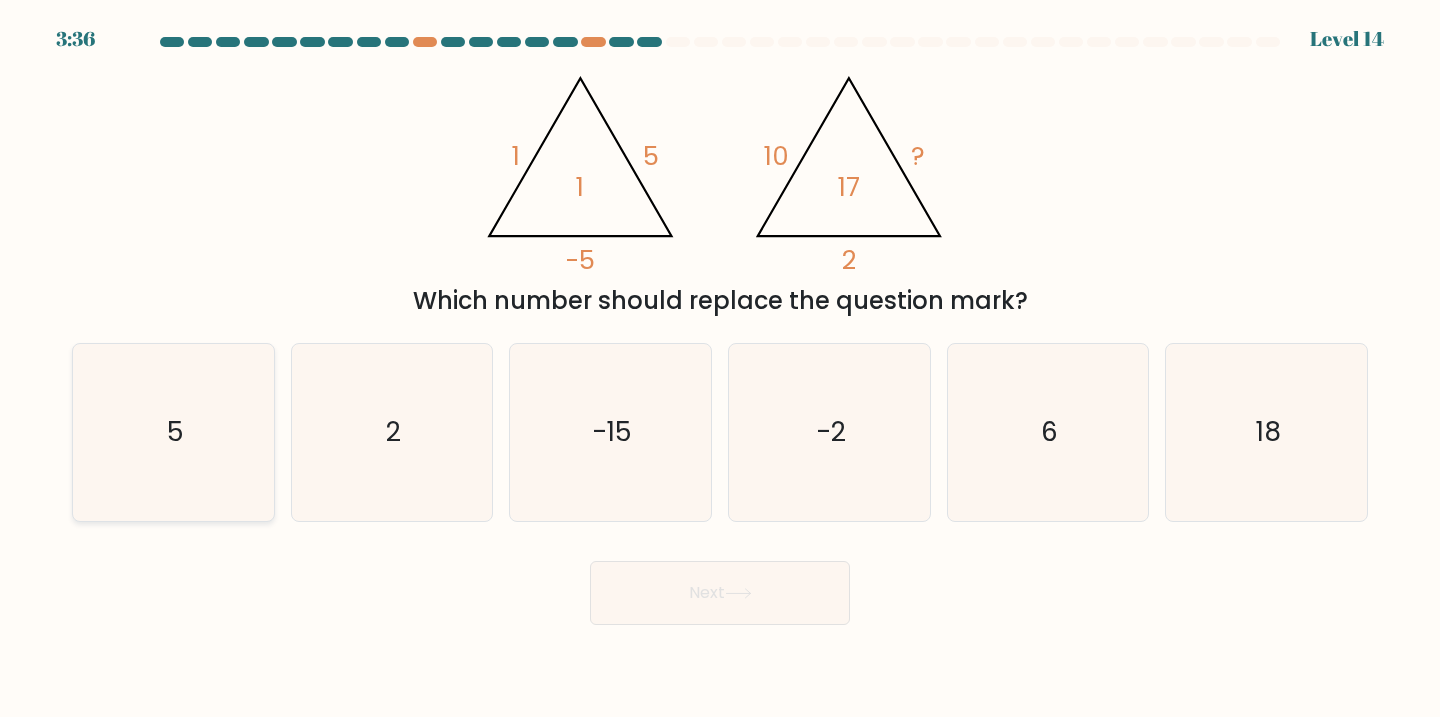 click on "5" 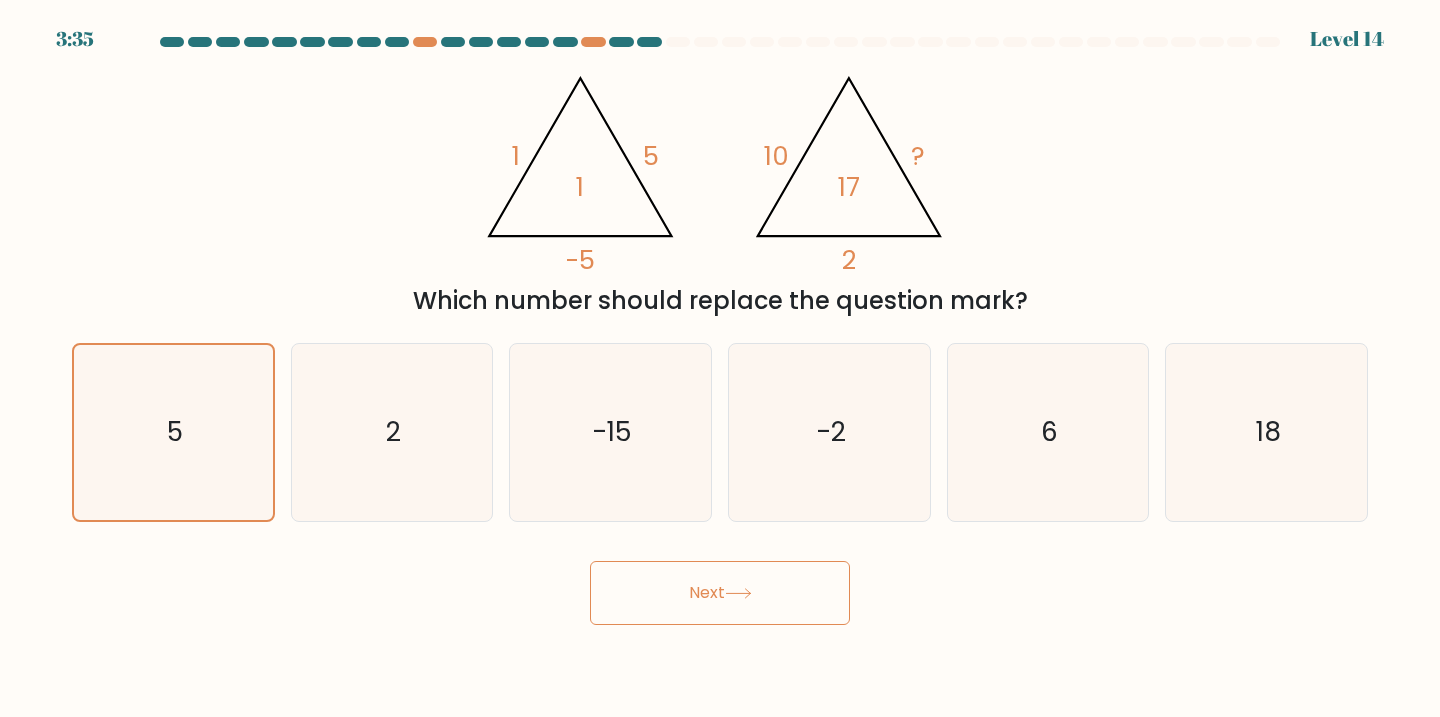 click on "Next" at bounding box center [720, 593] 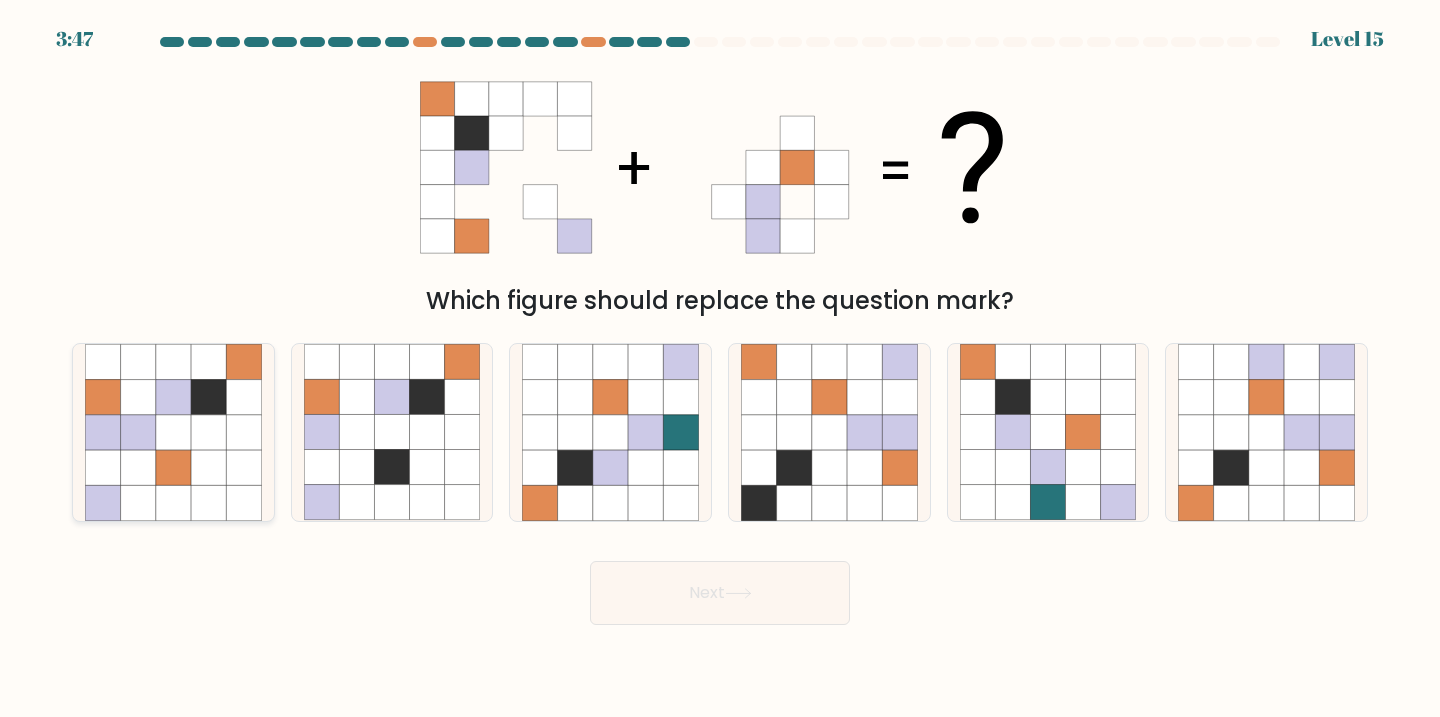 click 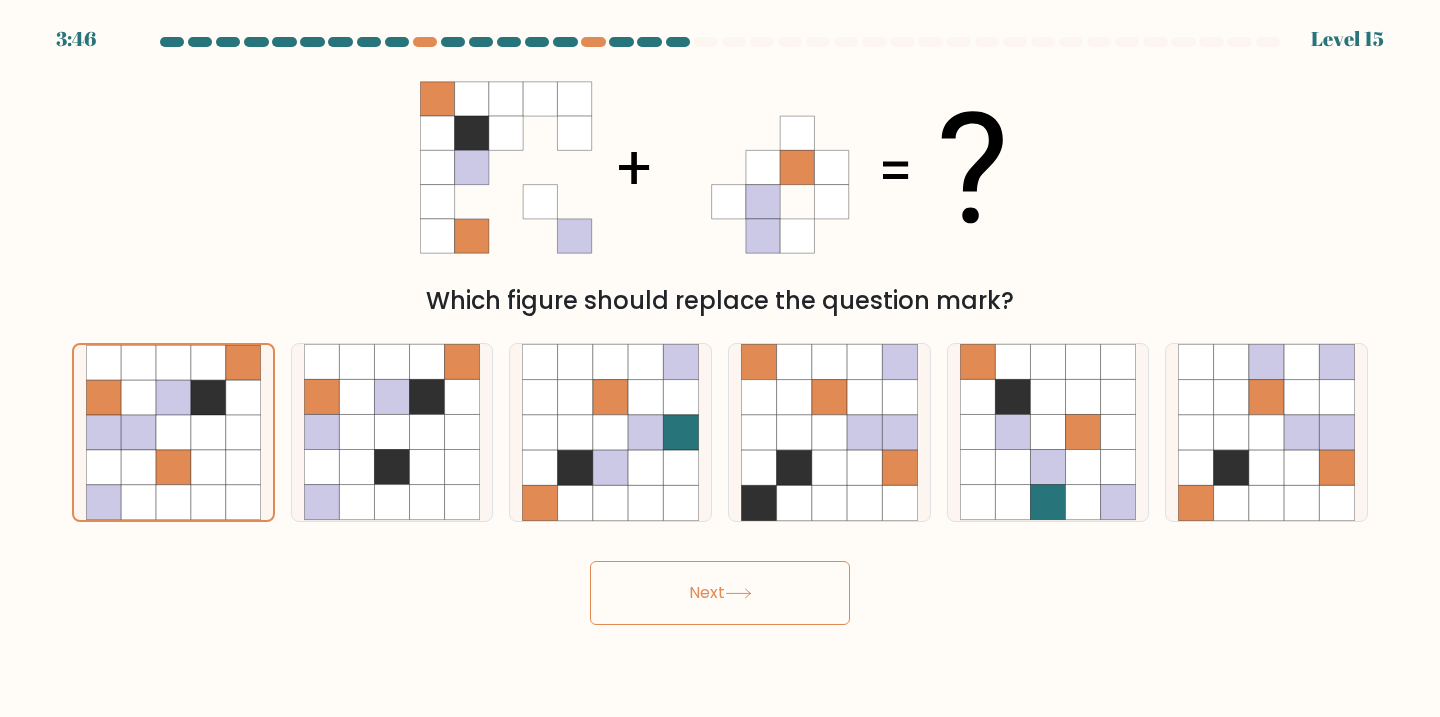 click on "Next" at bounding box center (720, 593) 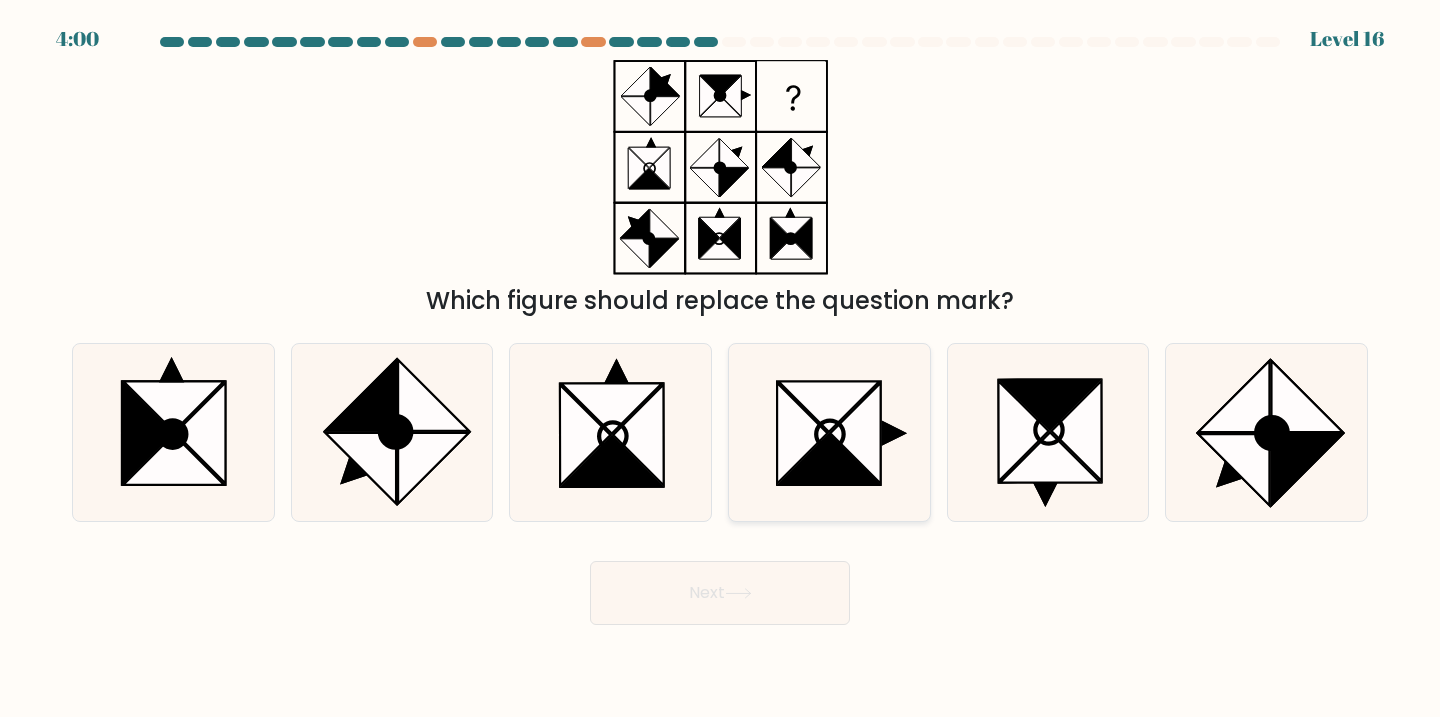 click 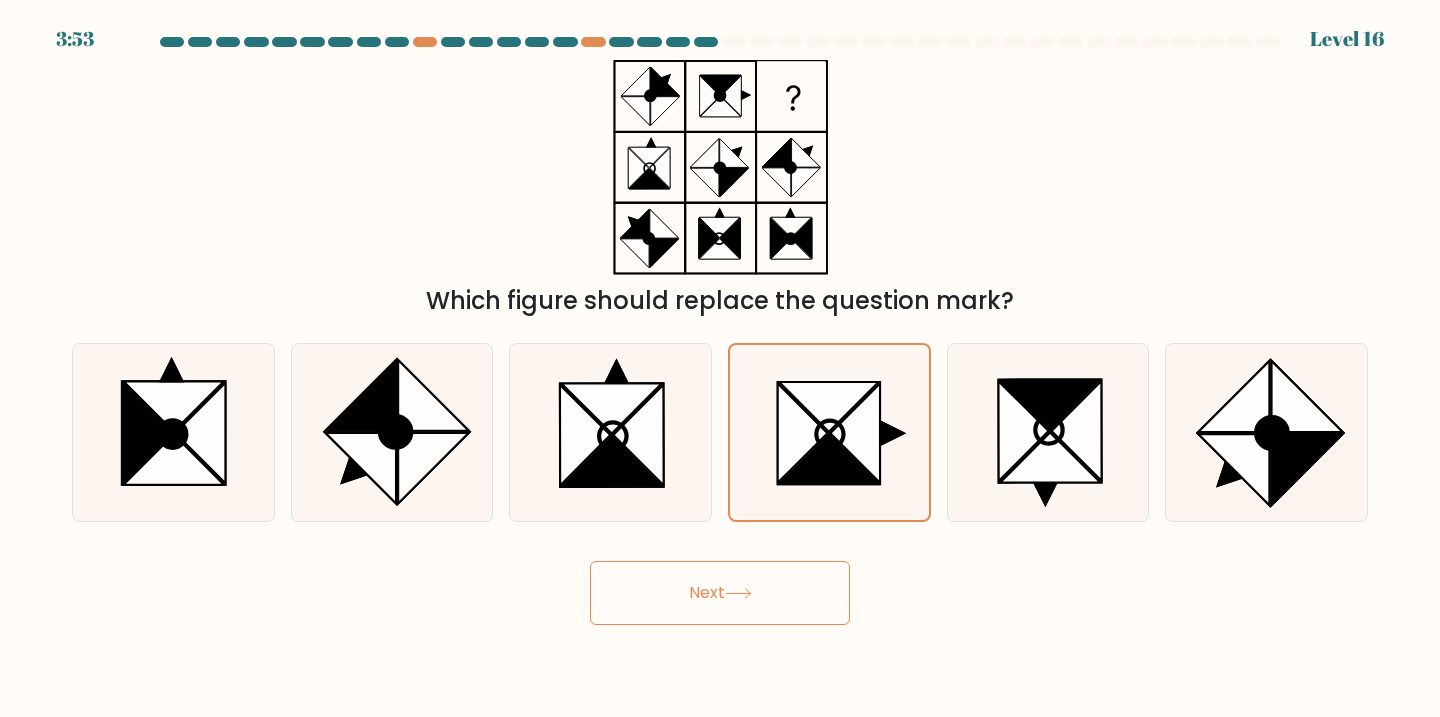 click 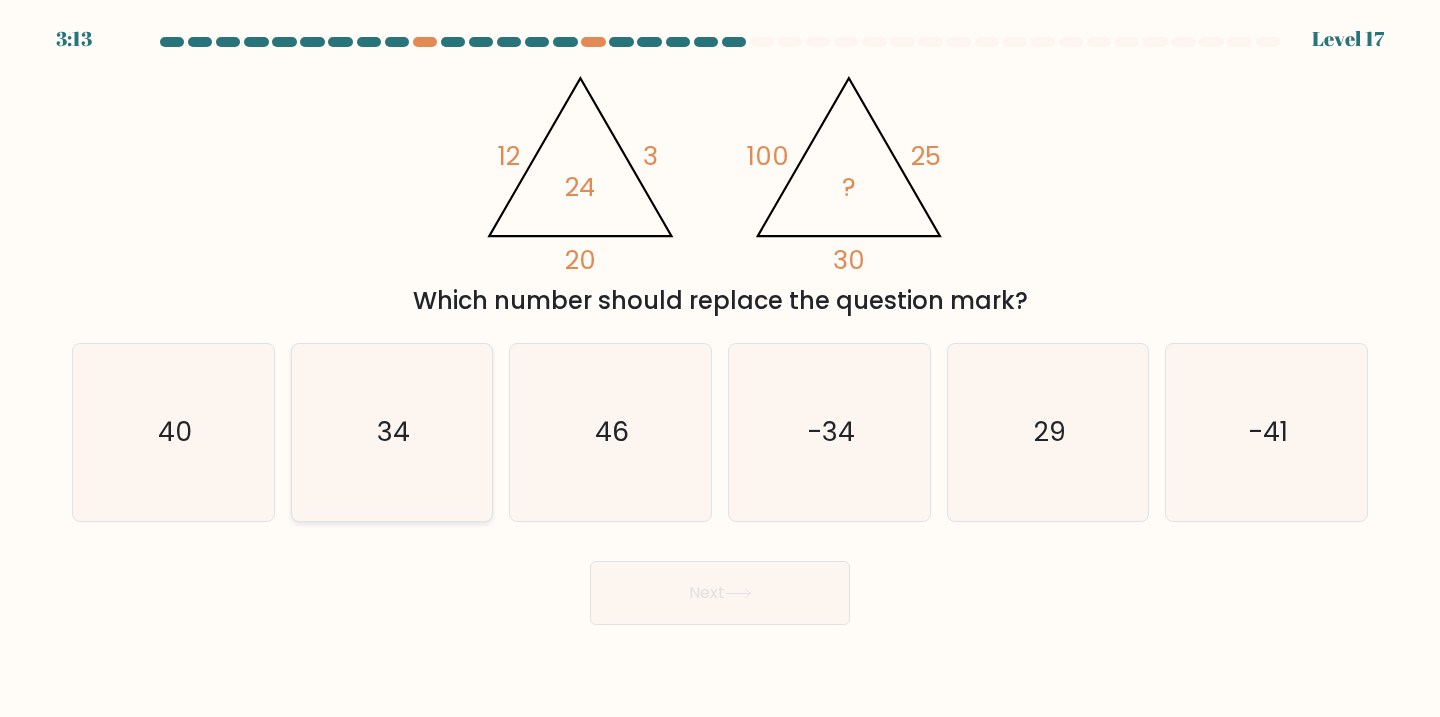 click on "34" 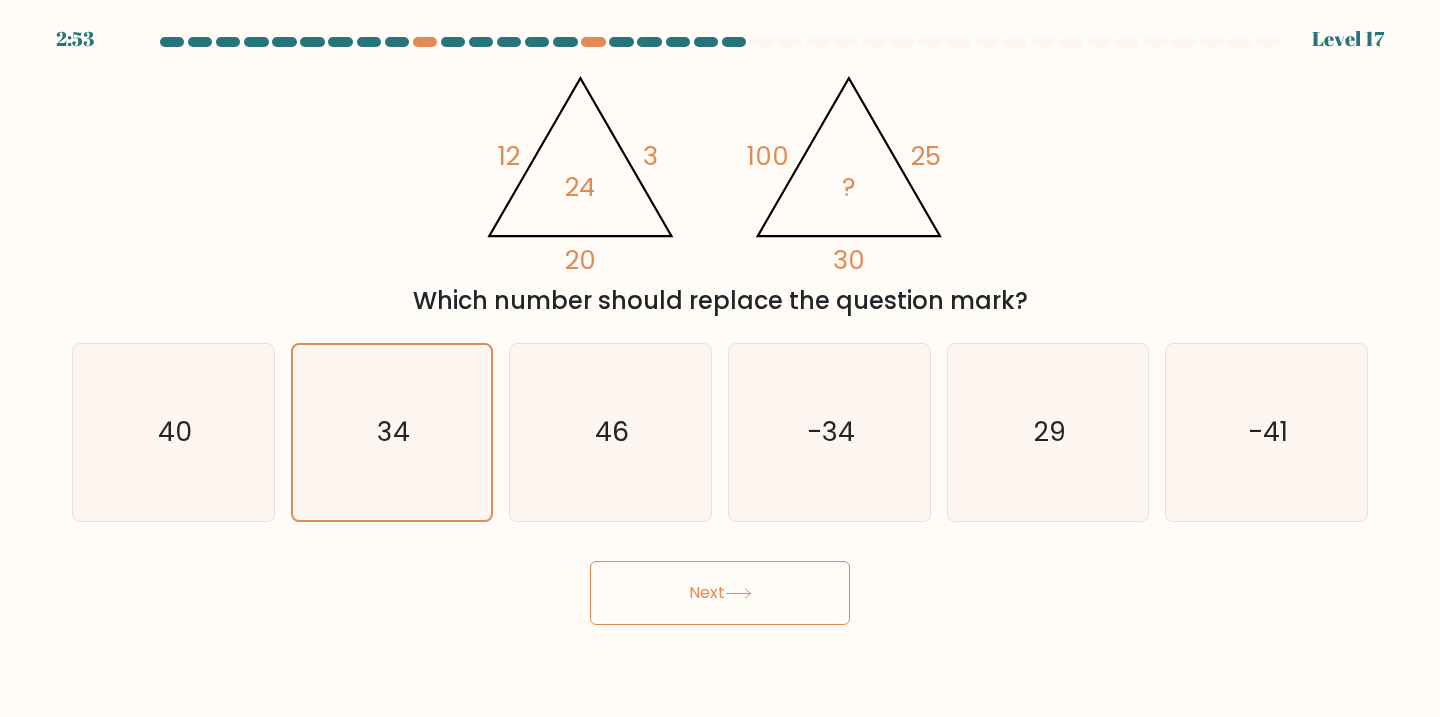 click on "Next" at bounding box center (720, 593) 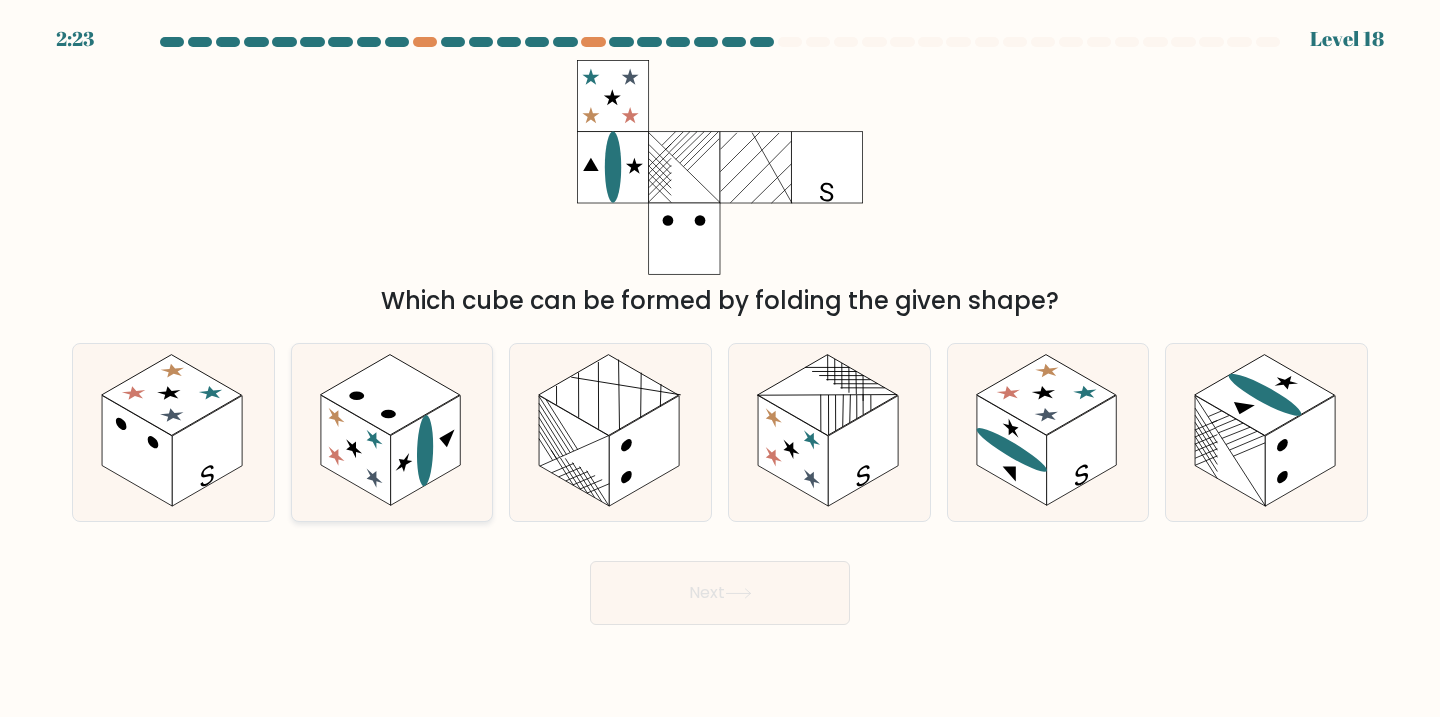 click 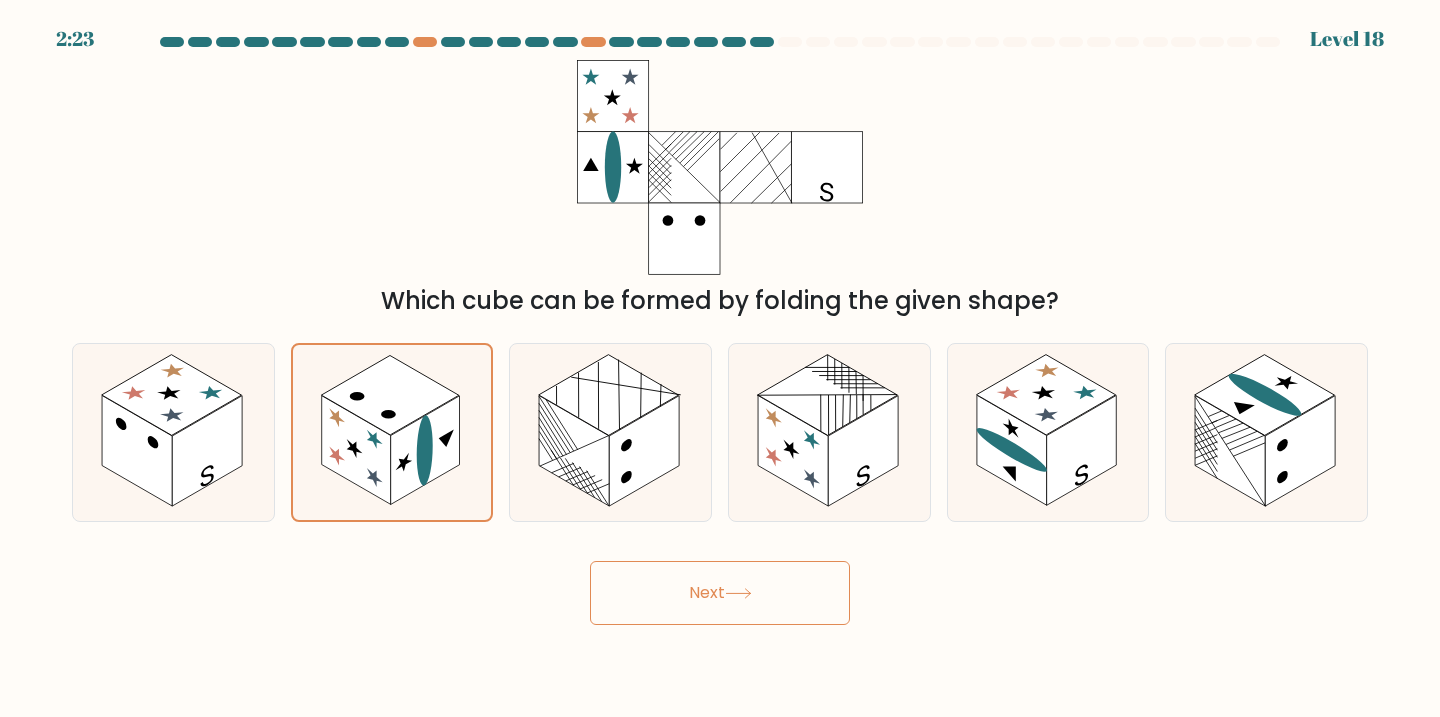 click on "Next" at bounding box center (720, 593) 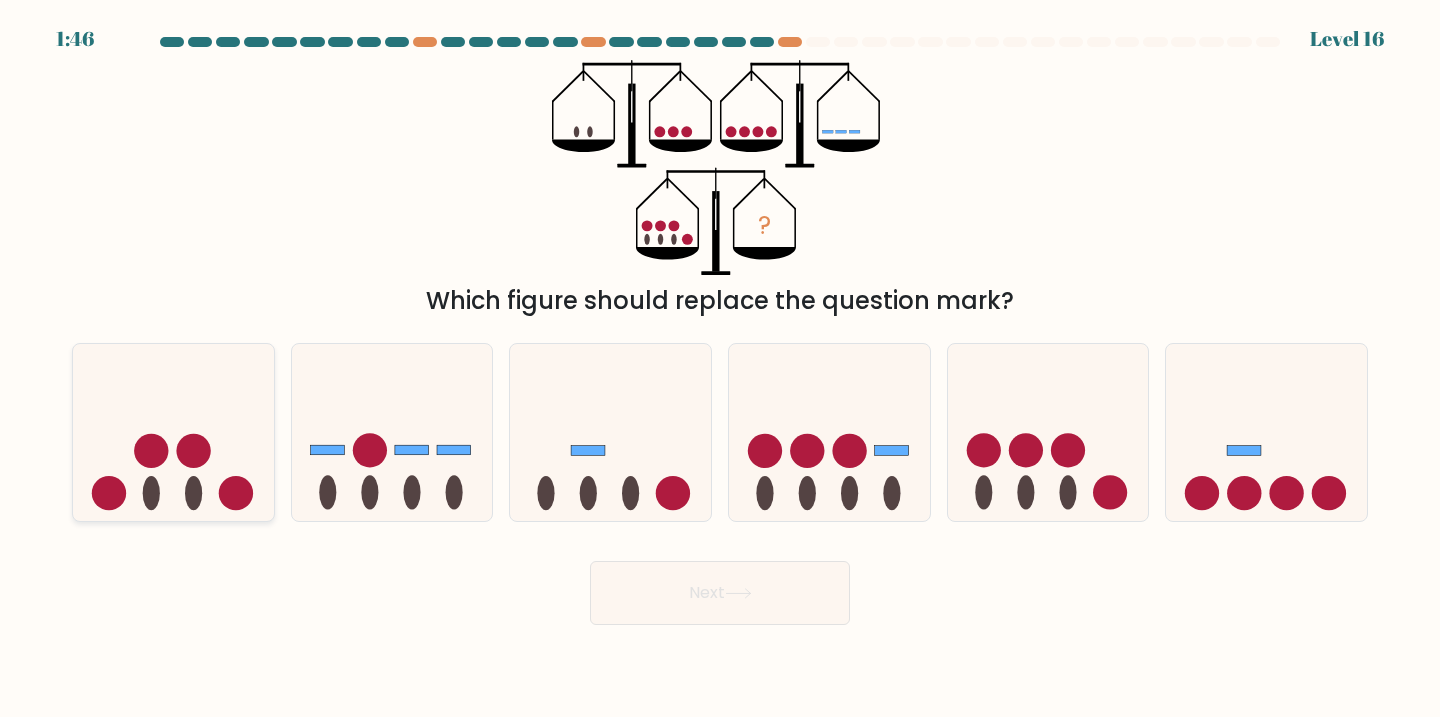 click 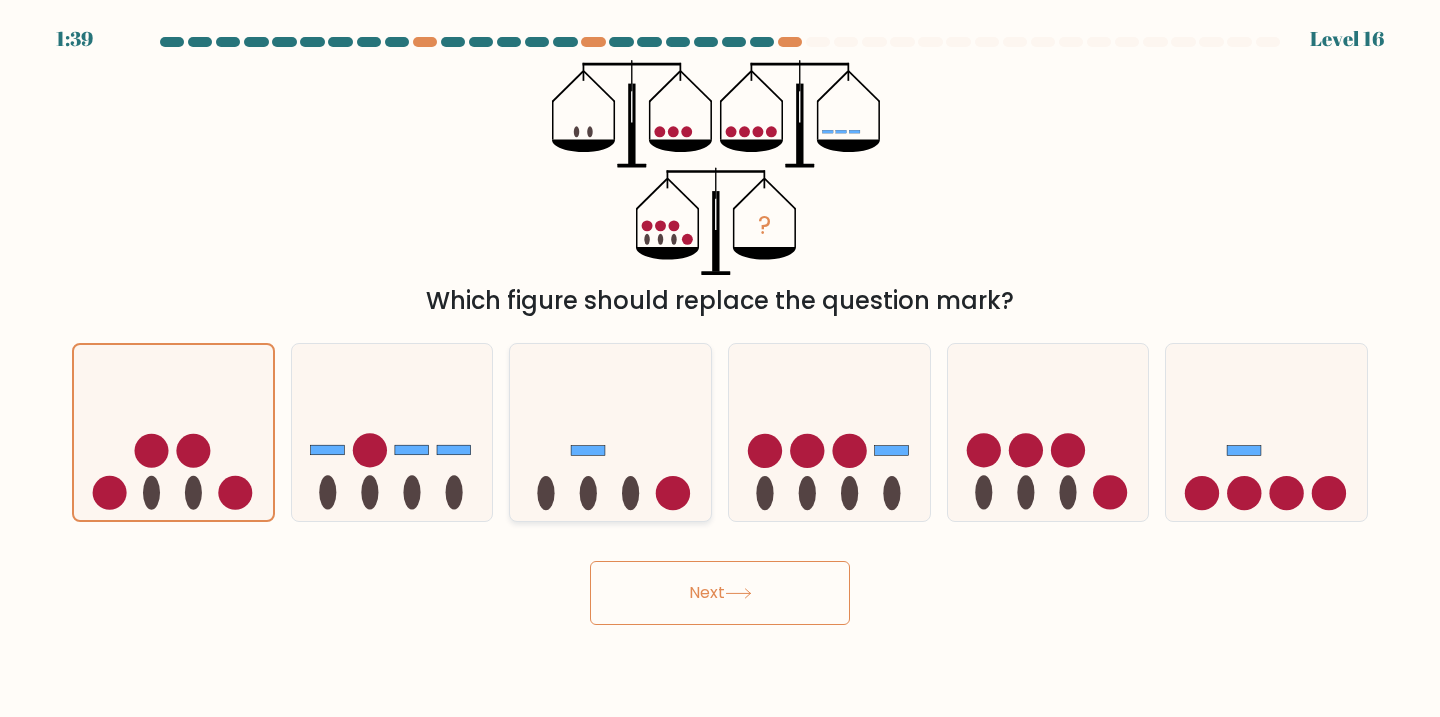 click 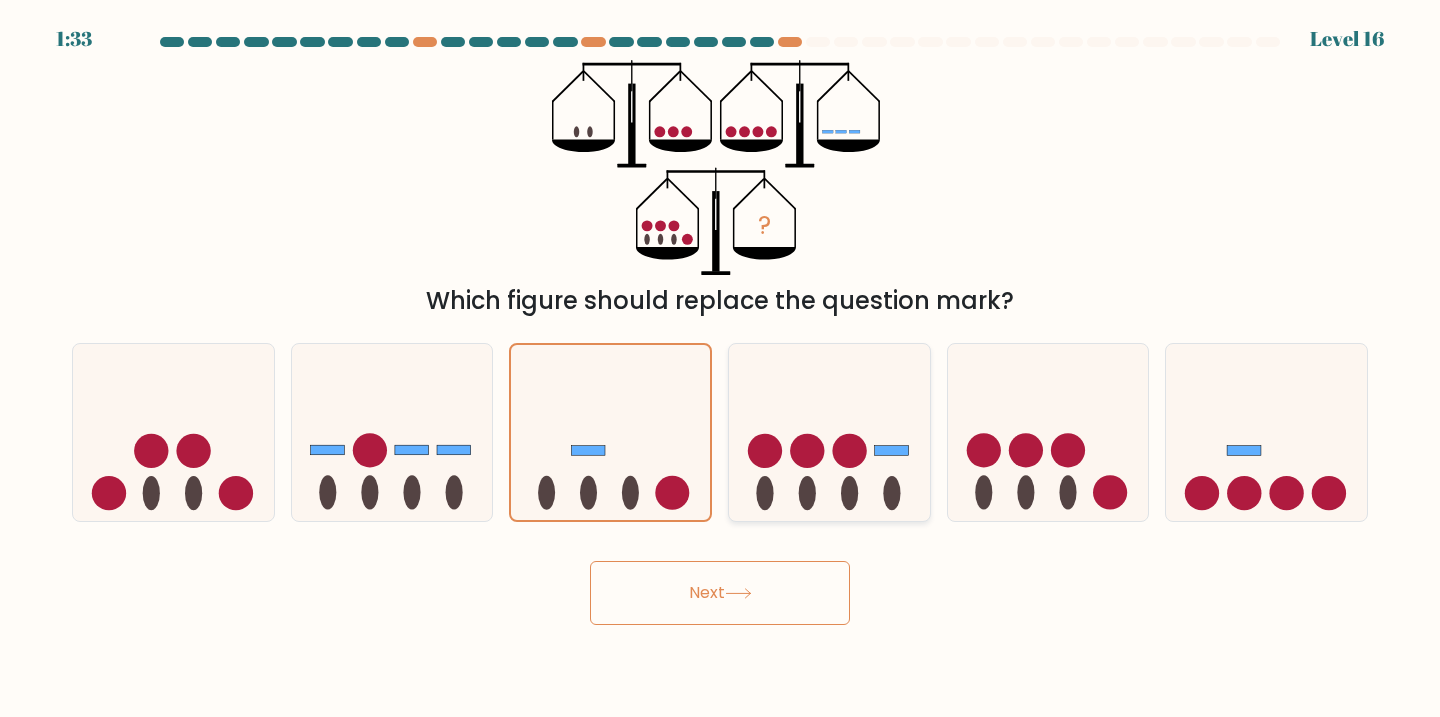 click 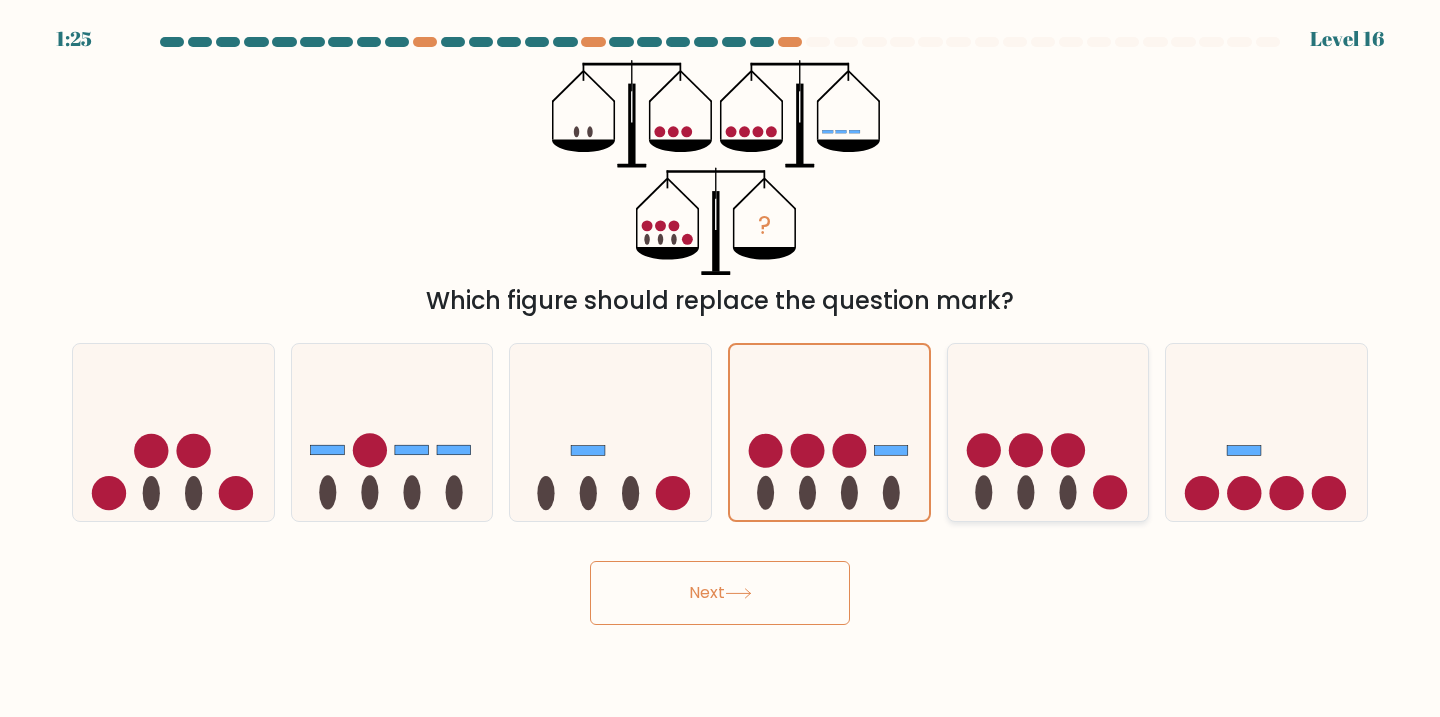 click 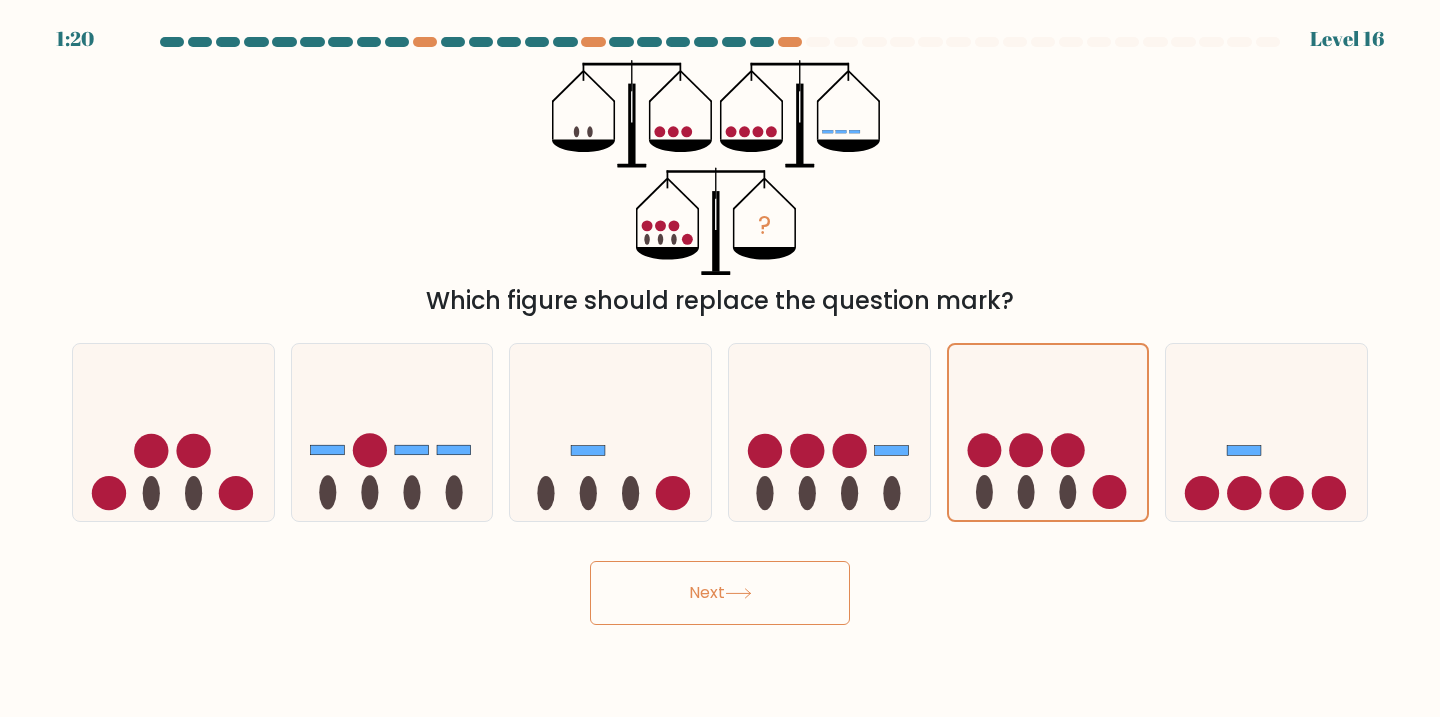click on "Next" at bounding box center [720, 593] 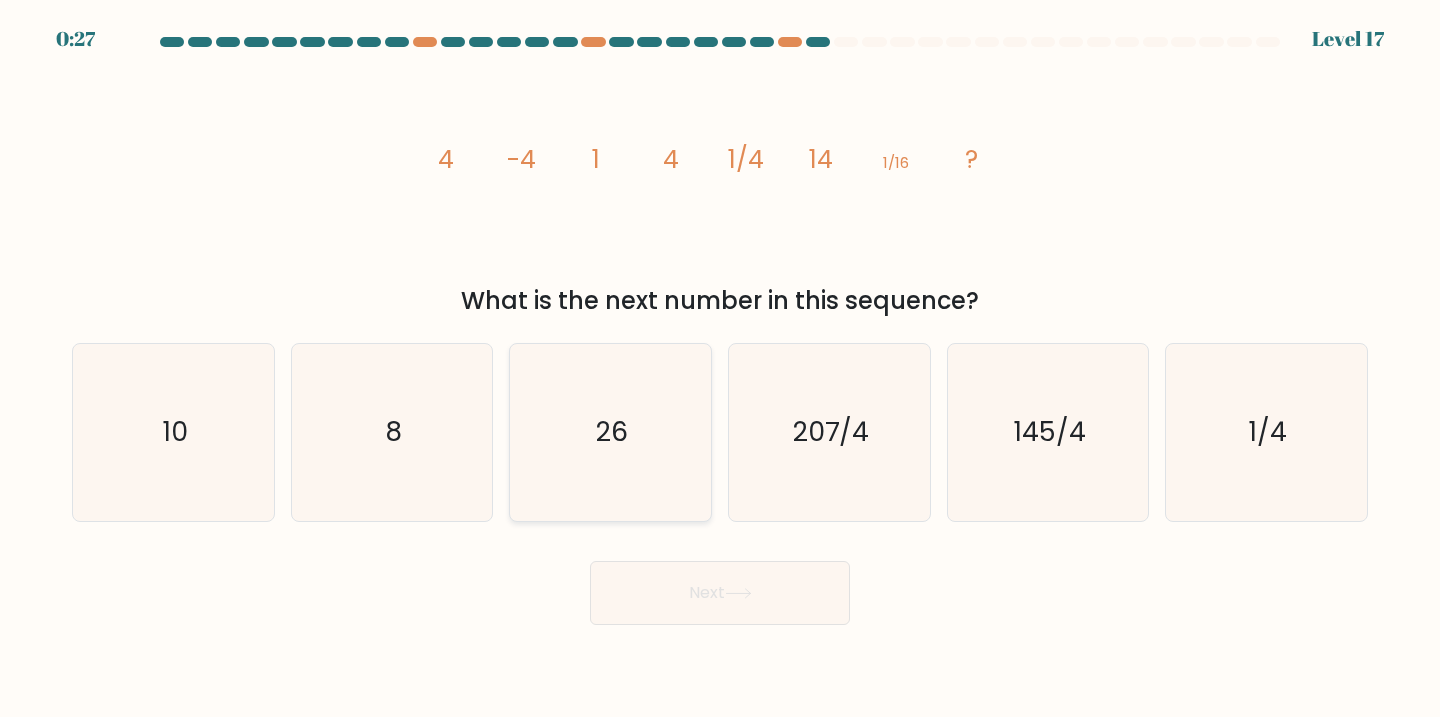 click on "26" 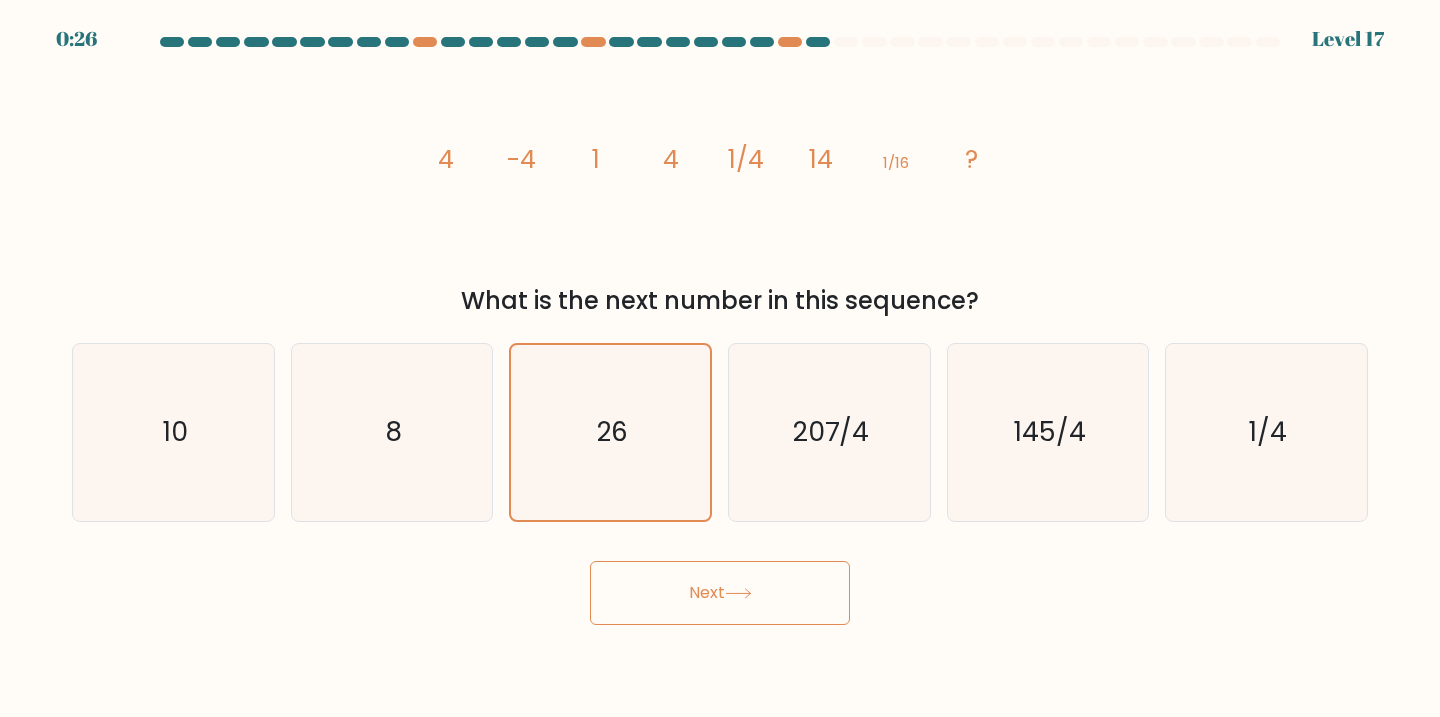 click on "Next" at bounding box center [720, 593] 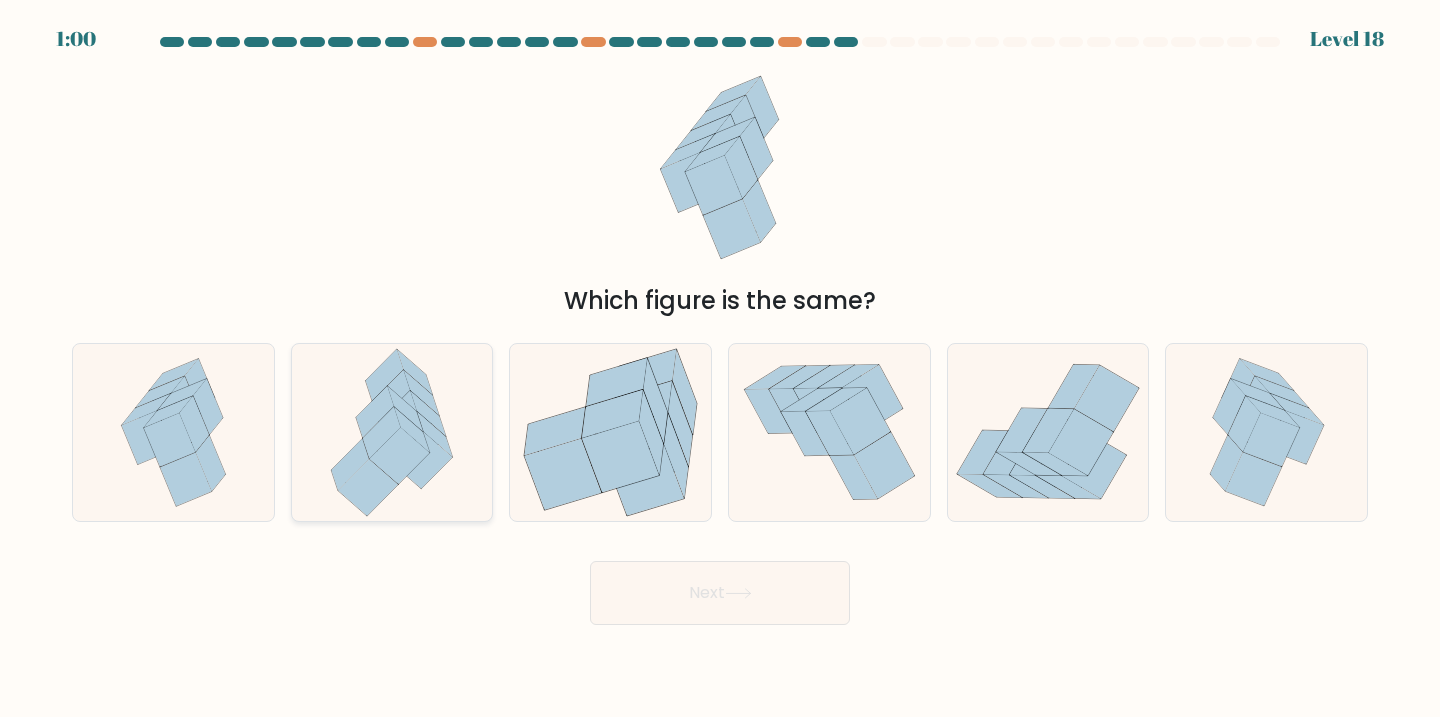 click 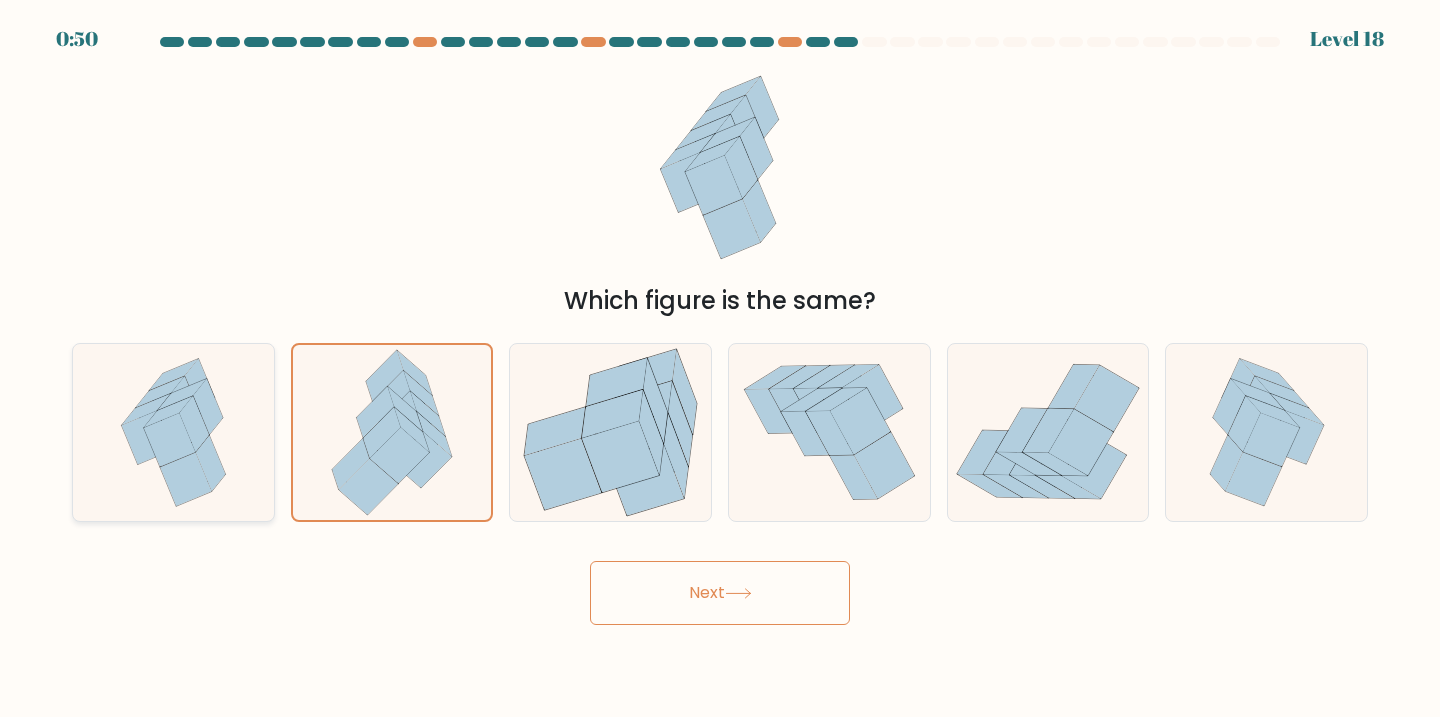 click 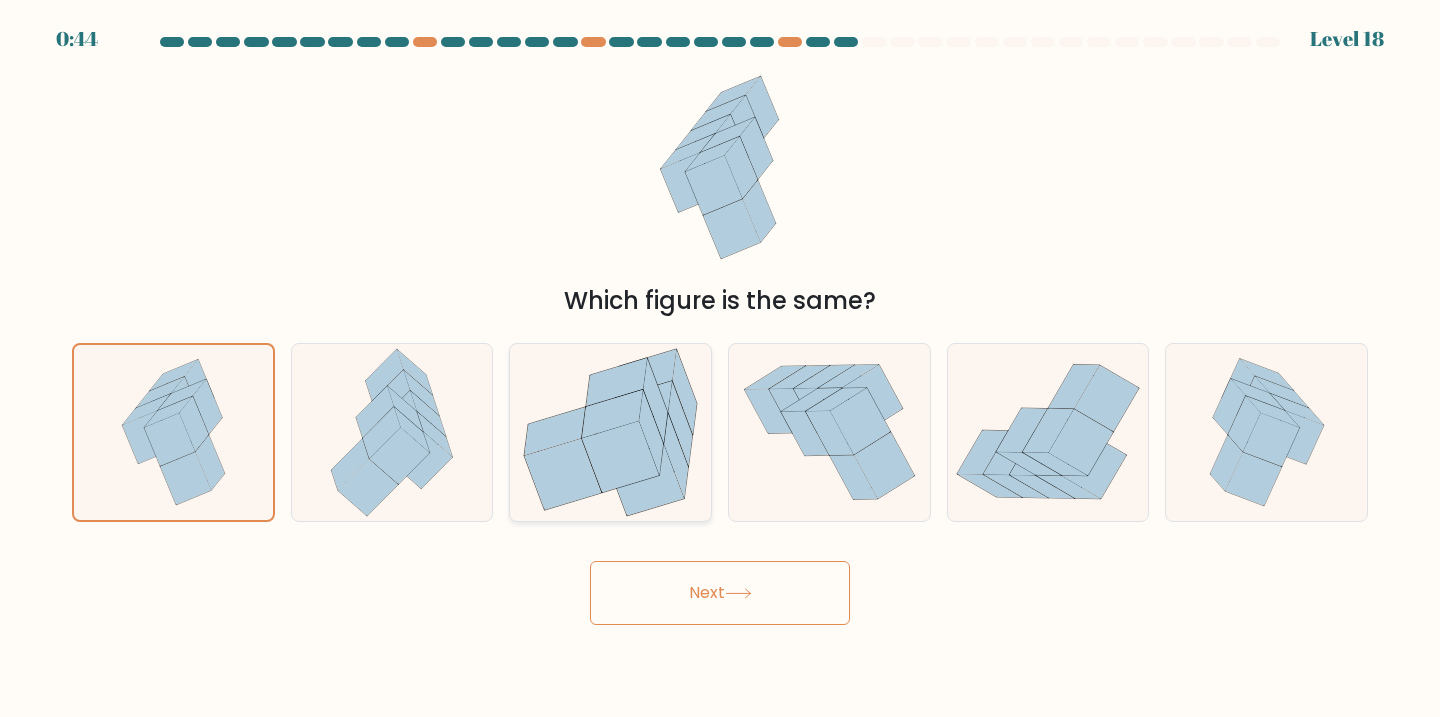 click 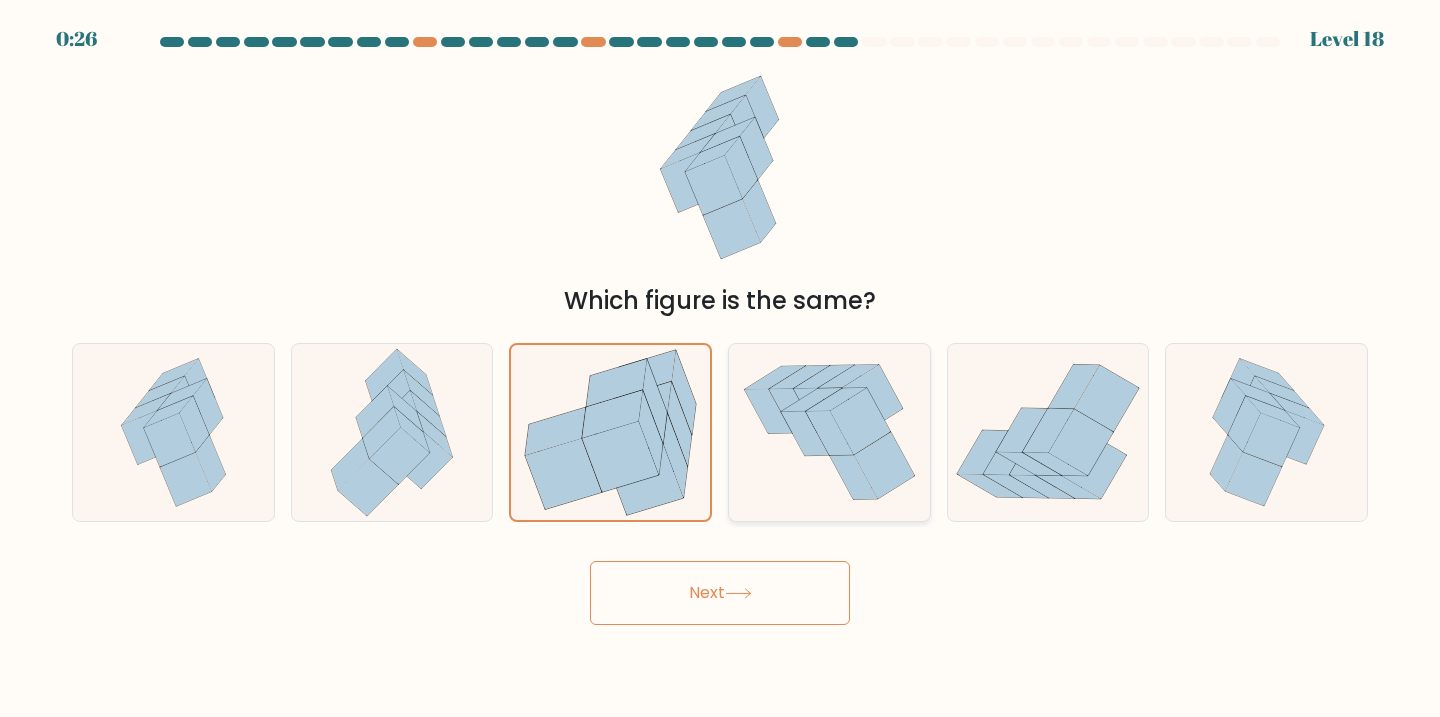 click 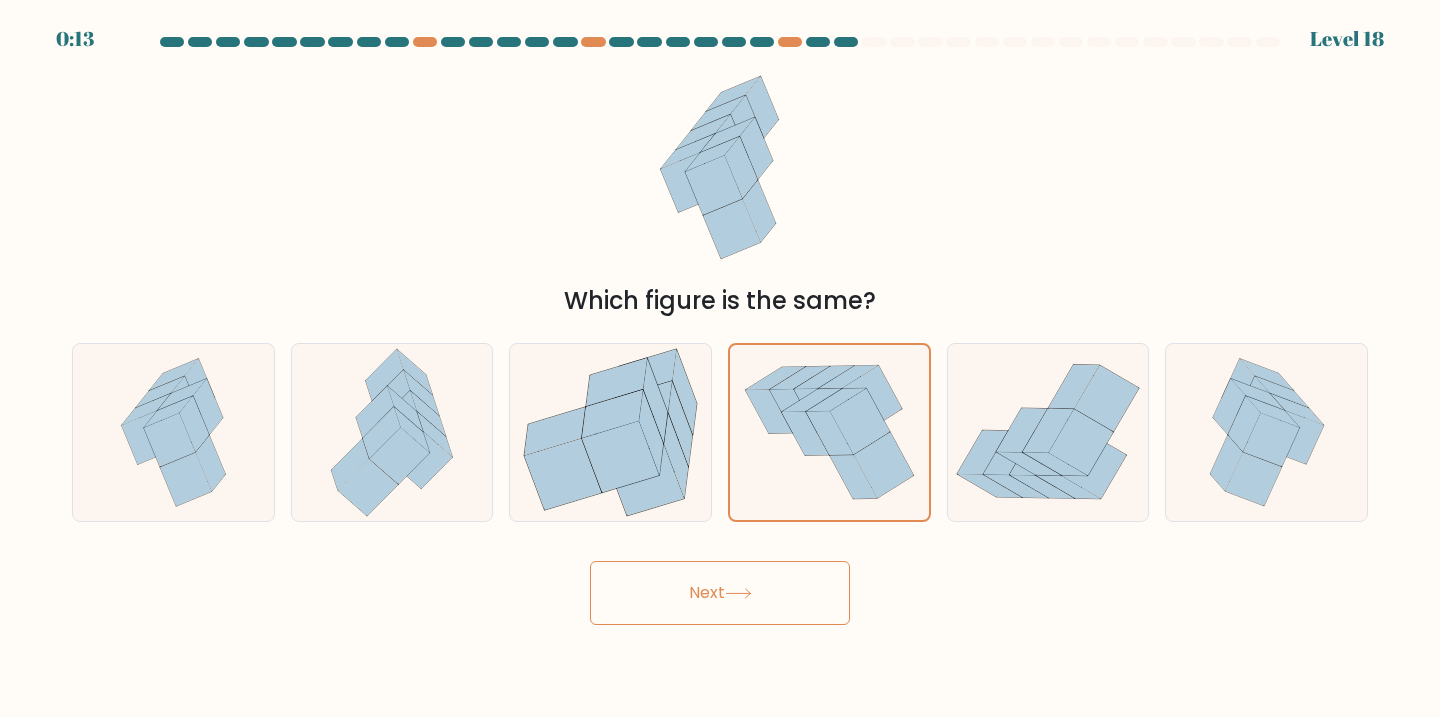 click on "Next" at bounding box center [720, 593] 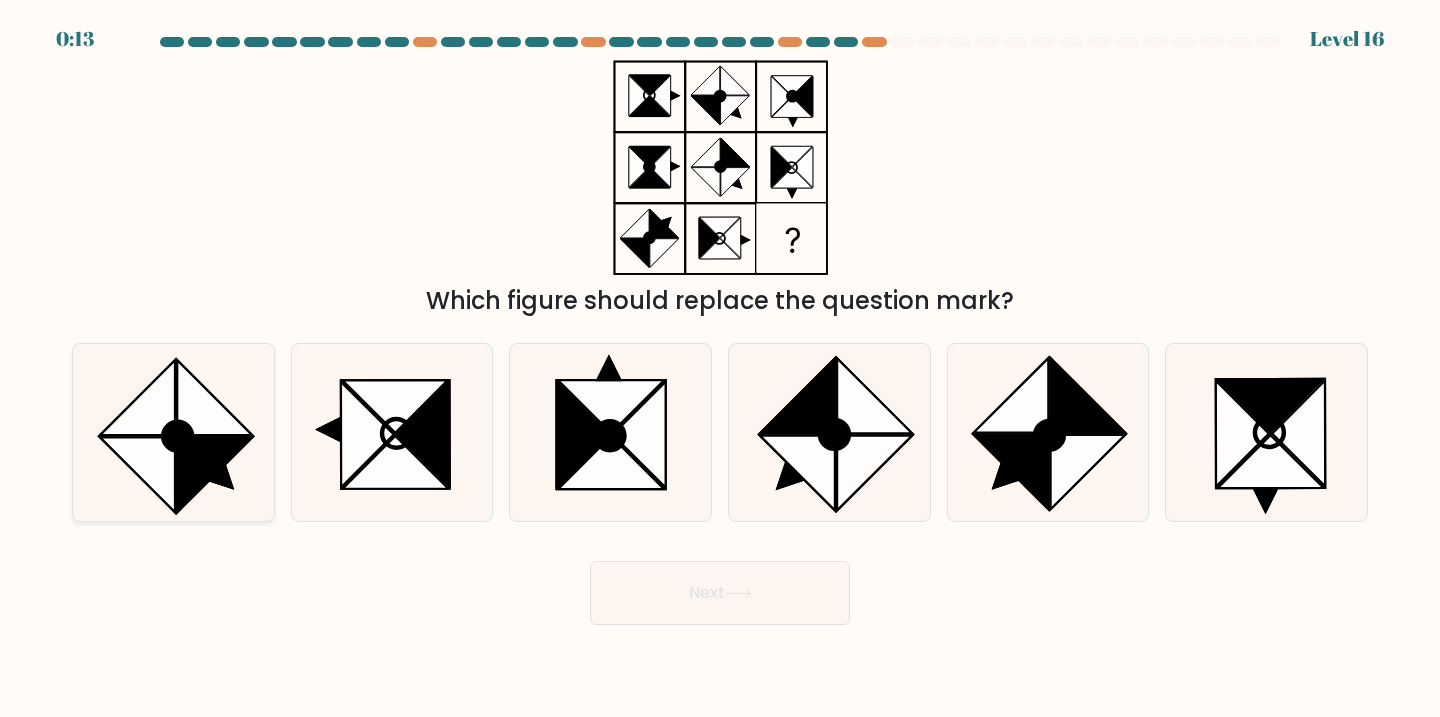 click 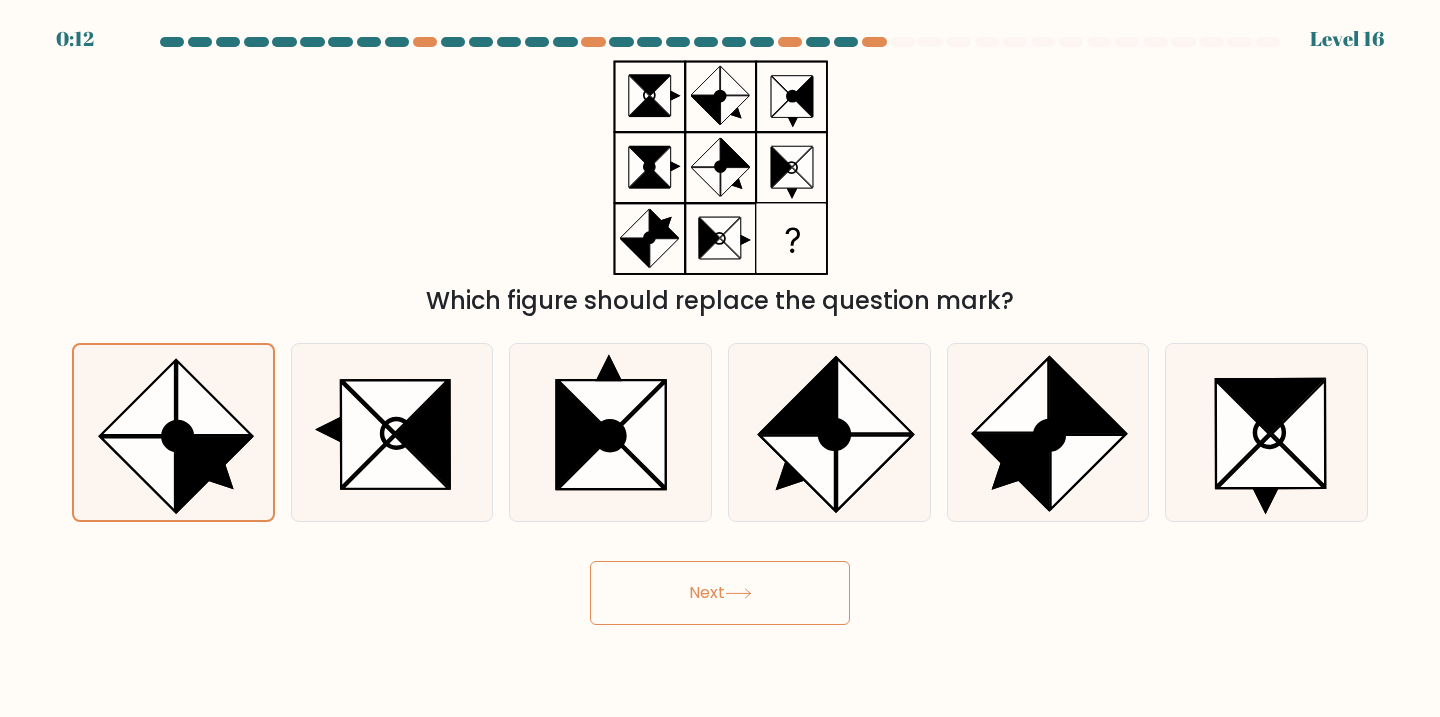 click on "Next" at bounding box center [720, 593] 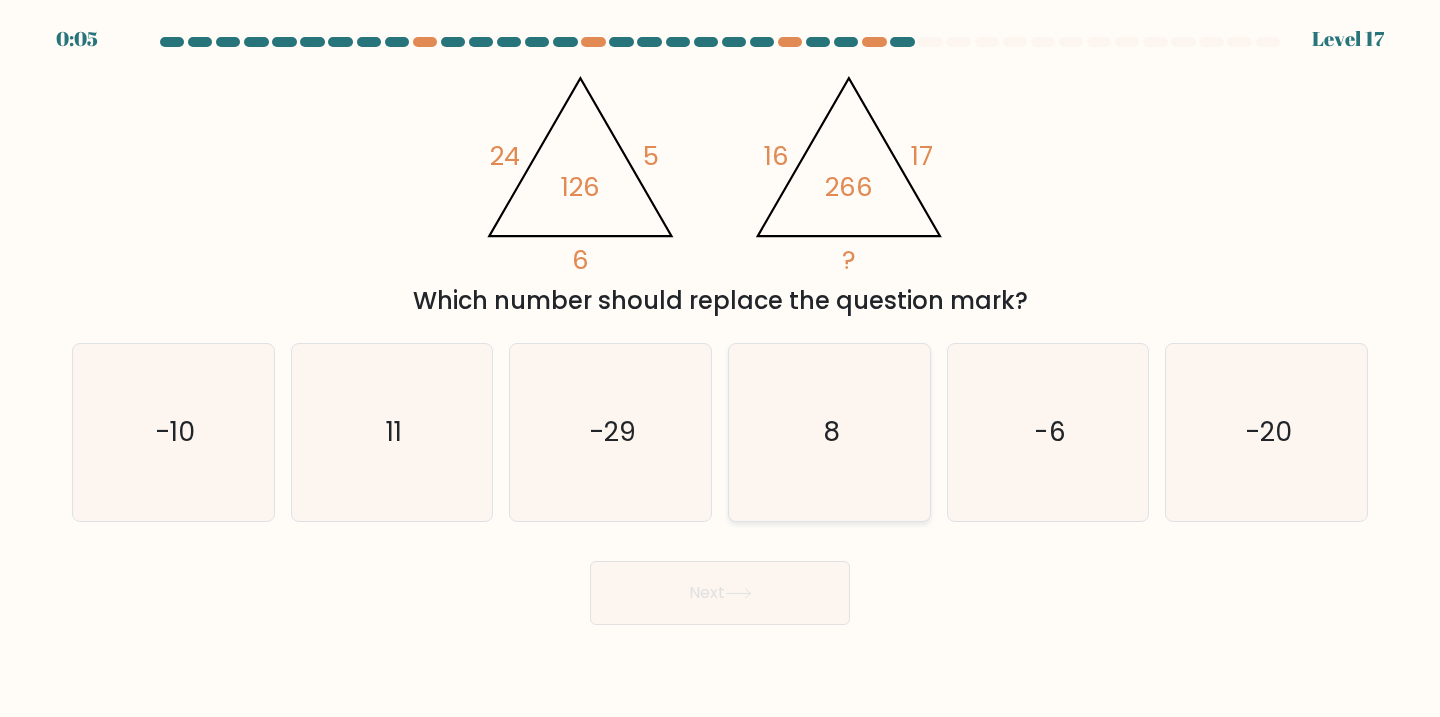 click on "8" 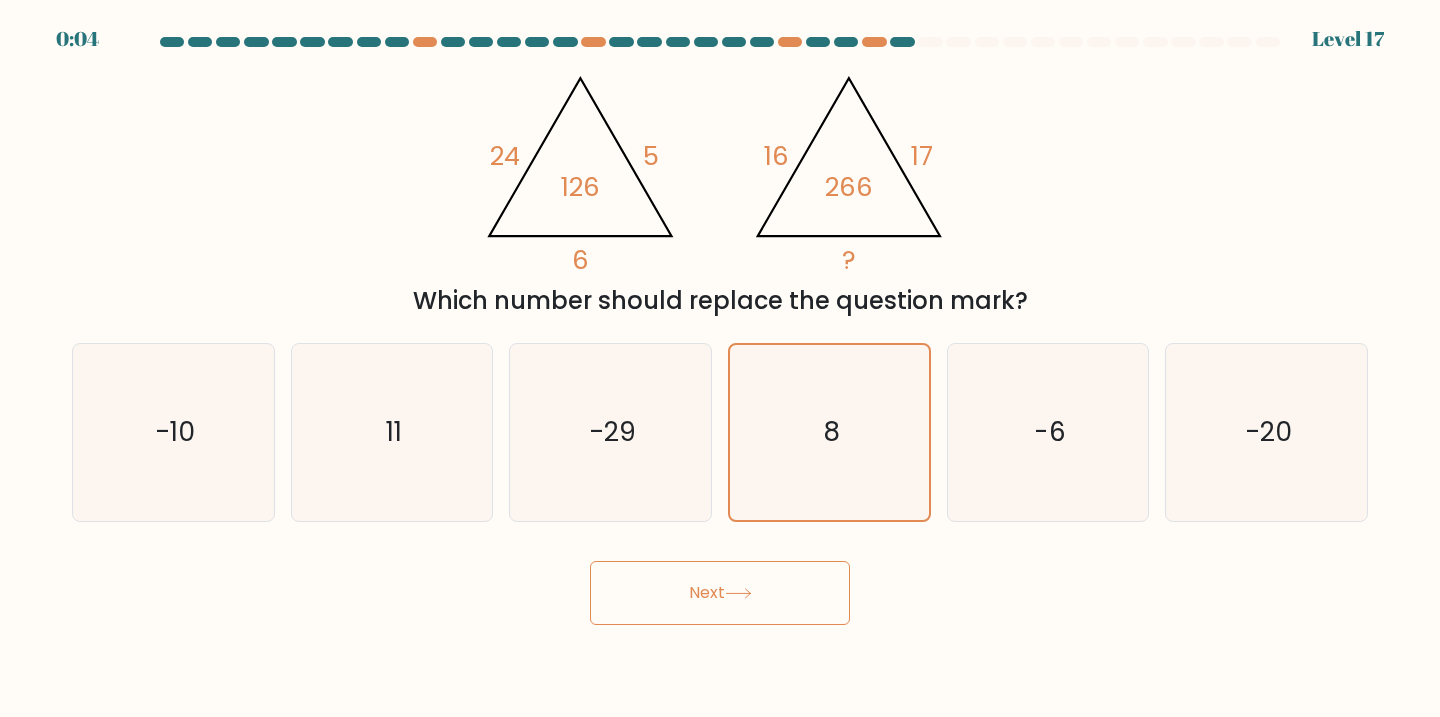 click on "Next" at bounding box center [720, 593] 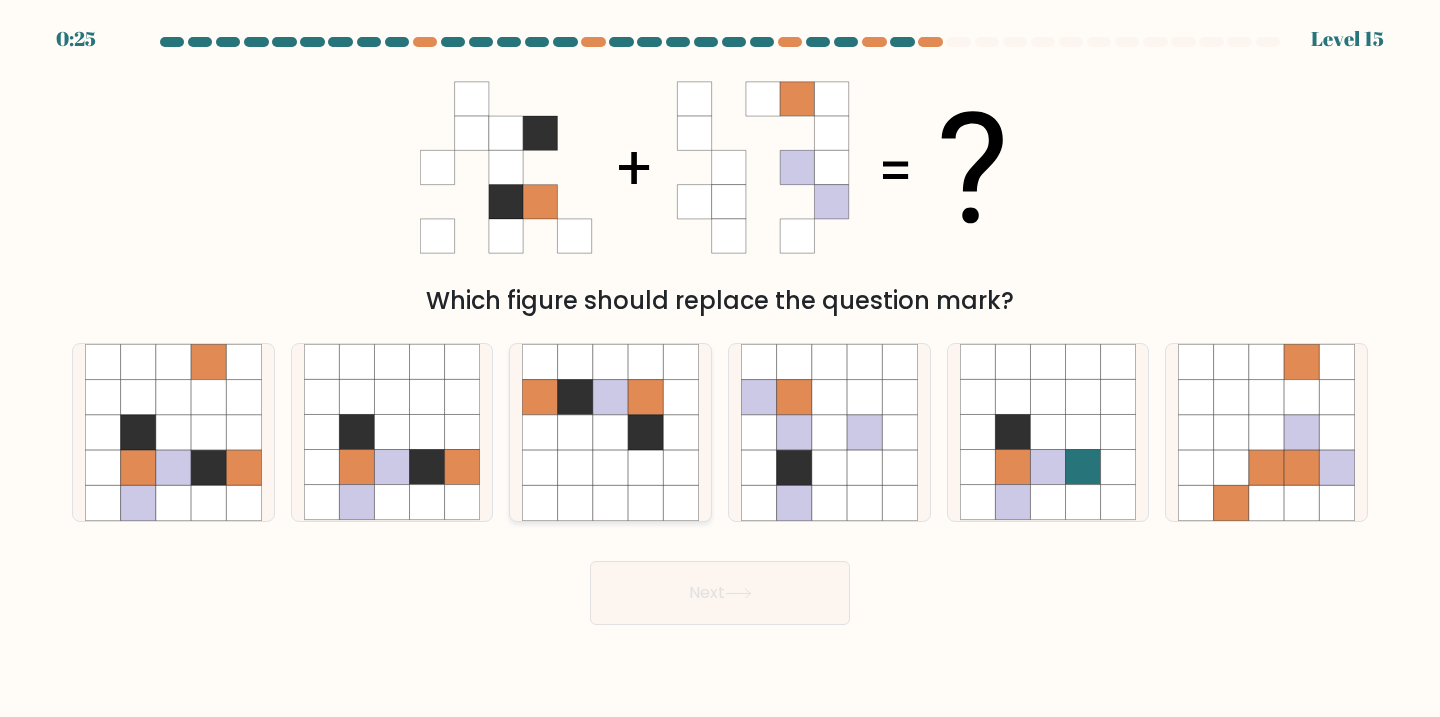 click 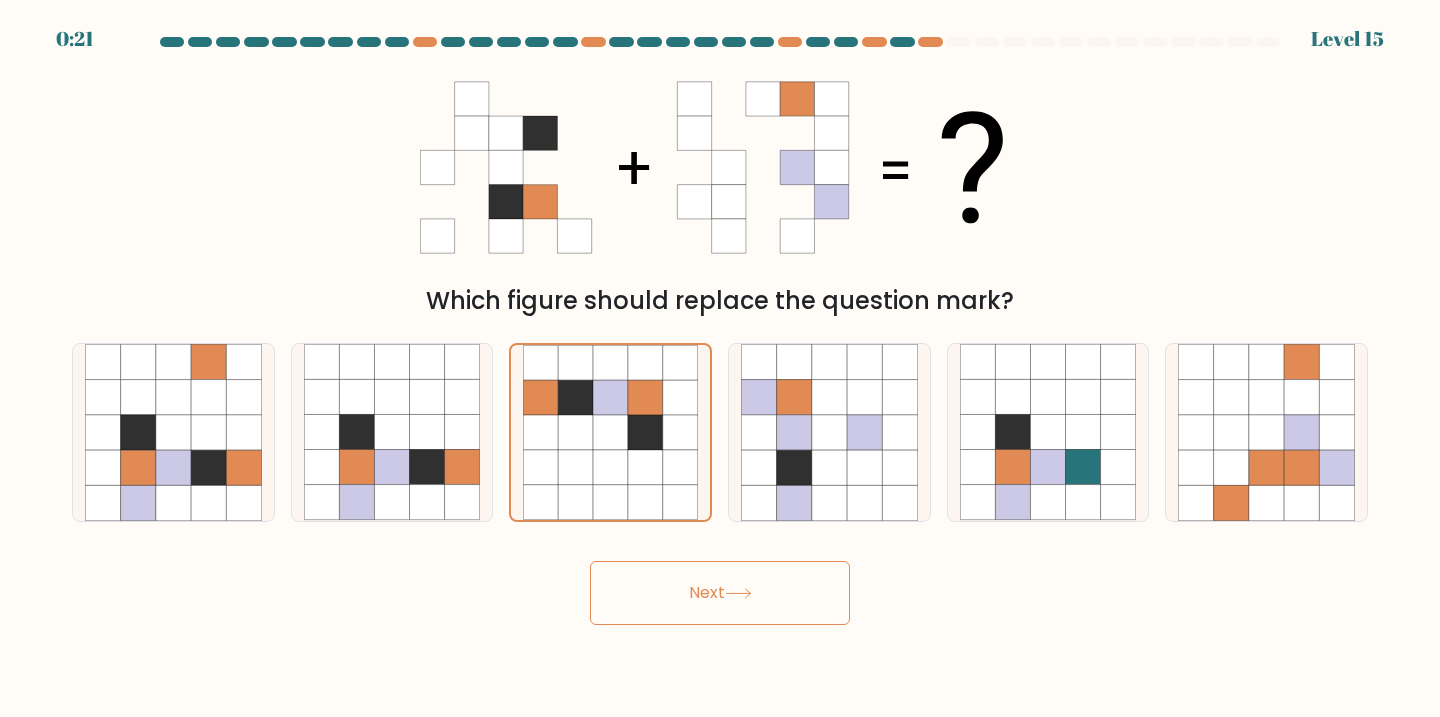 click on "Next" at bounding box center (720, 593) 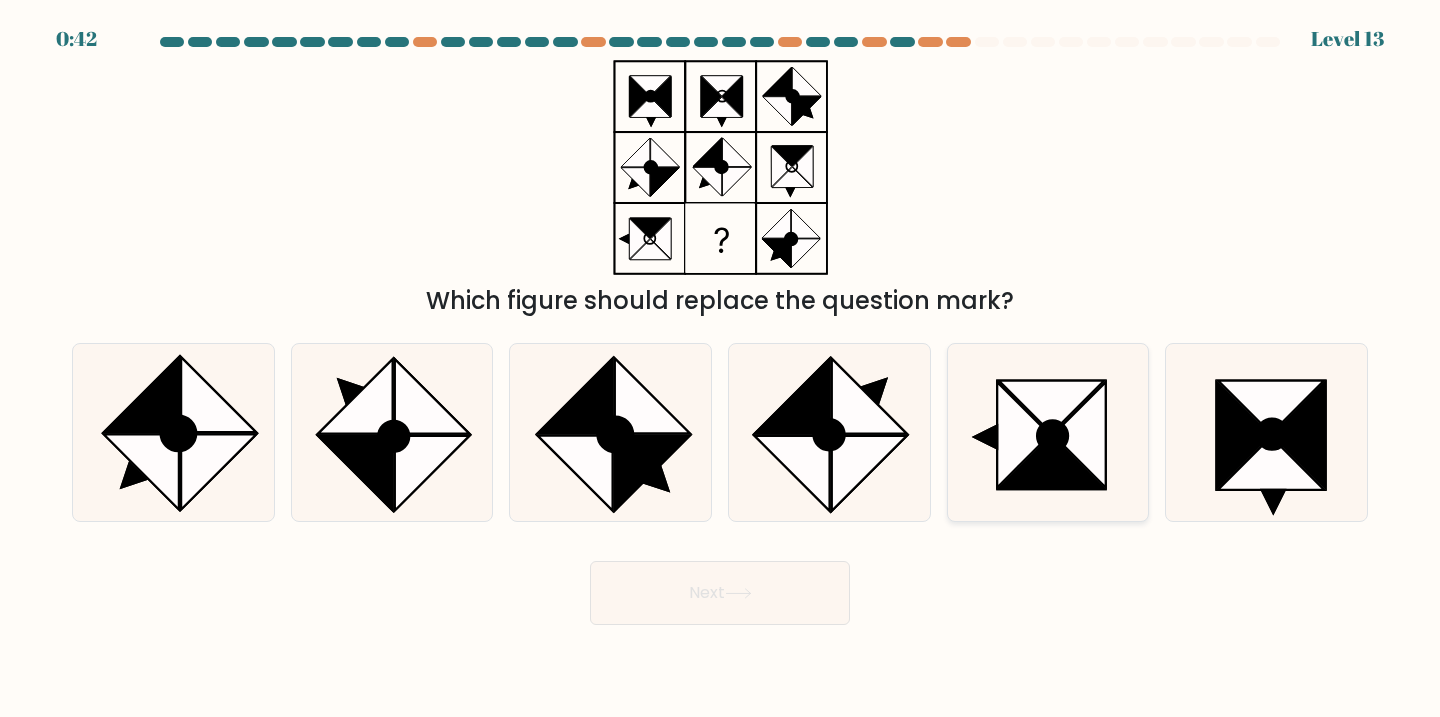 click 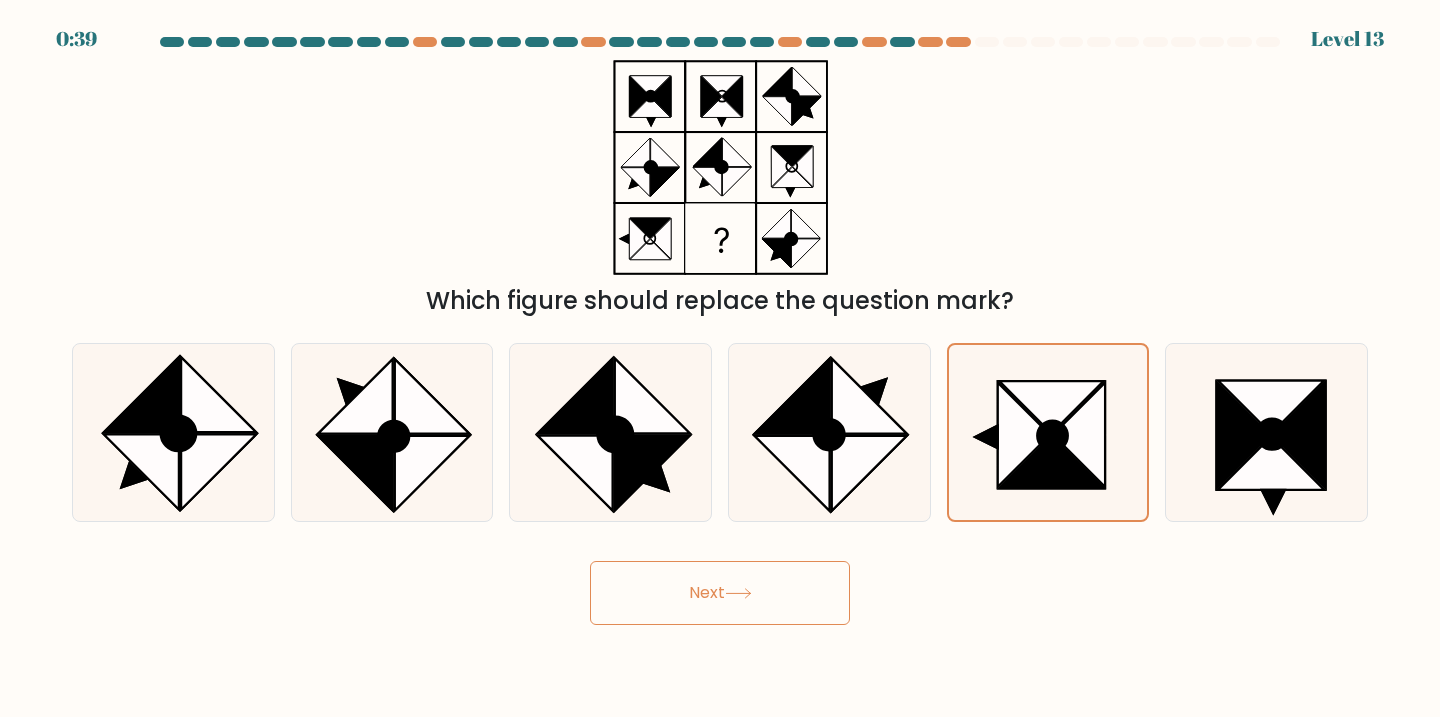 click on "Next" at bounding box center (720, 593) 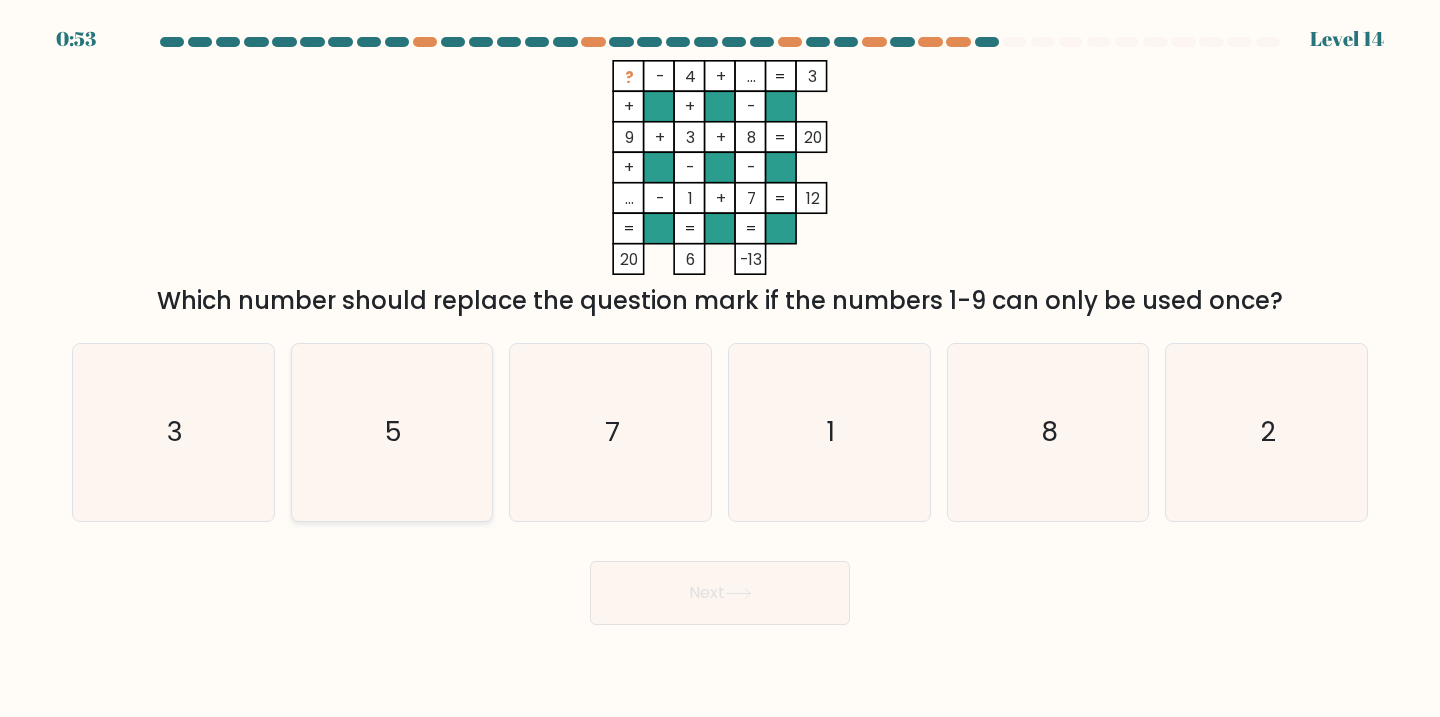 click on "5" 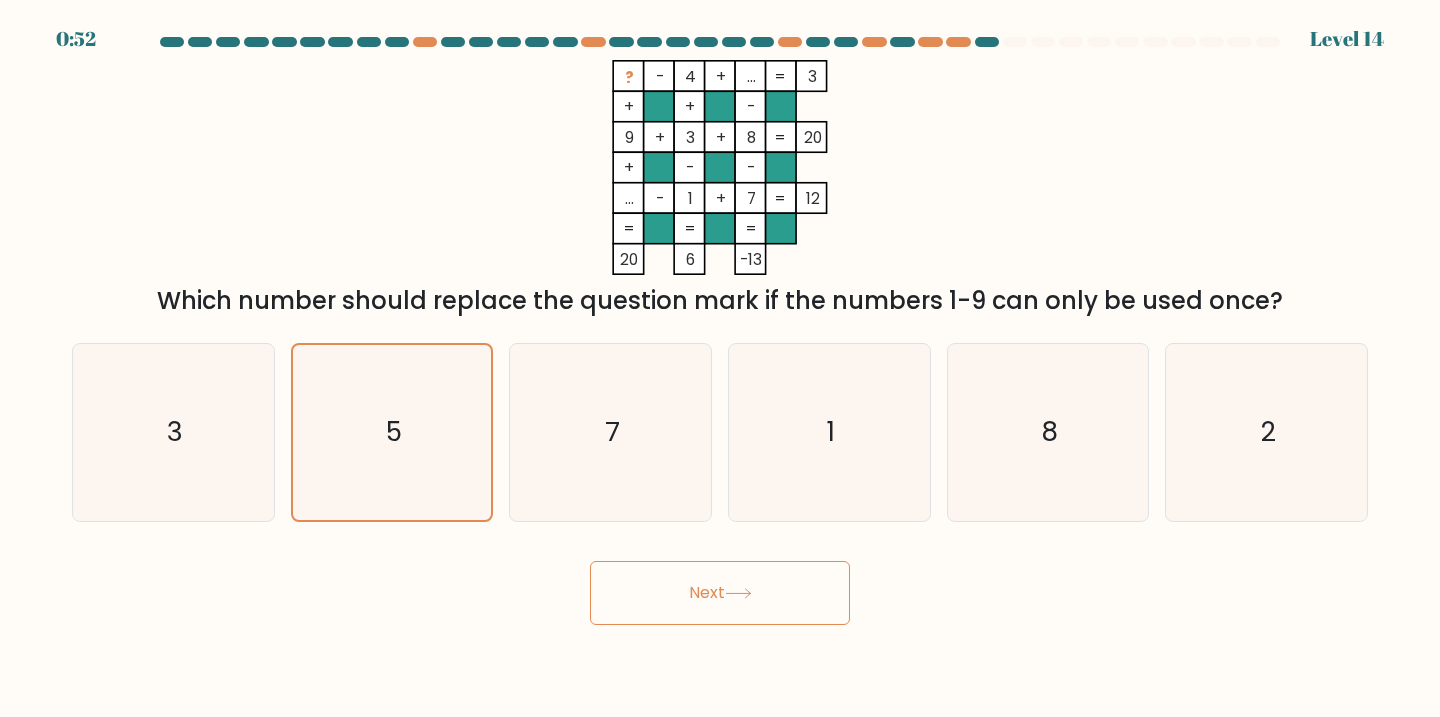 click on "Next" at bounding box center [720, 593] 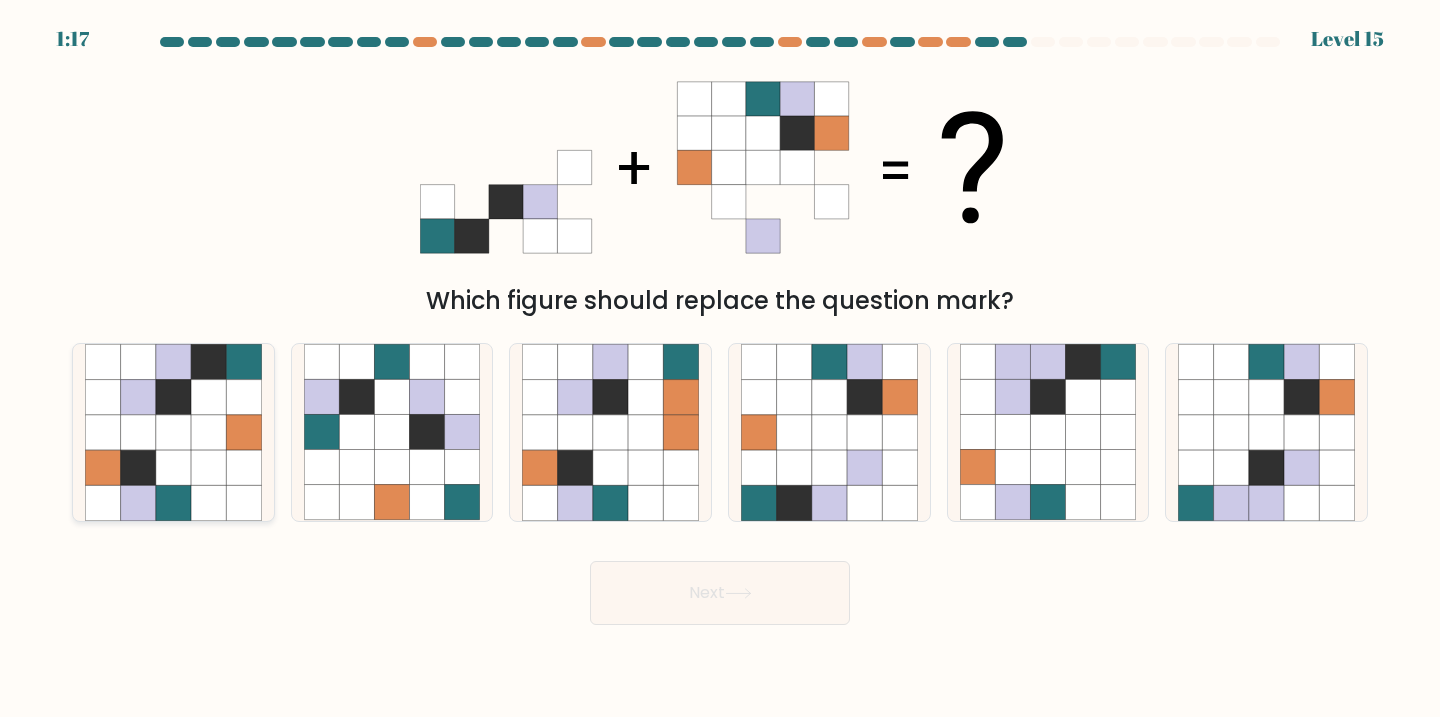click 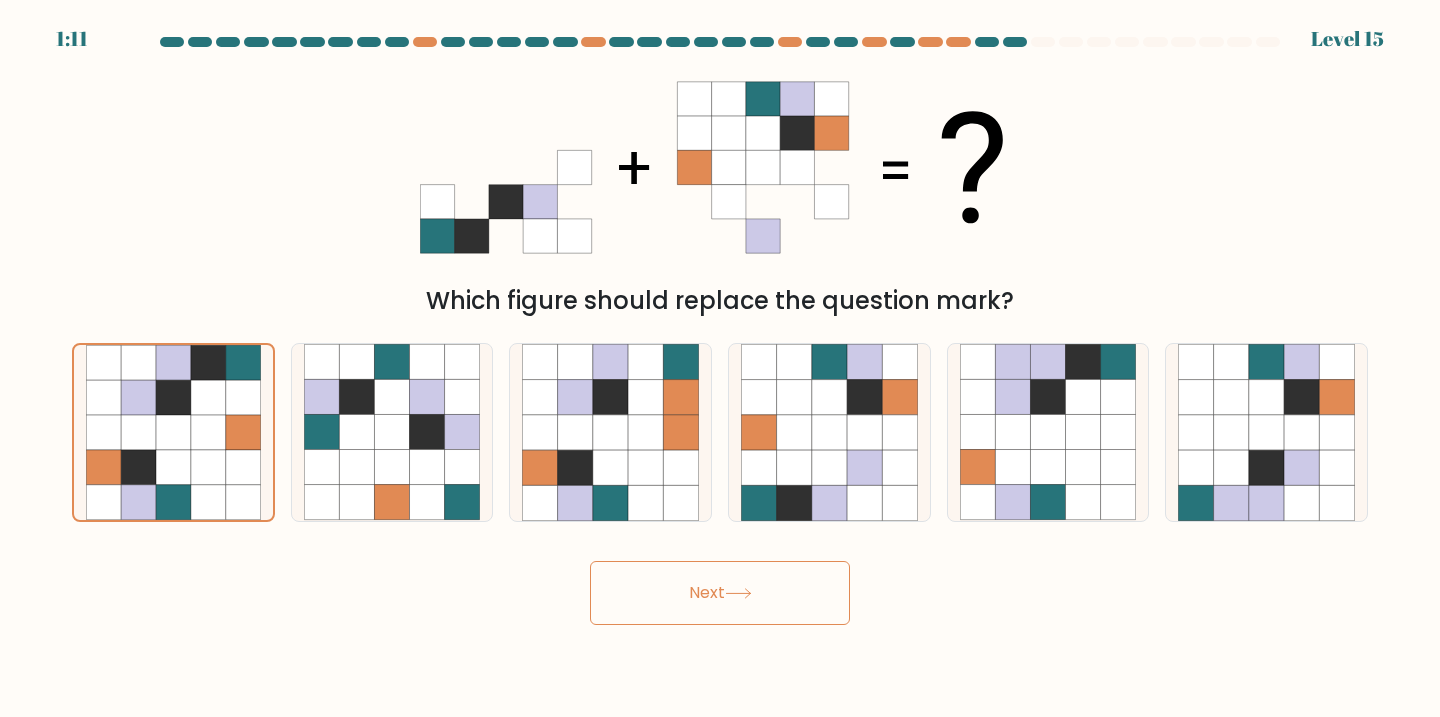 click on "Next" at bounding box center (720, 593) 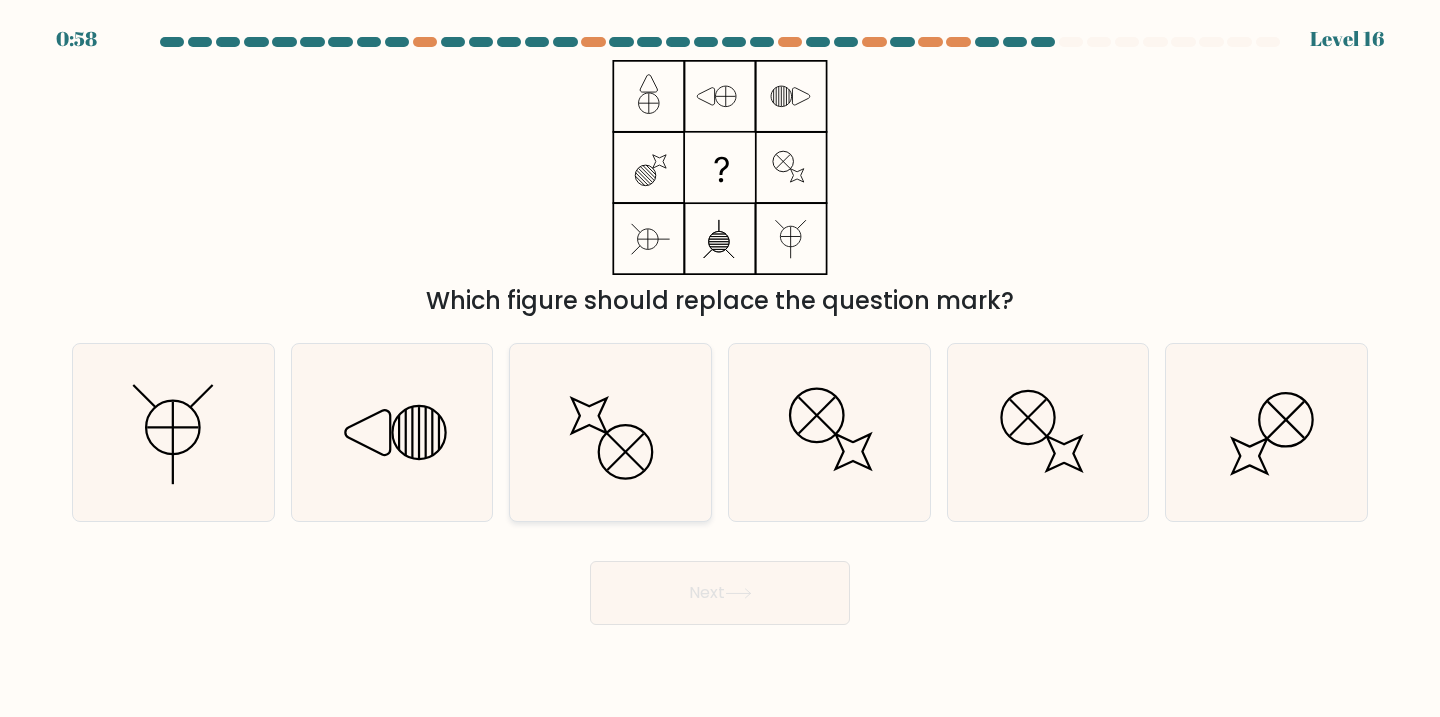 click 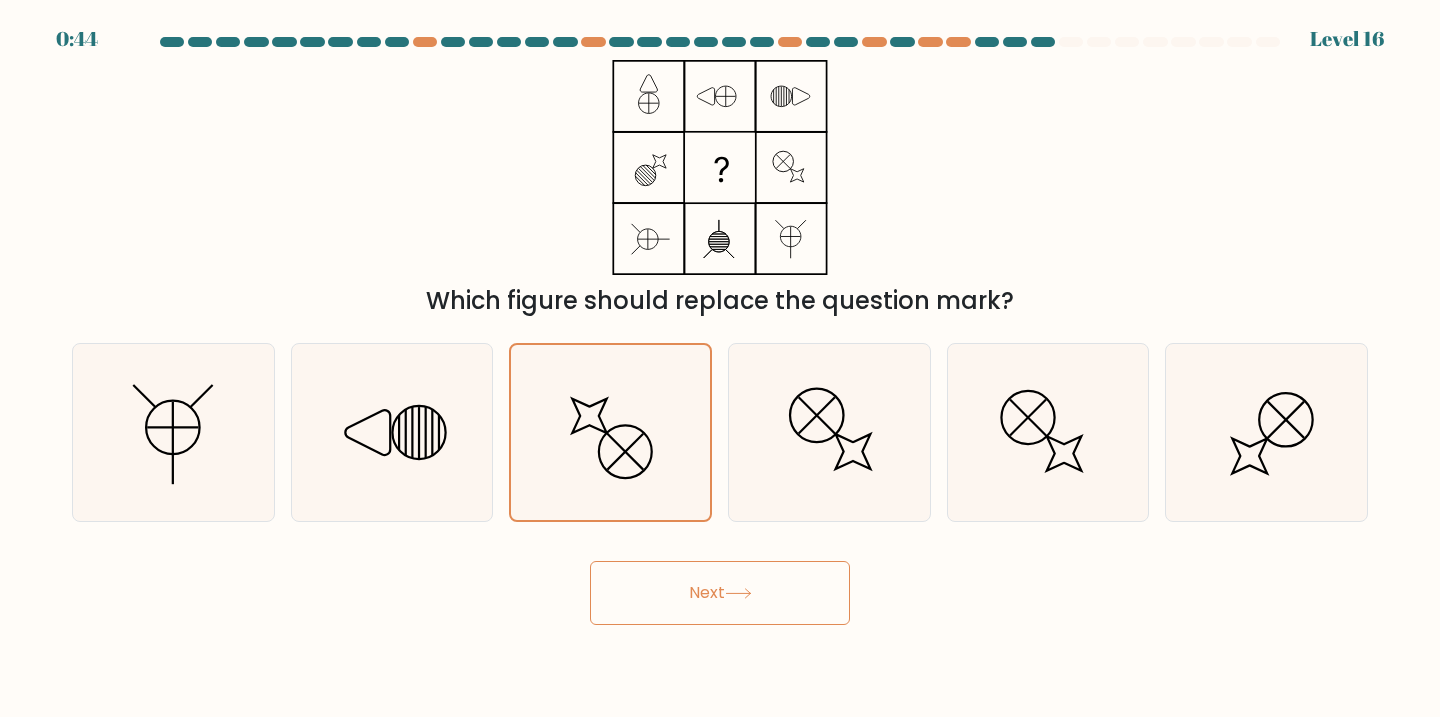 click on "Next" at bounding box center [720, 593] 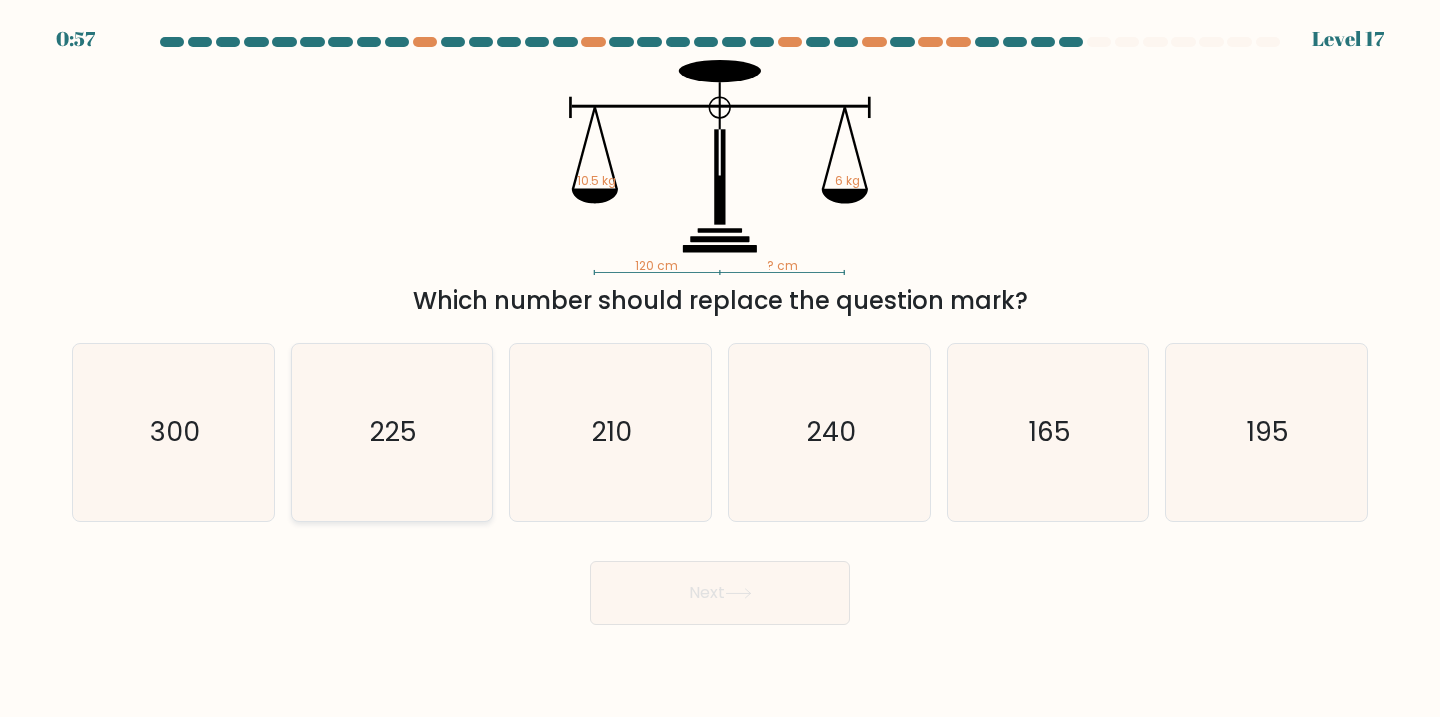 click on "225" 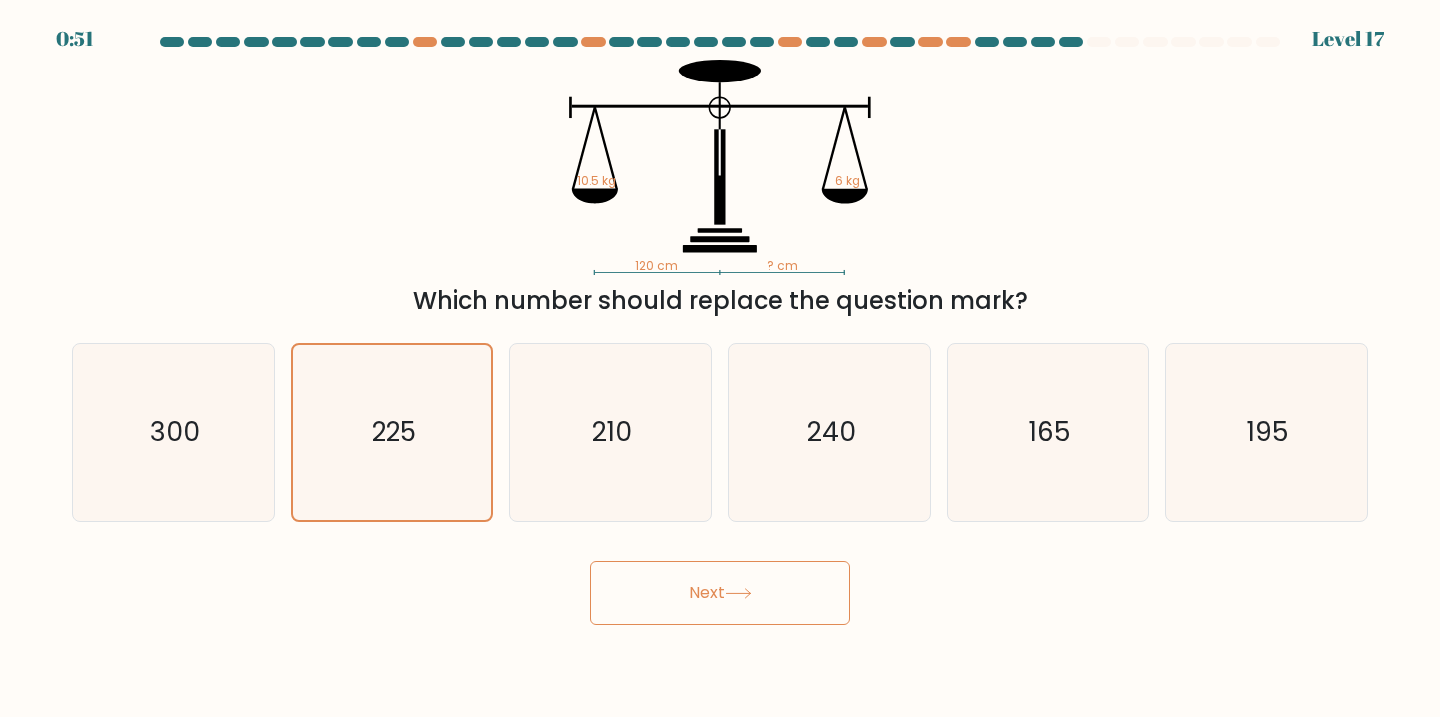 click on "Next" at bounding box center (720, 593) 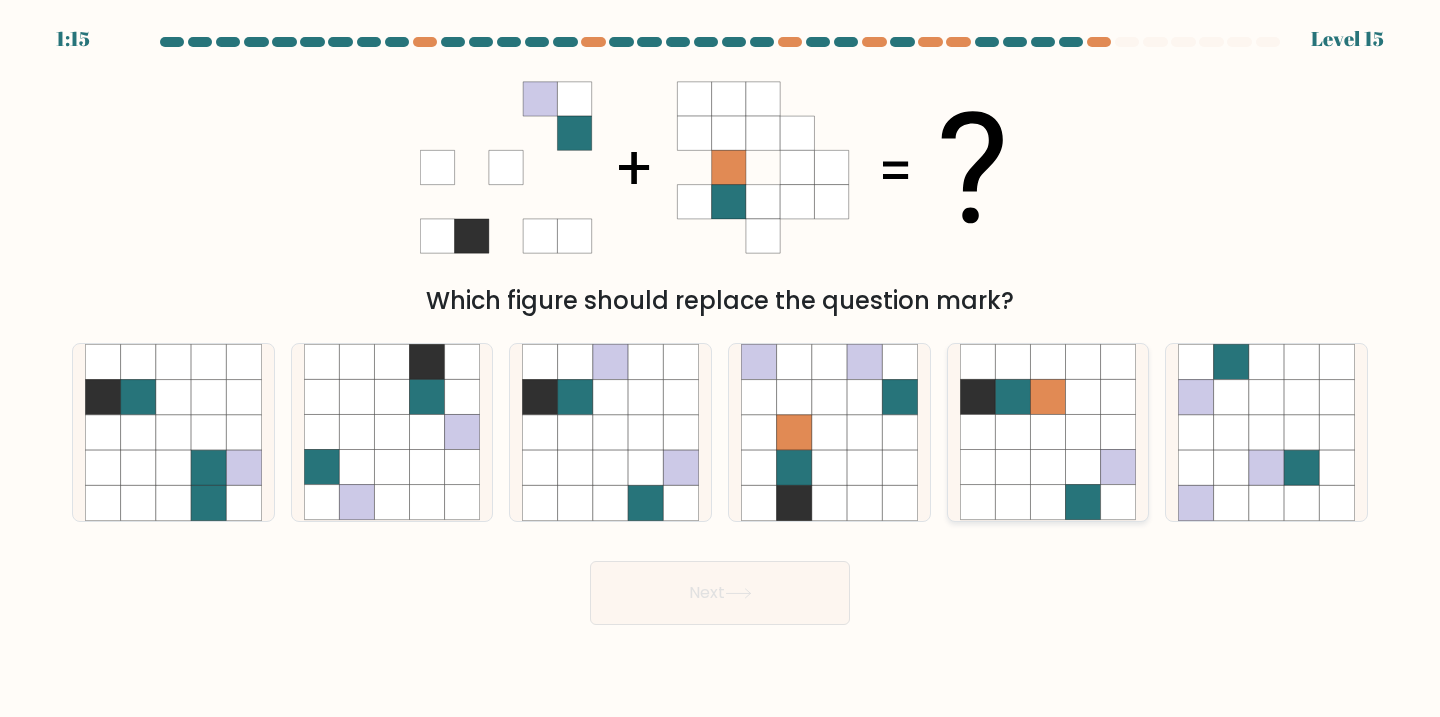 click 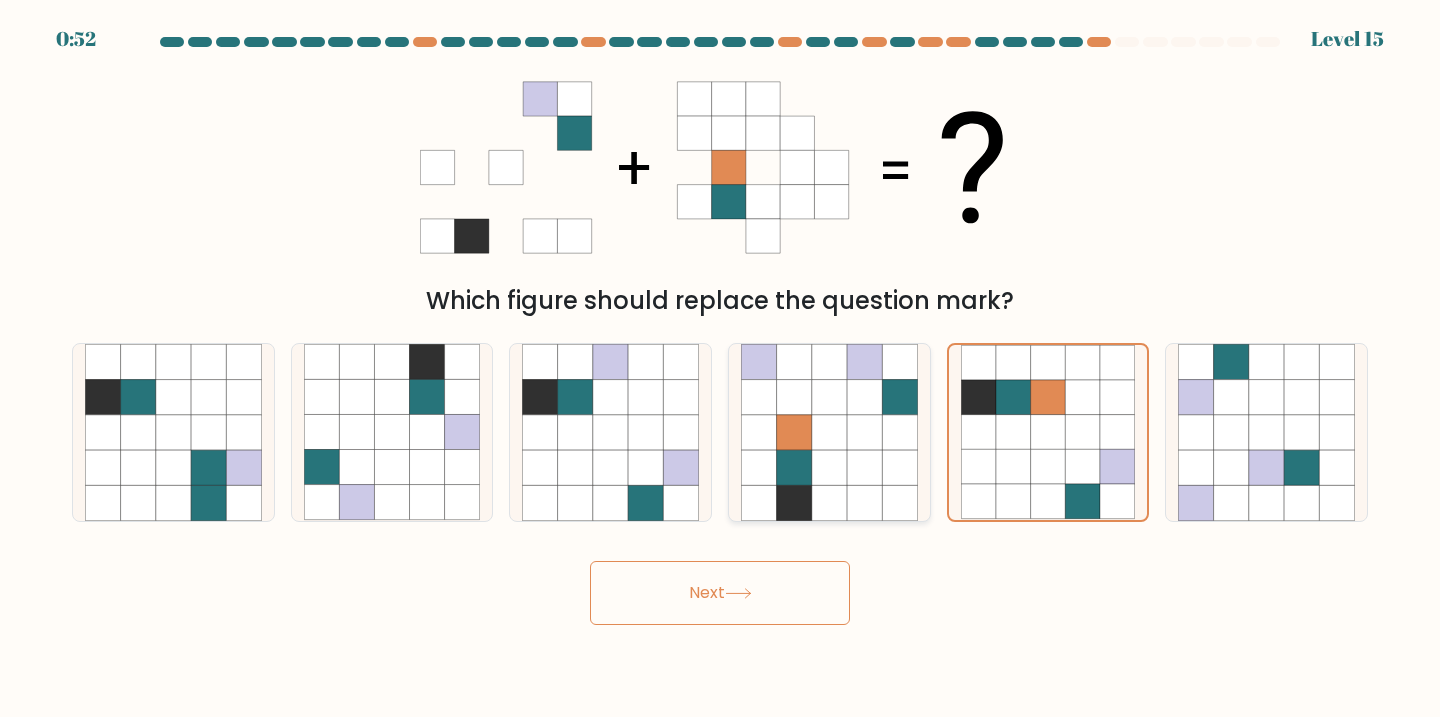 click 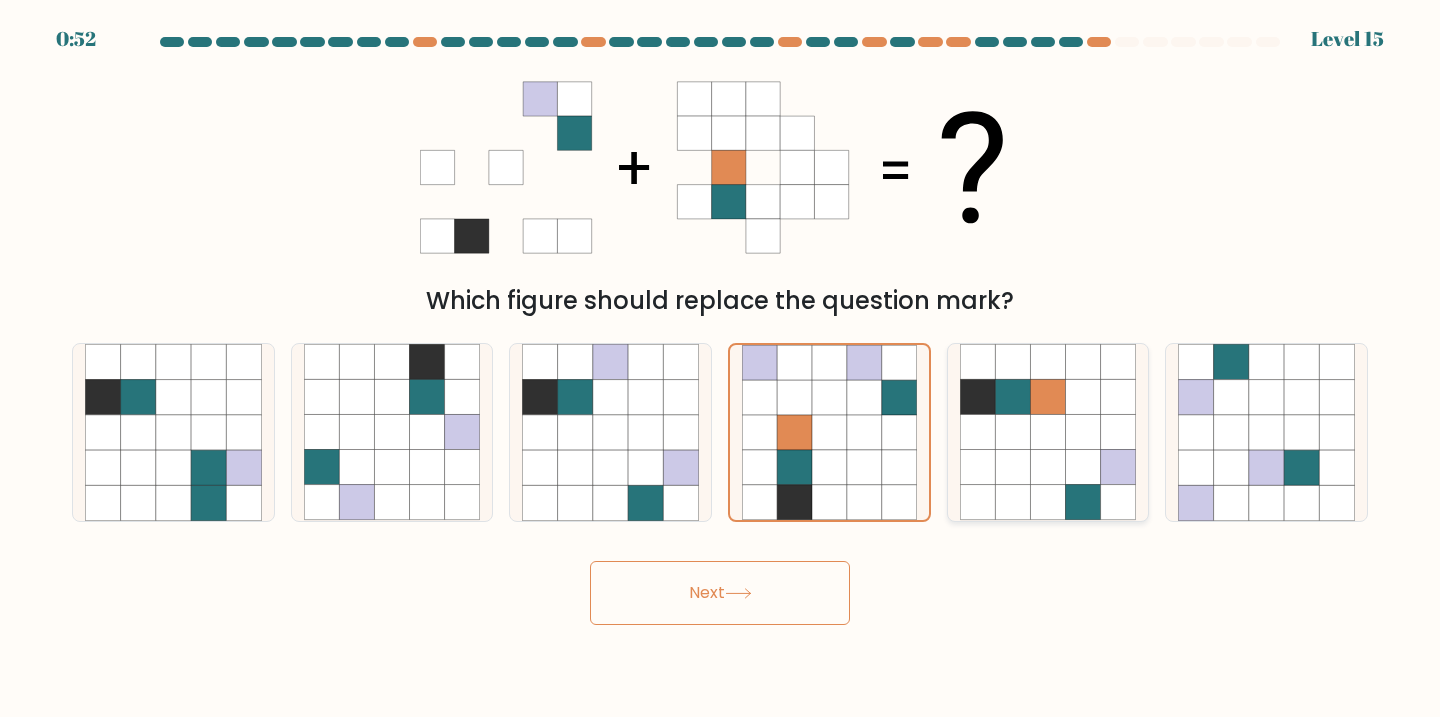 click 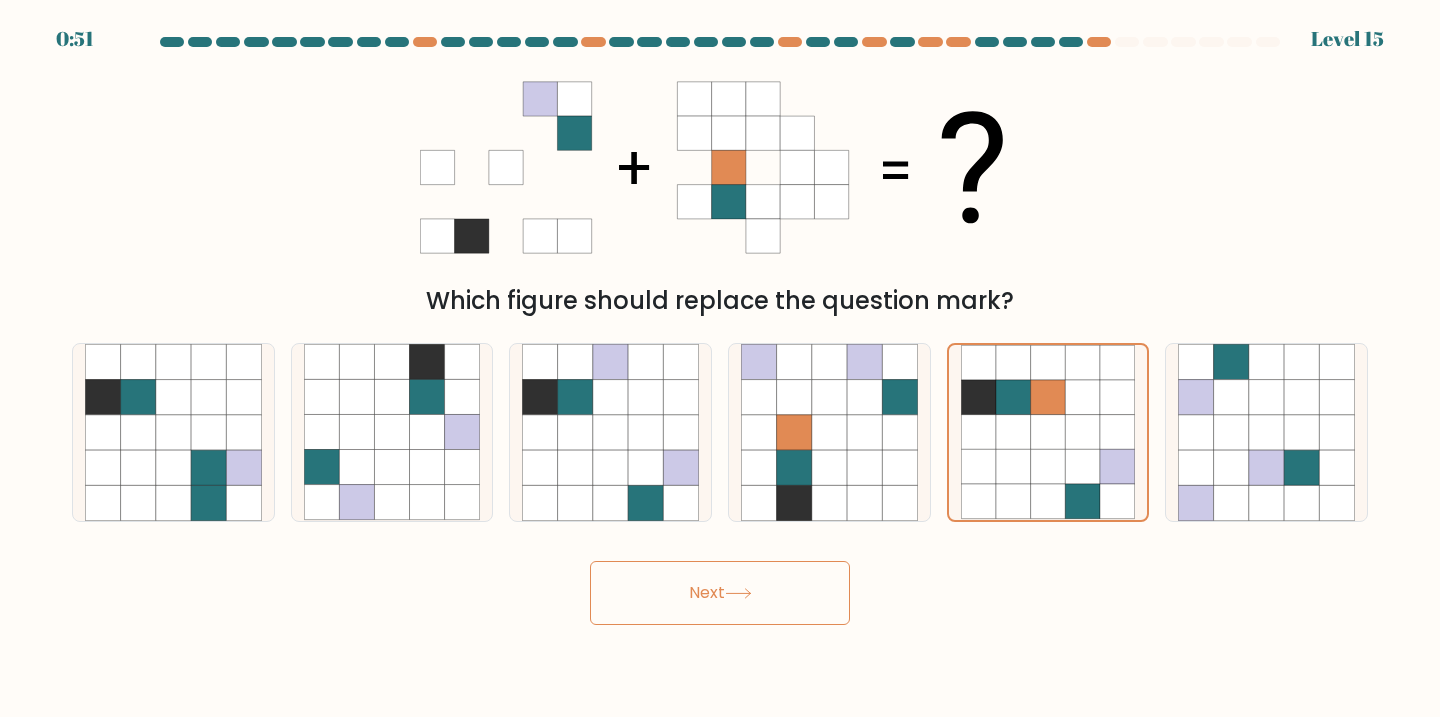 click on "Next" at bounding box center (720, 593) 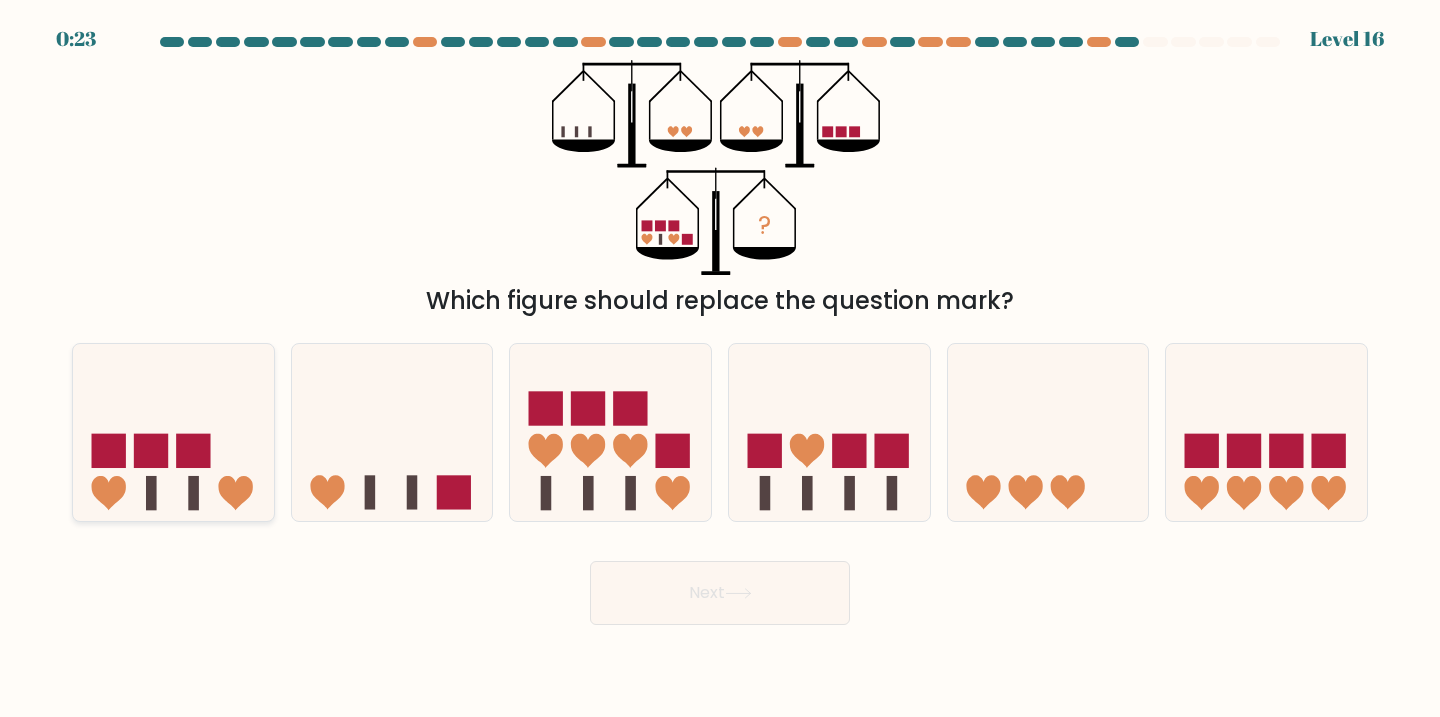 click 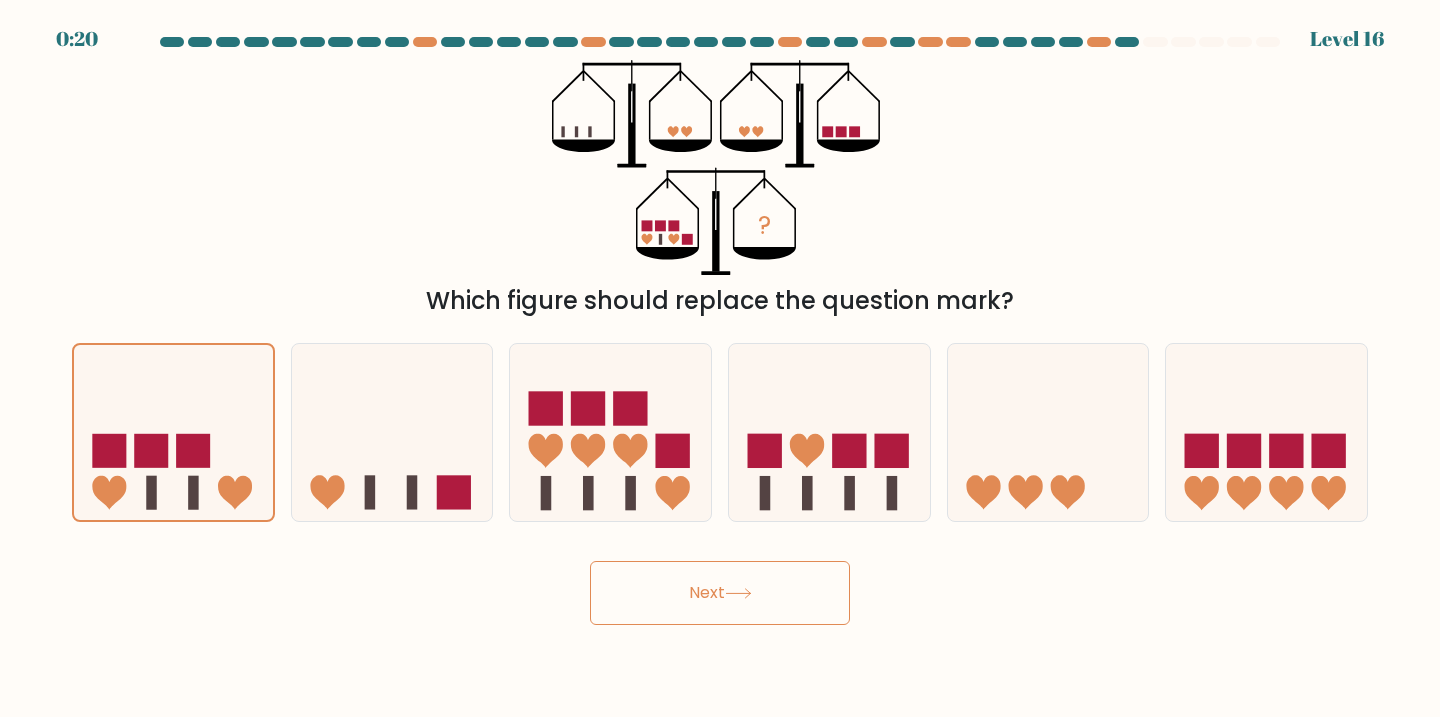 click on "Next" at bounding box center (720, 593) 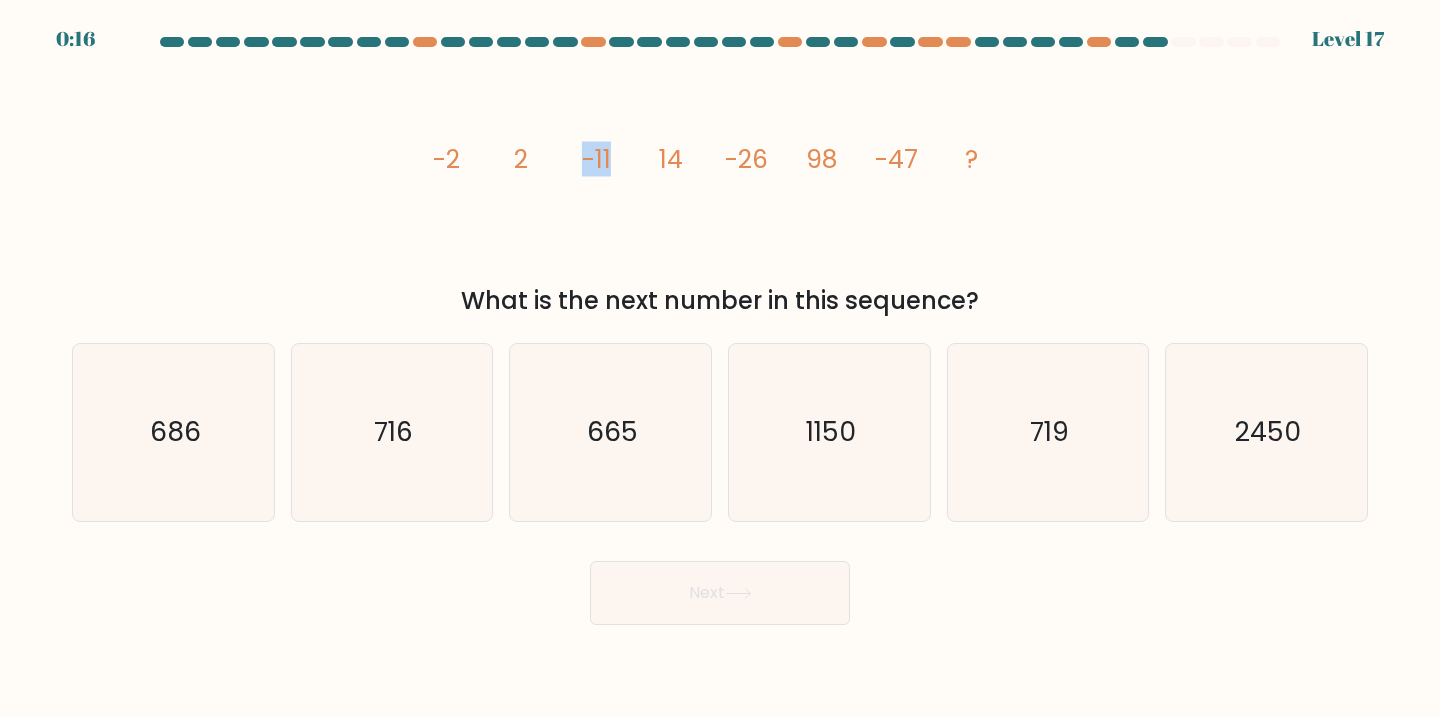 drag, startPoint x: 588, startPoint y: 166, endPoint x: 619, endPoint y: 166, distance: 31 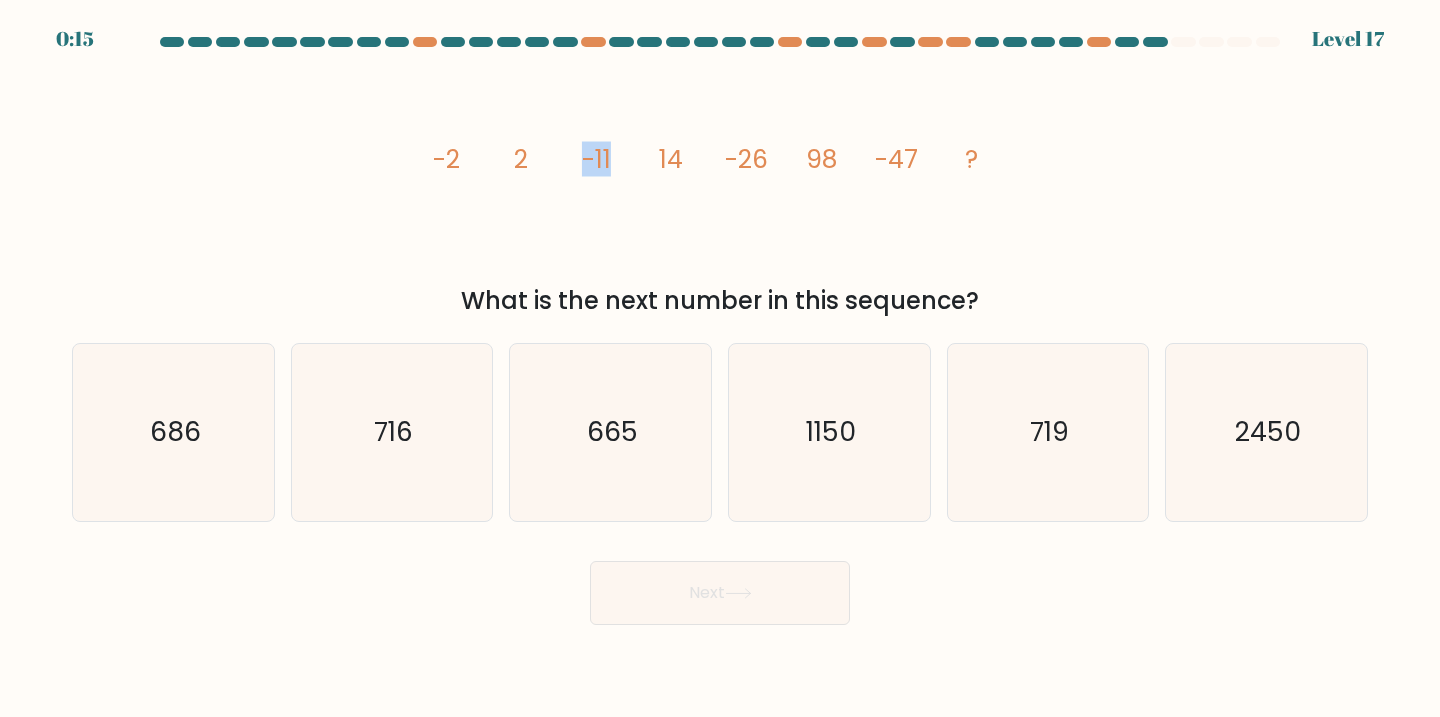 click on "image/svg+xml
-2
2
-11
14
-26
98
-47
?" 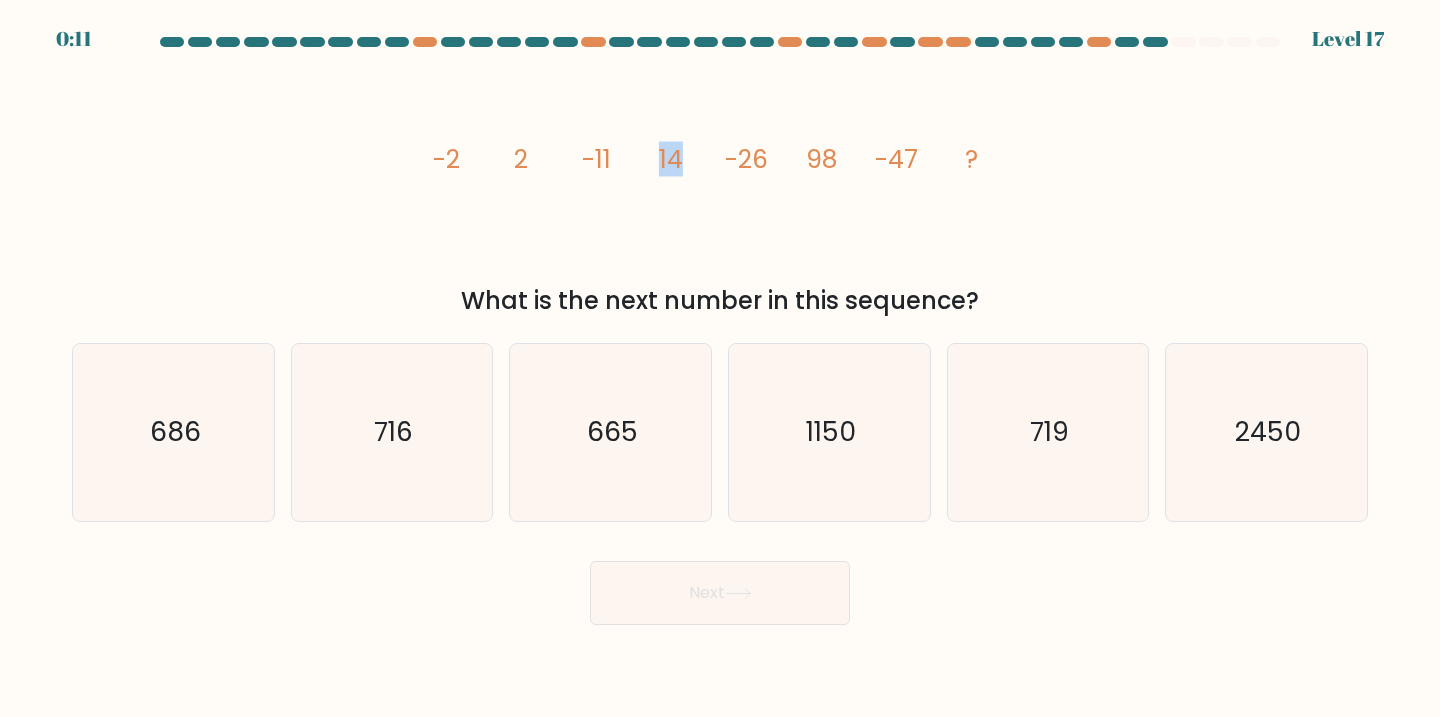 drag, startPoint x: 653, startPoint y: 159, endPoint x: 706, endPoint y: 160, distance: 53.009434 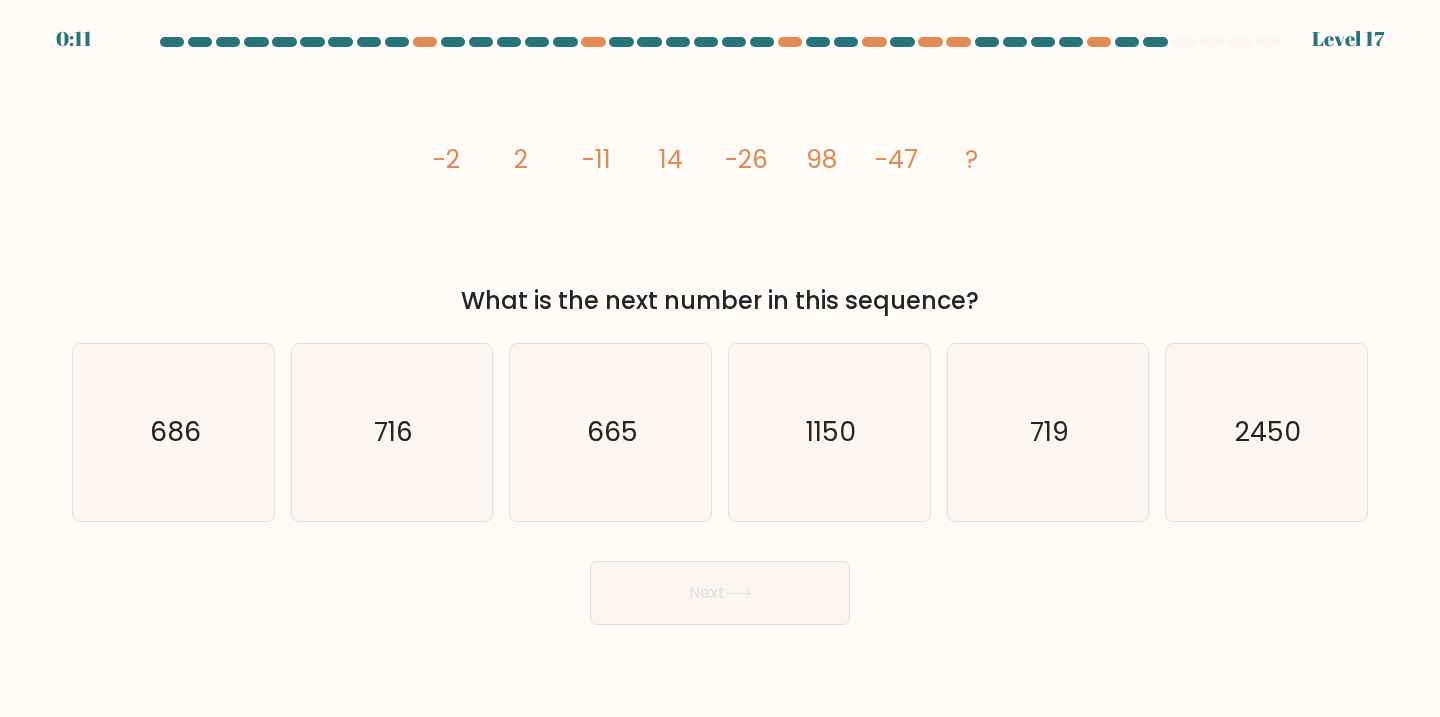 click on "image/svg+xml
-2
2
-11
14
-26
98
-47
?" 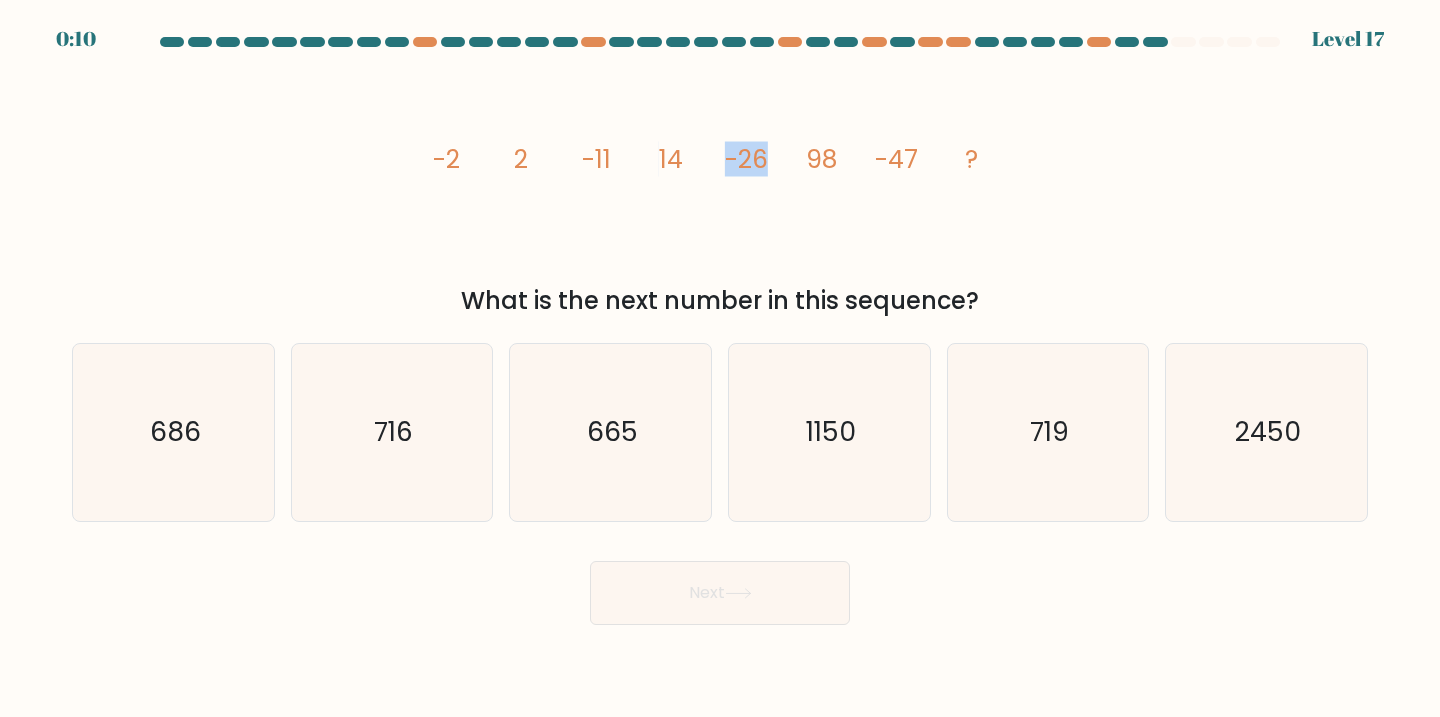 drag, startPoint x: 715, startPoint y: 156, endPoint x: 776, endPoint y: 158, distance: 61.03278 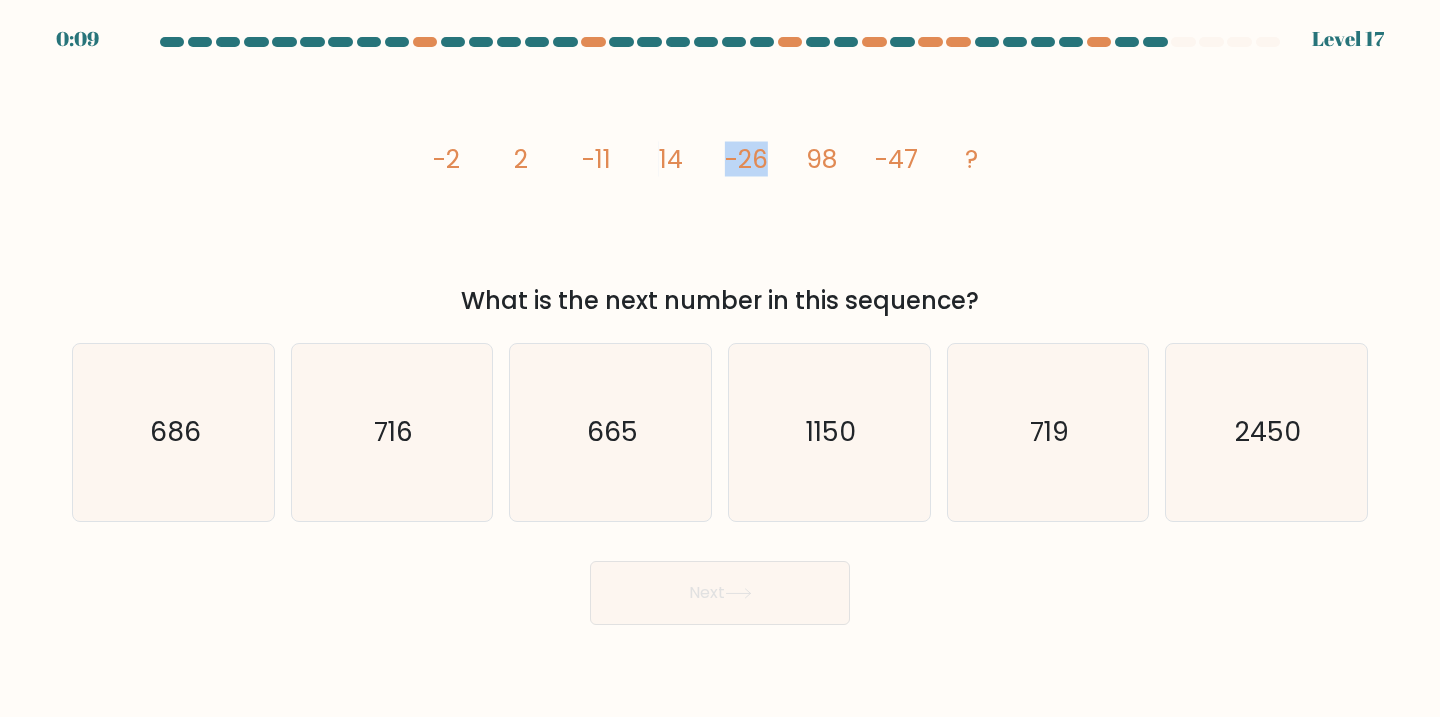 click on "image/svg+xml
-2
2
-11
14
-26
98
-47
?" 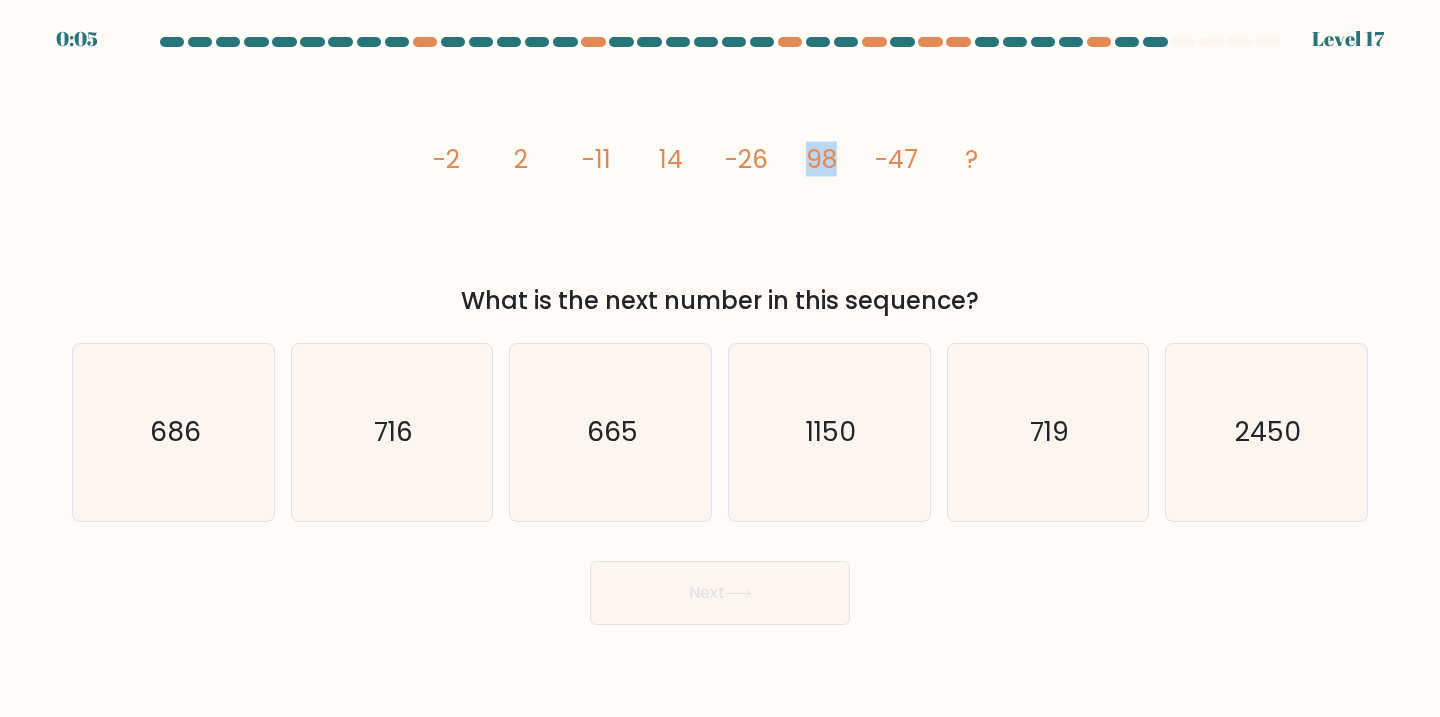 drag, startPoint x: 795, startPoint y: 161, endPoint x: 834, endPoint y: 158, distance: 39.115215 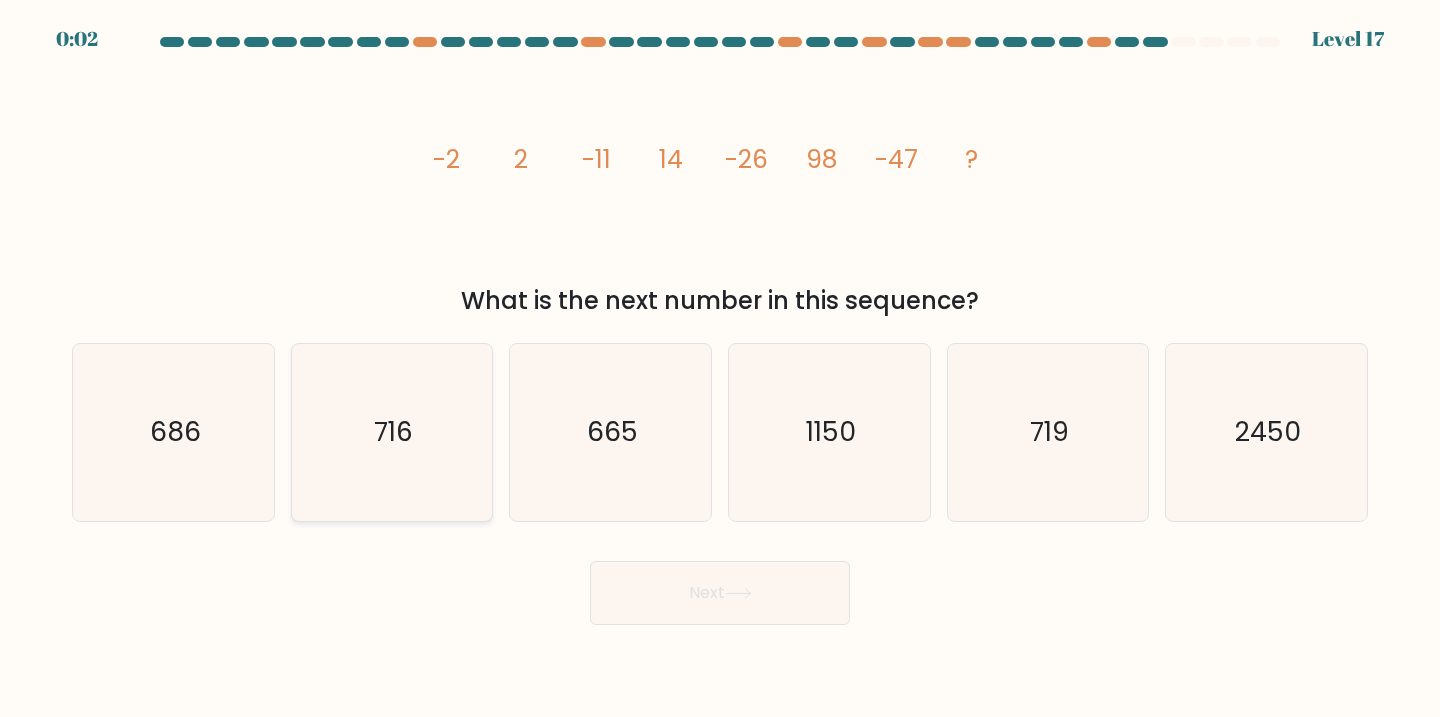 click on "716" 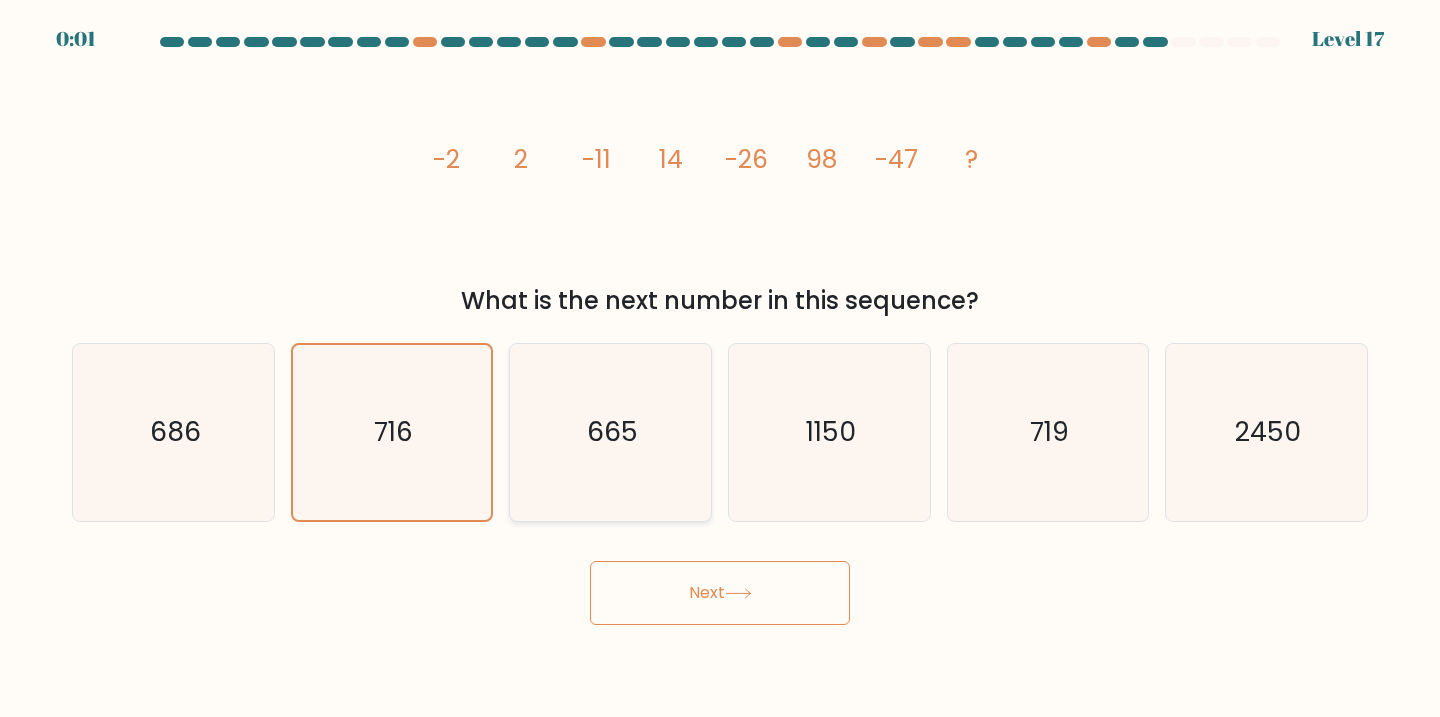 click on "665" 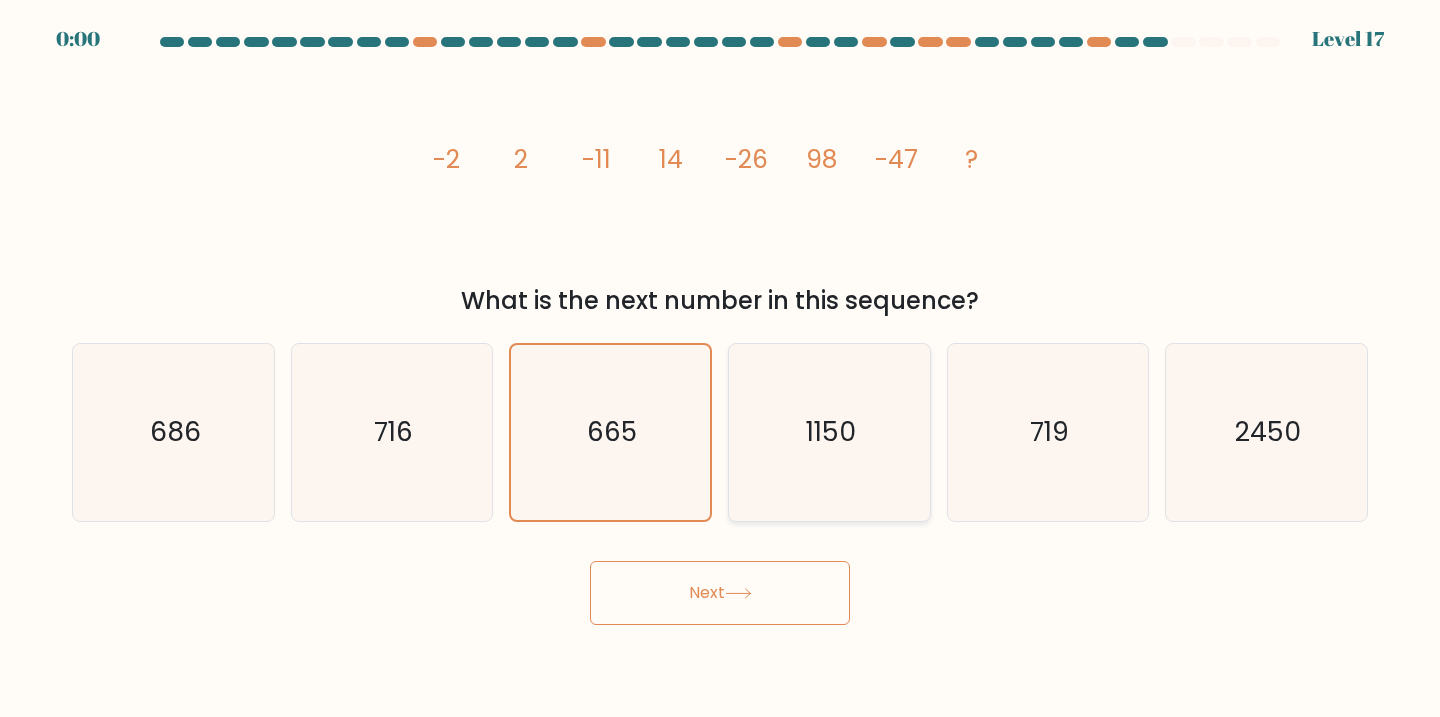 click on "1150" 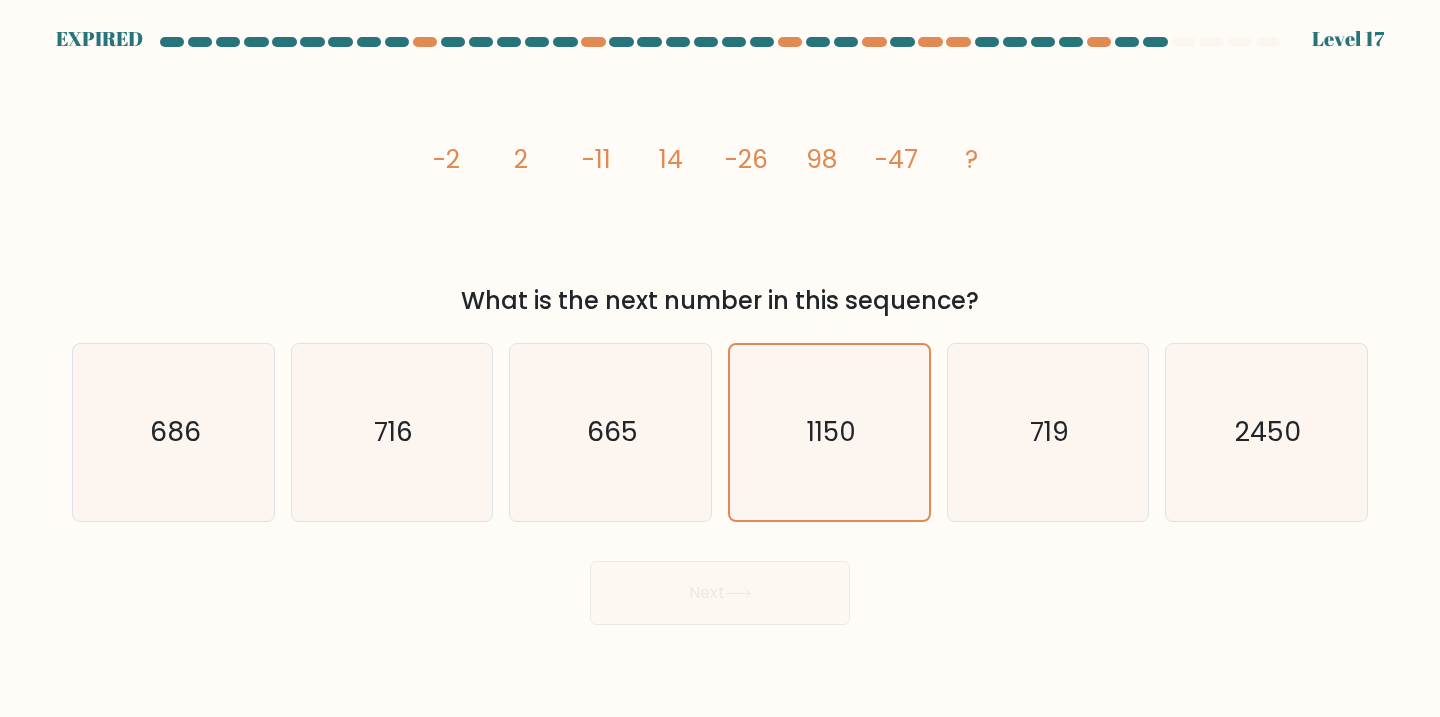 click on "EXPIRED
Level 17" at bounding box center [720, 358] 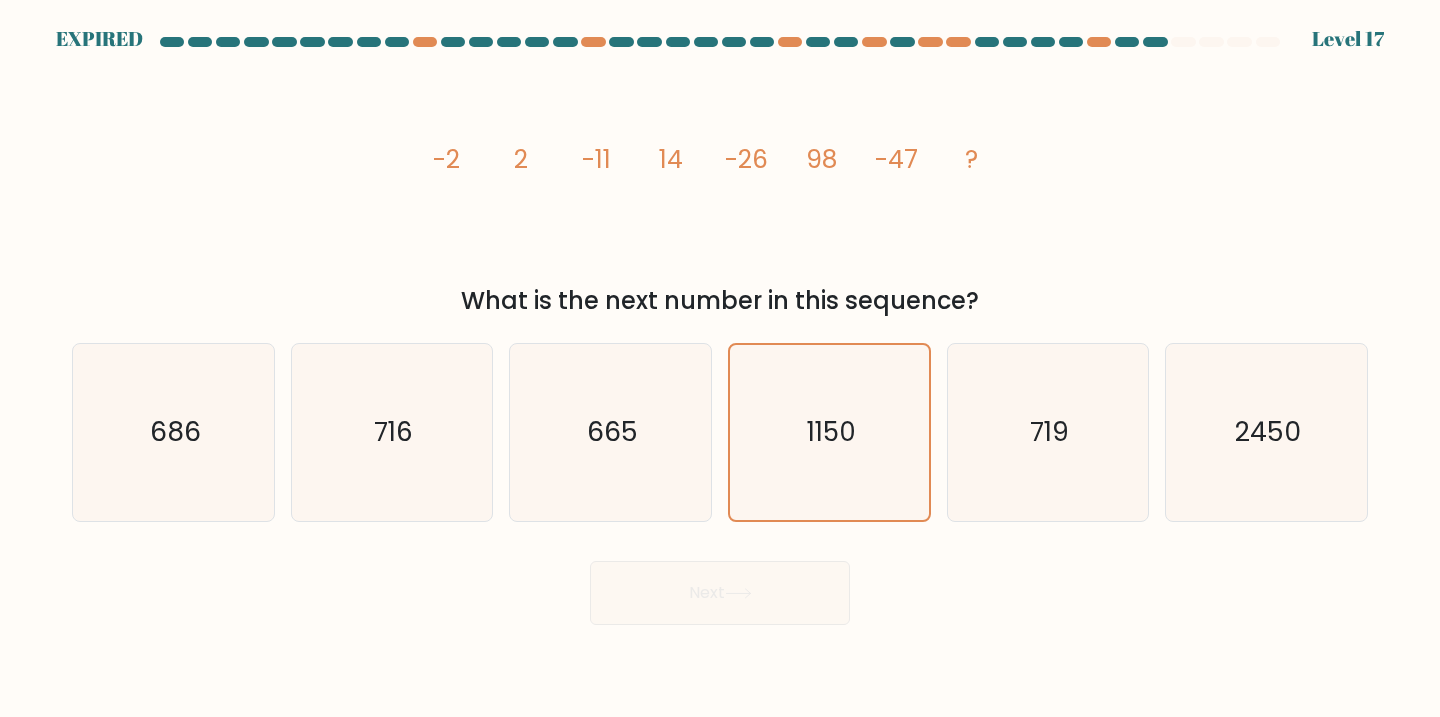 click on "Next" at bounding box center [720, 585] 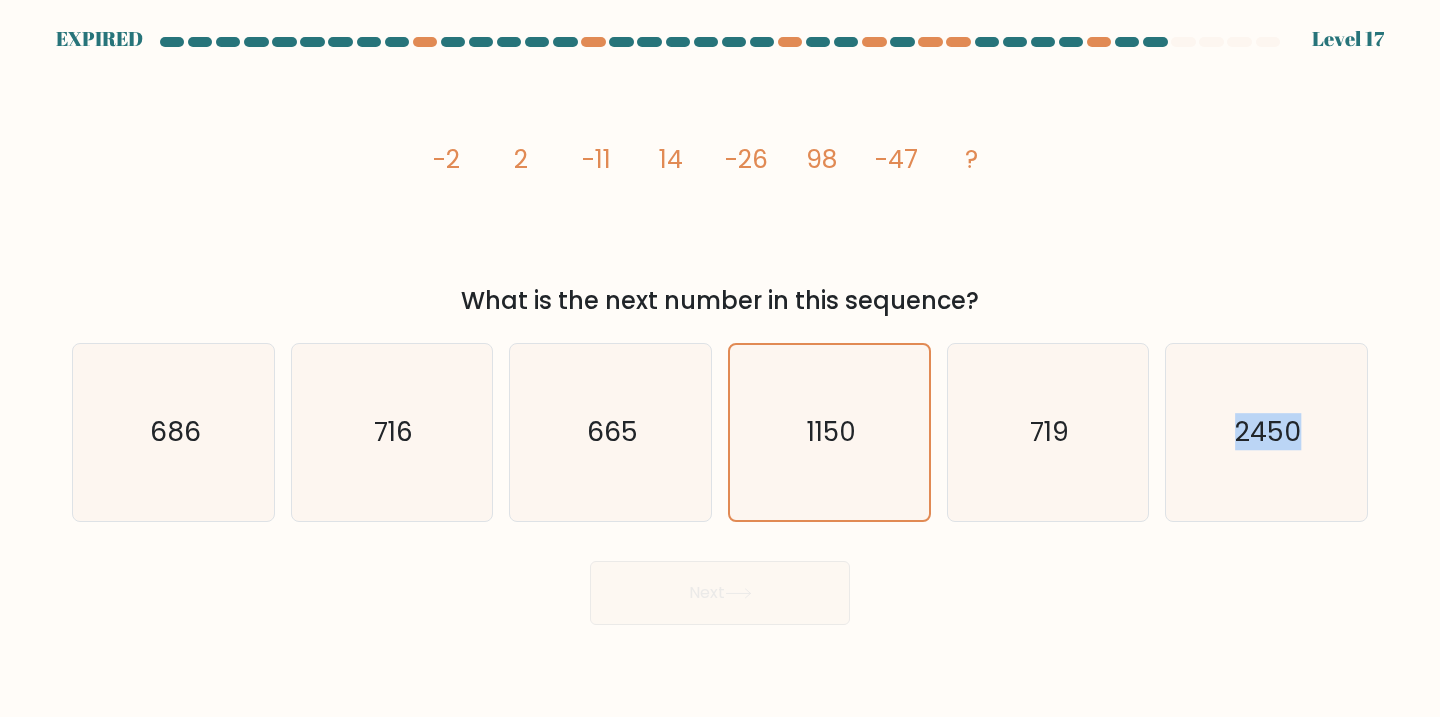 click on "Next" at bounding box center [720, 585] 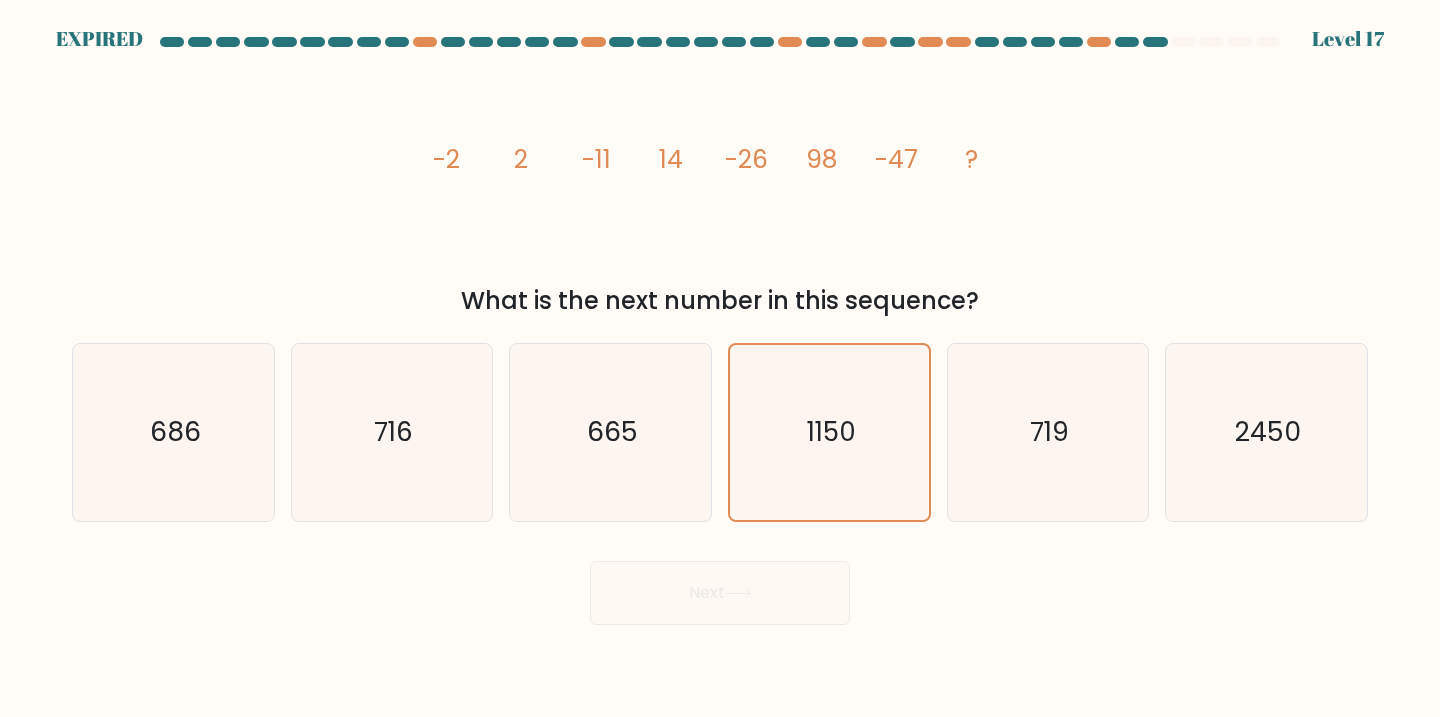 click on "Next" at bounding box center [720, 585] 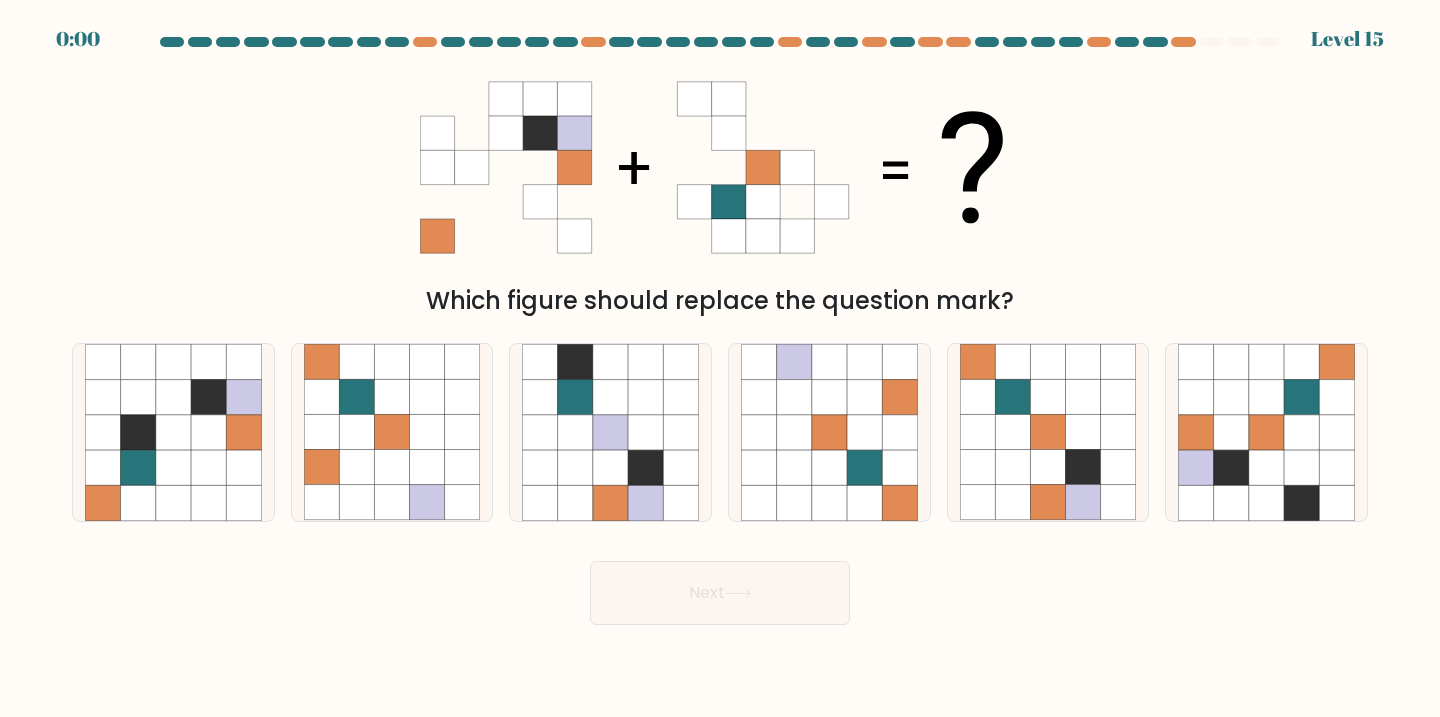 scroll, scrollTop: 0, scrollLeft: 0, axis: both 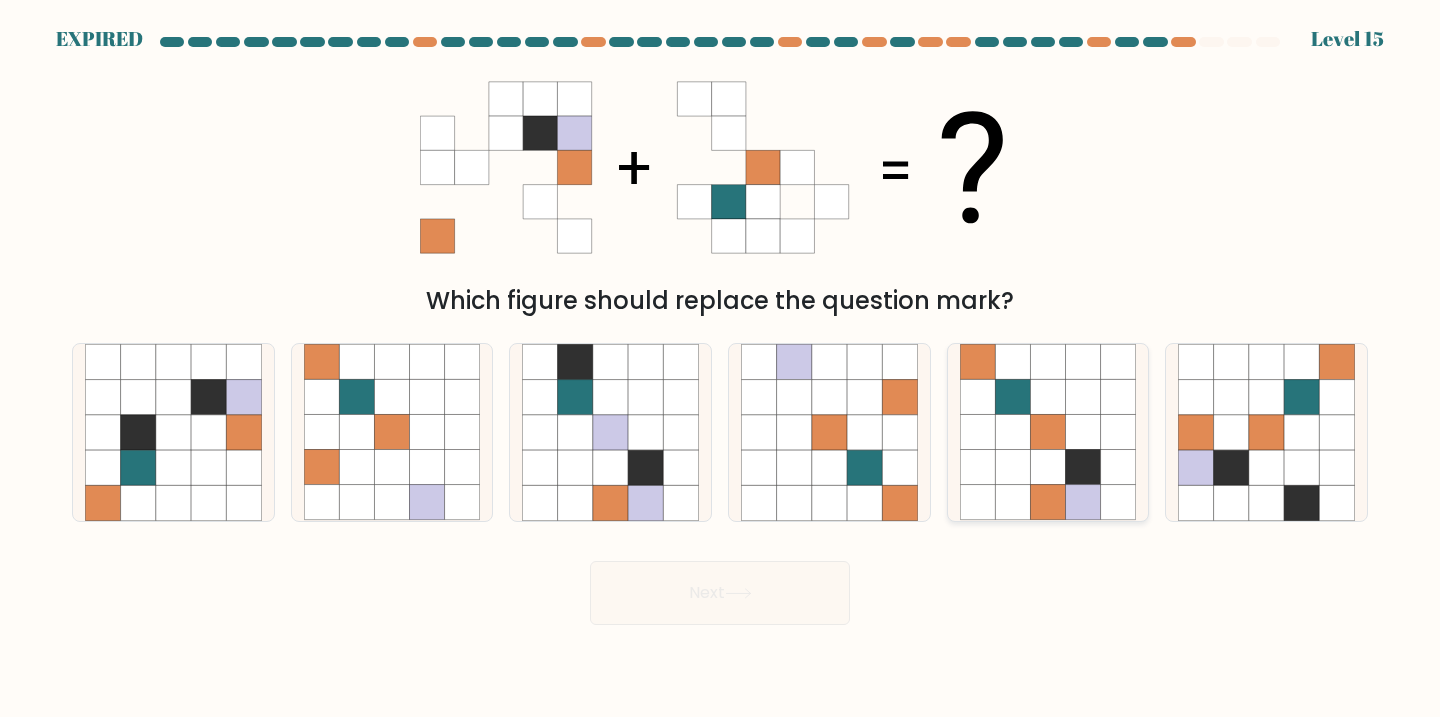 click 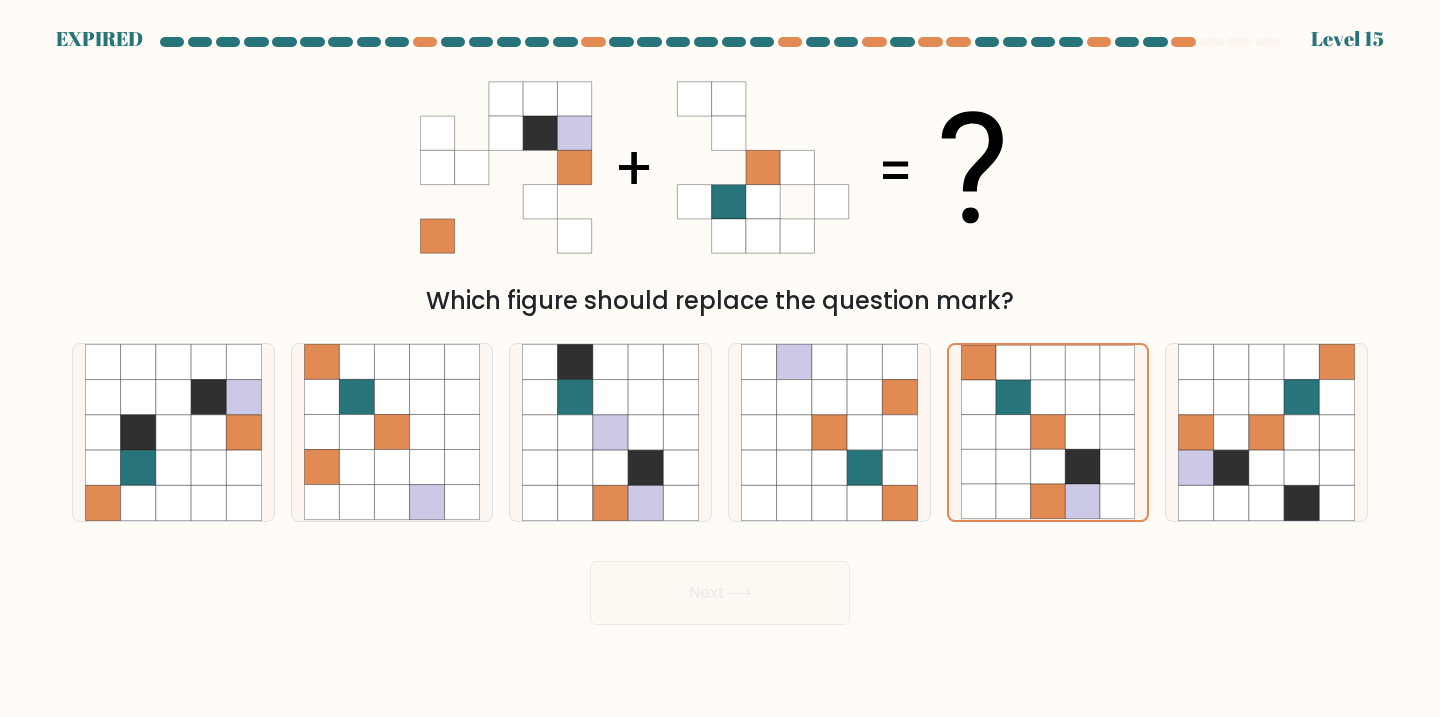 click on "Next" at bounding box center [720, 585] 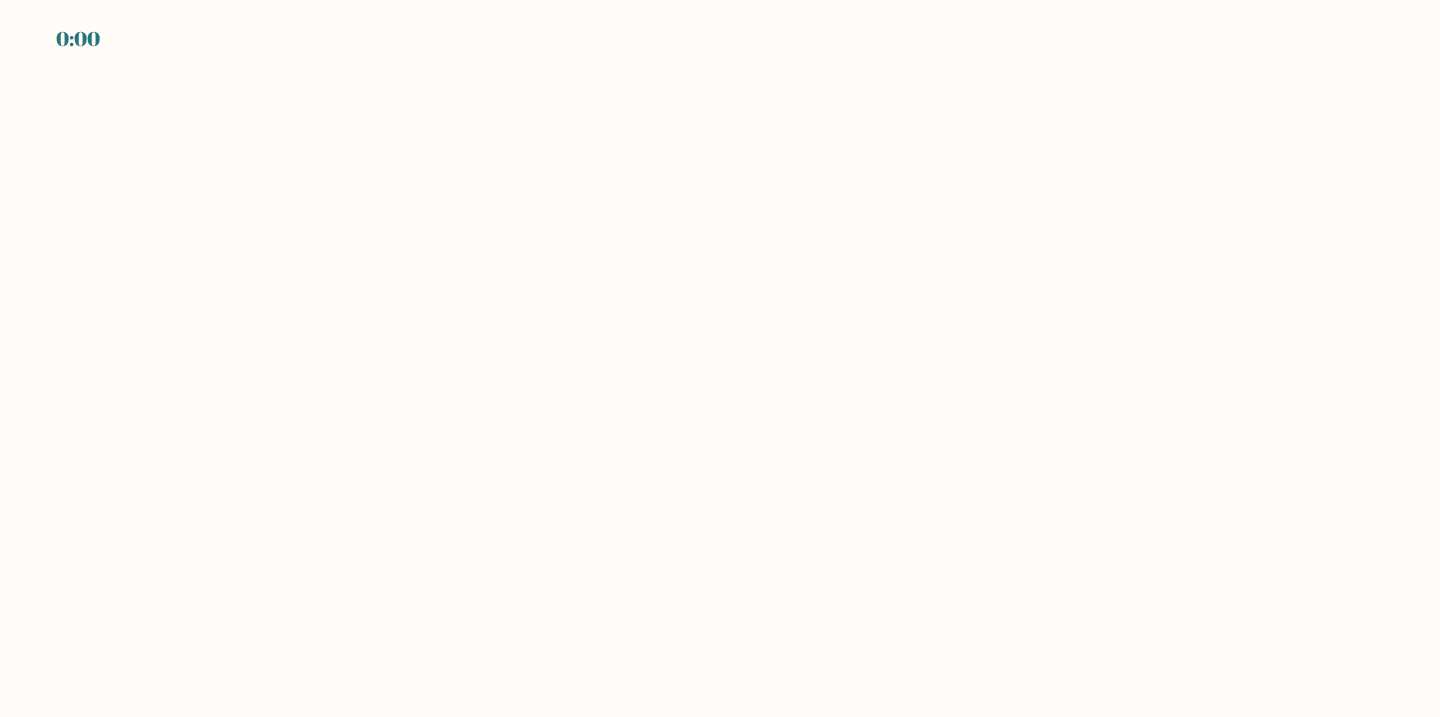 scroll, scrollTop: 0, scrollLeft: 0, axis: both 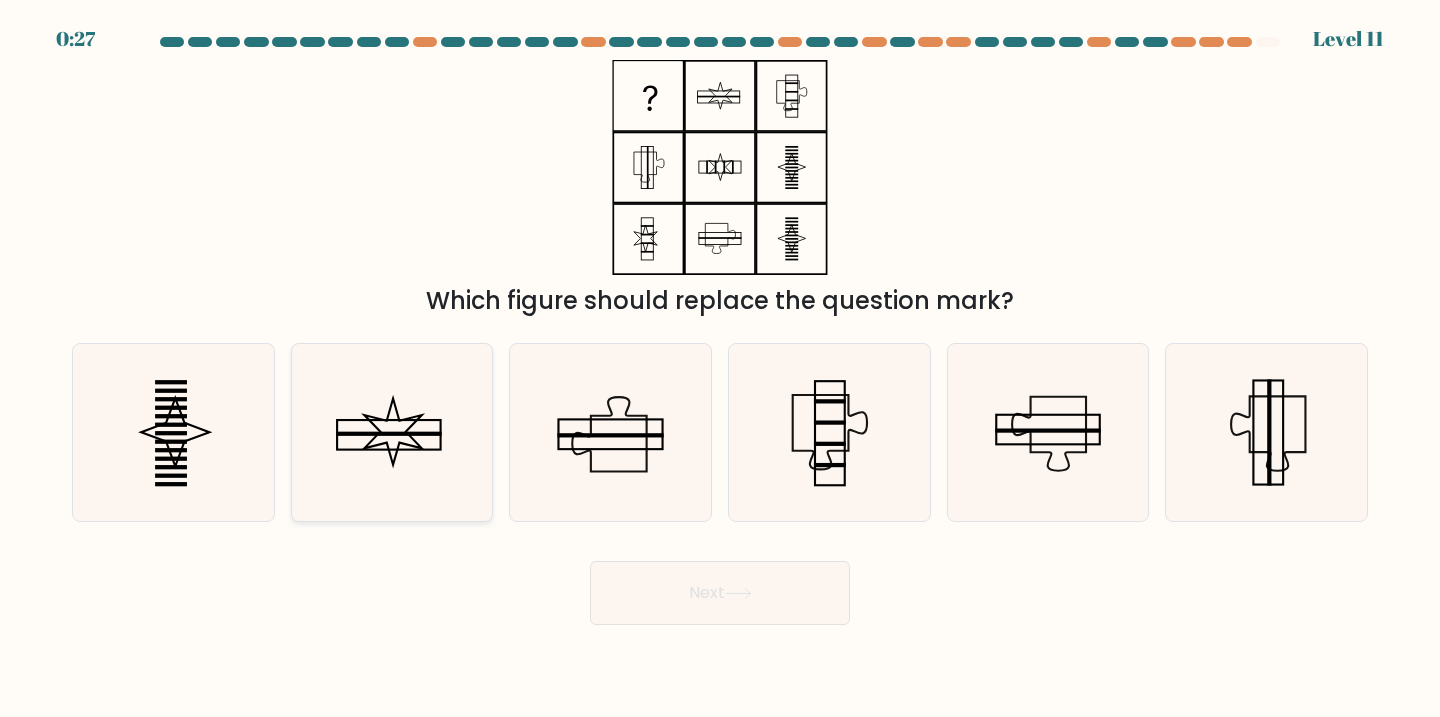 click 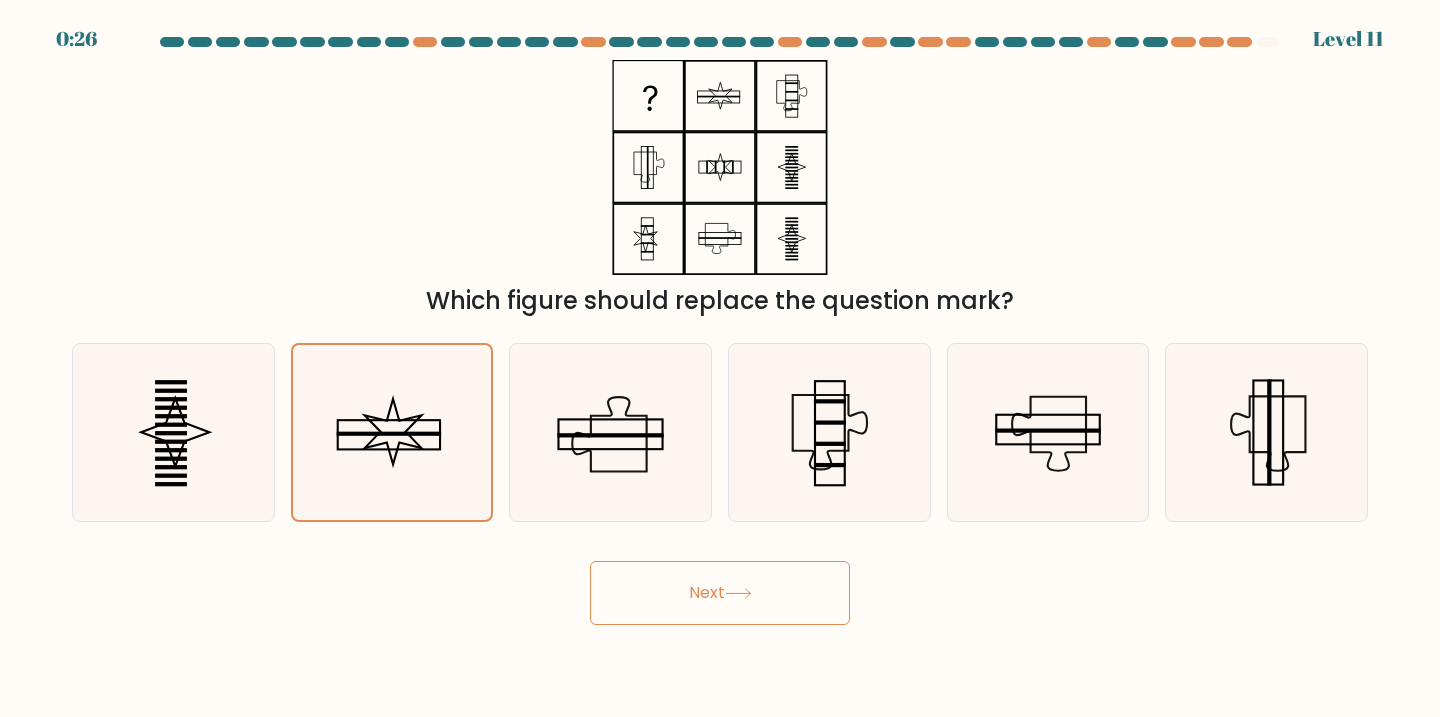 click on "Next" at bounding box center (720, 593) 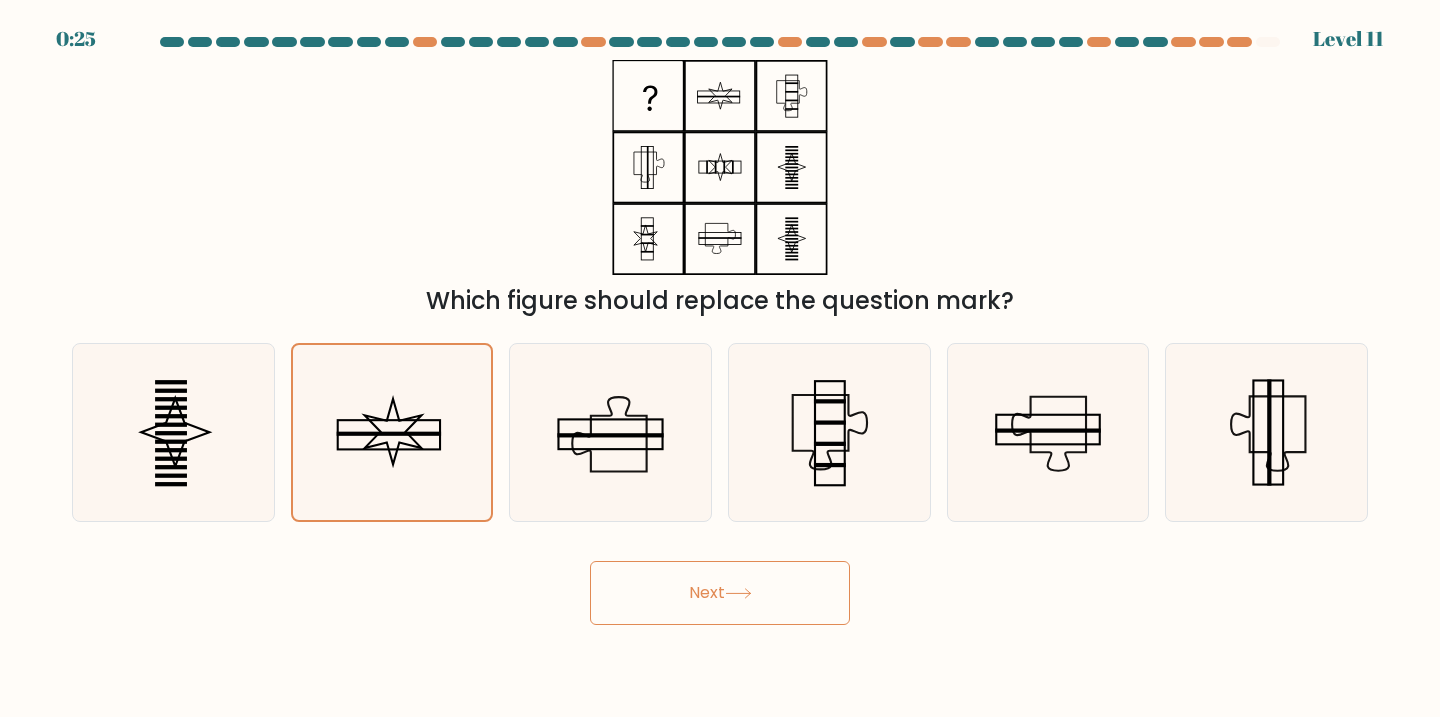 click on "Next" at bounding box center (720, 593) 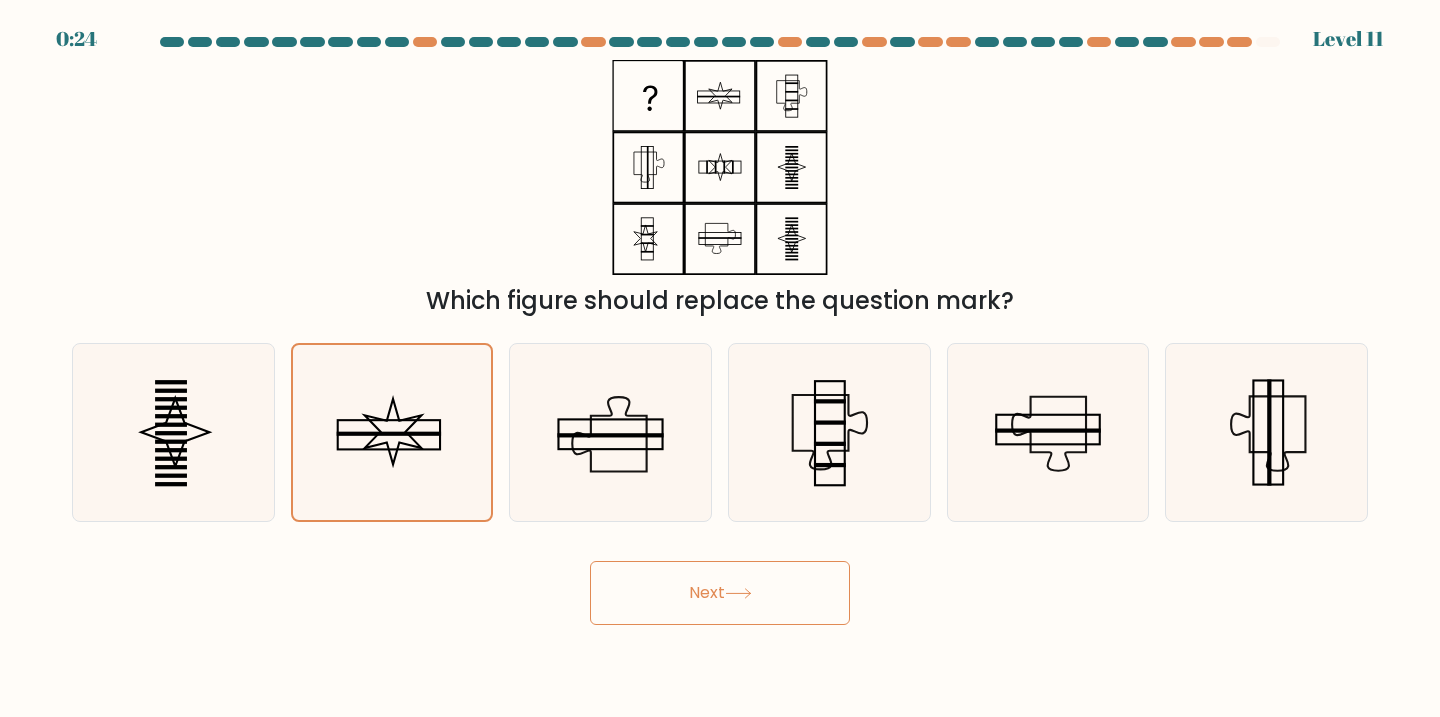 click on "Next" at bounding box center (720, 593) 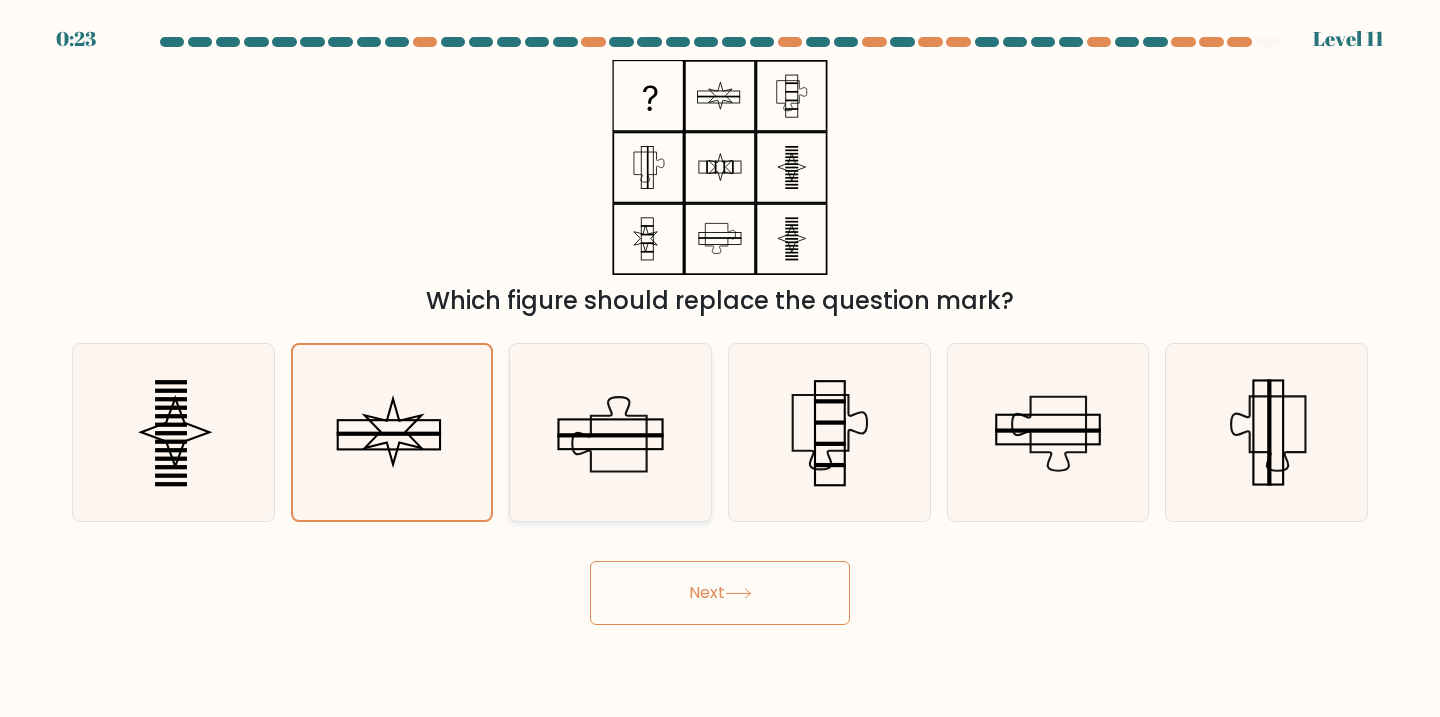 click 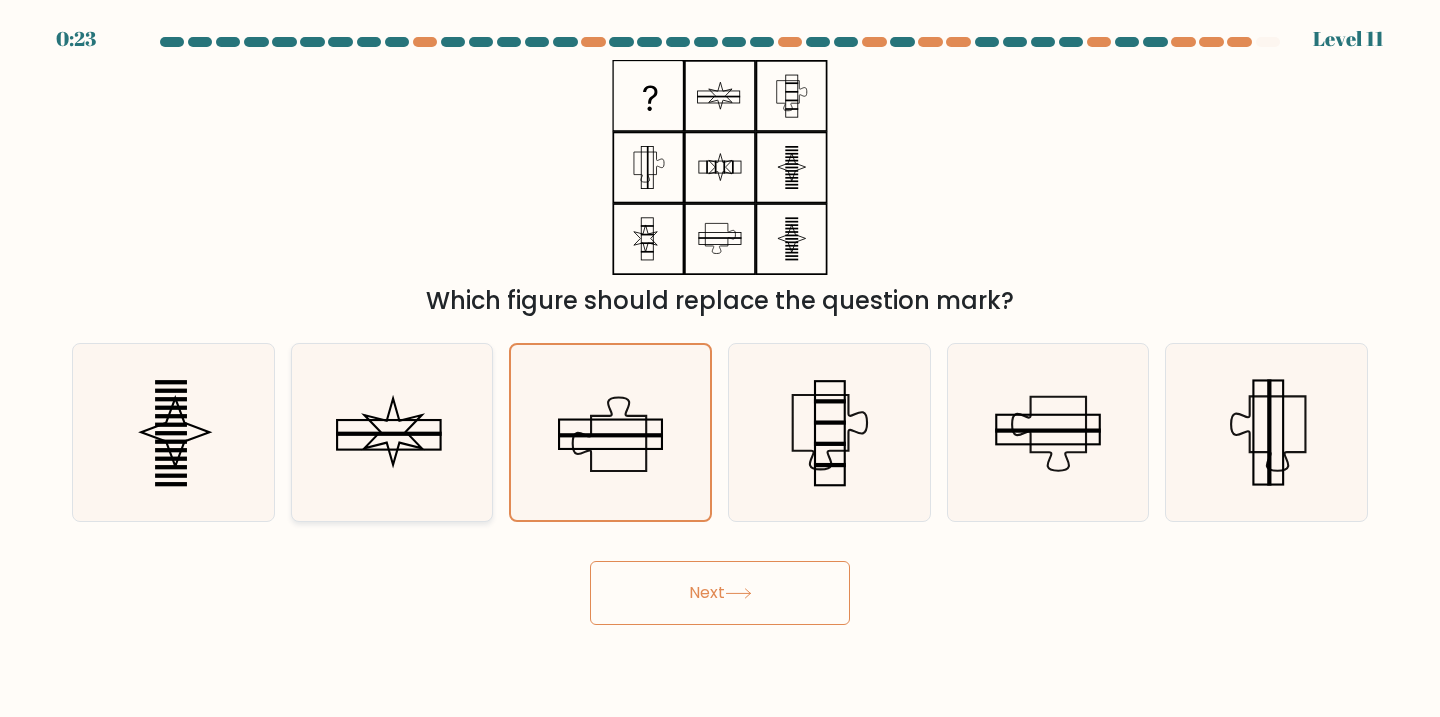 click 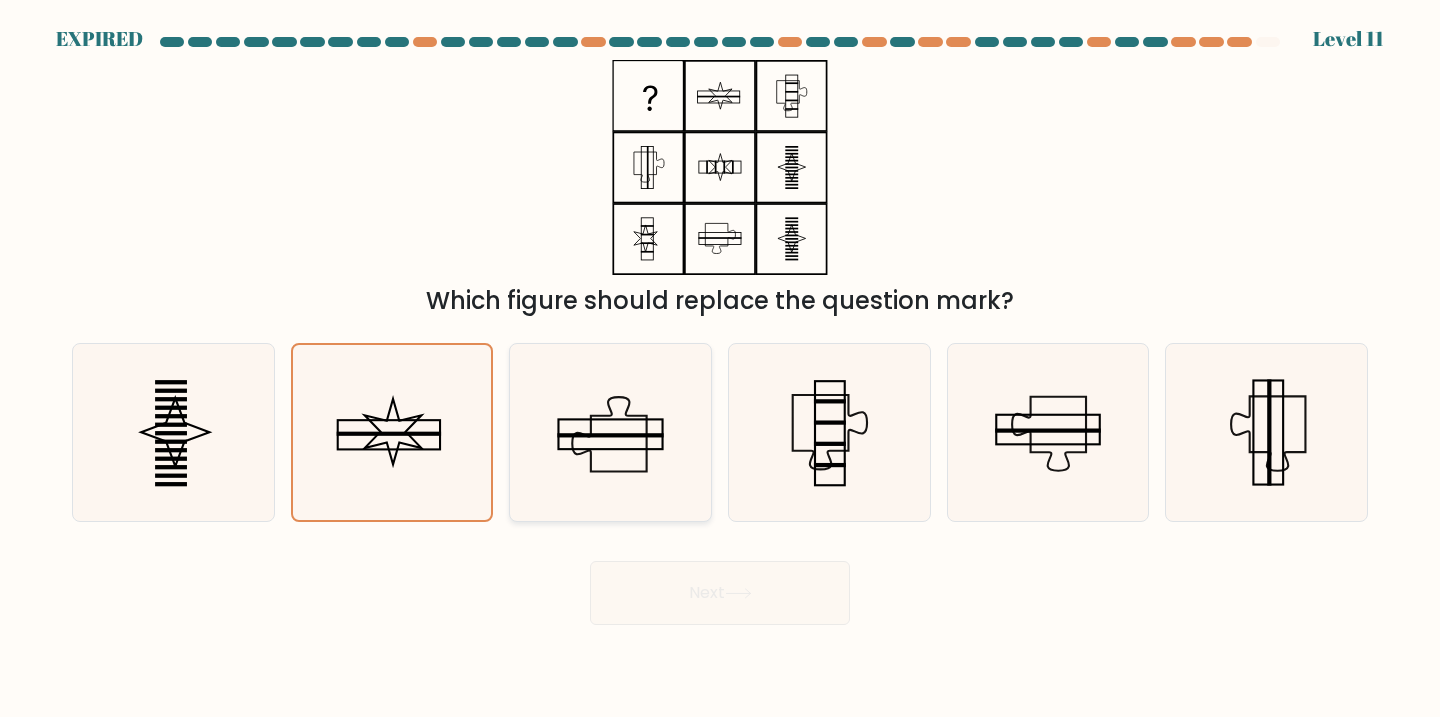click 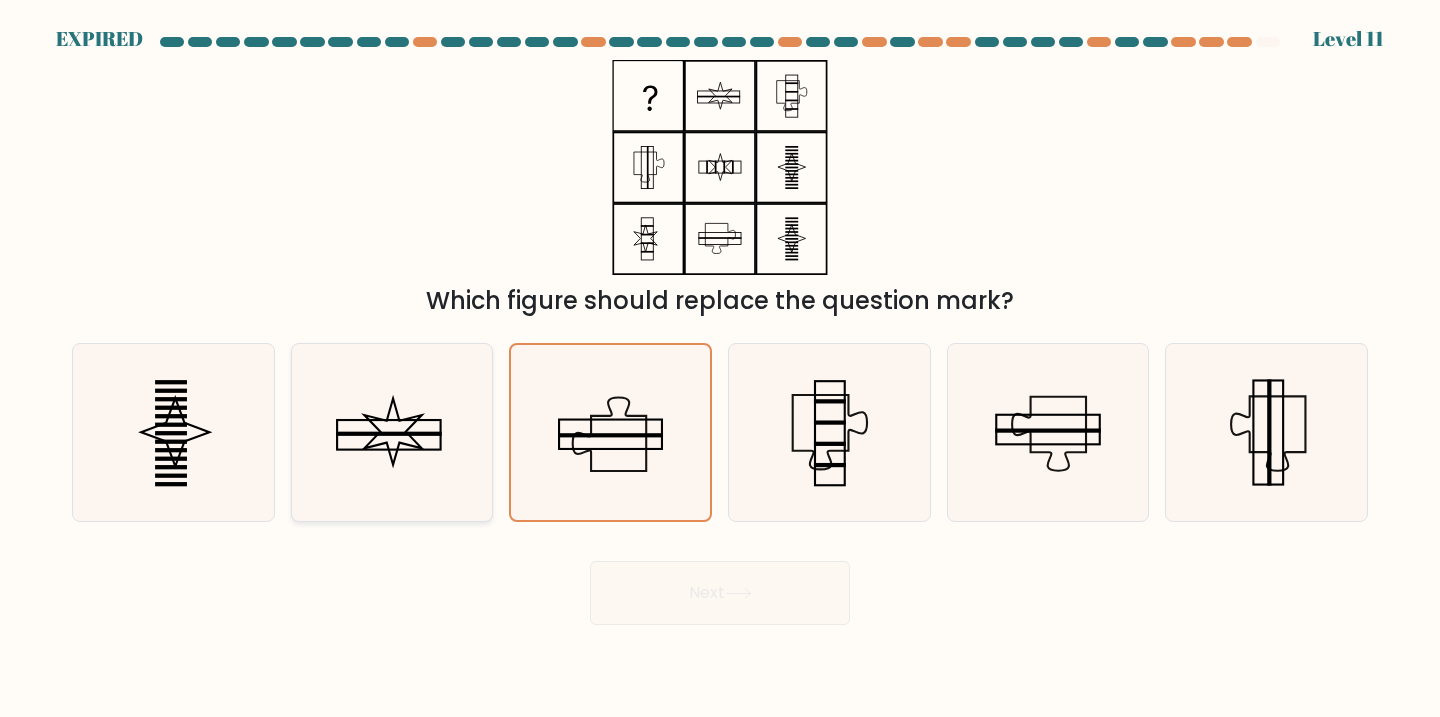 click 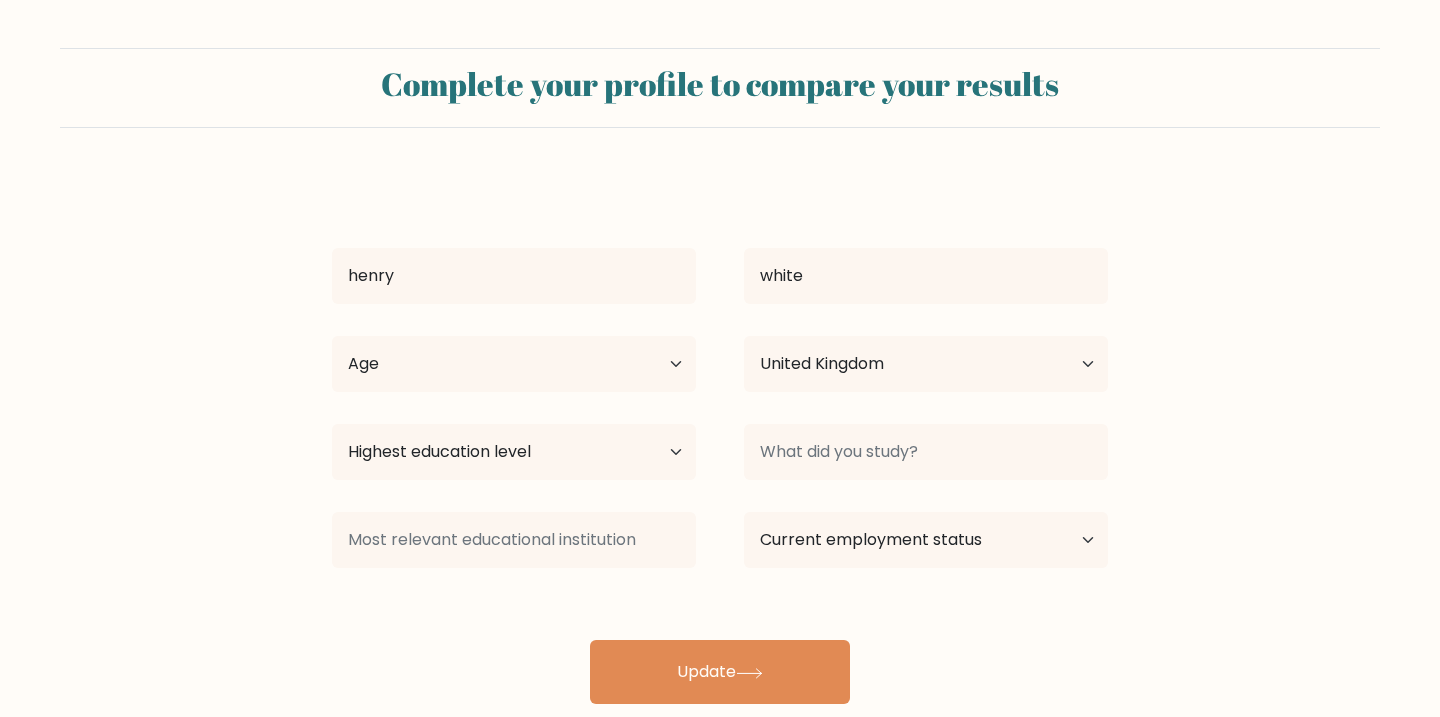 select on "GB" 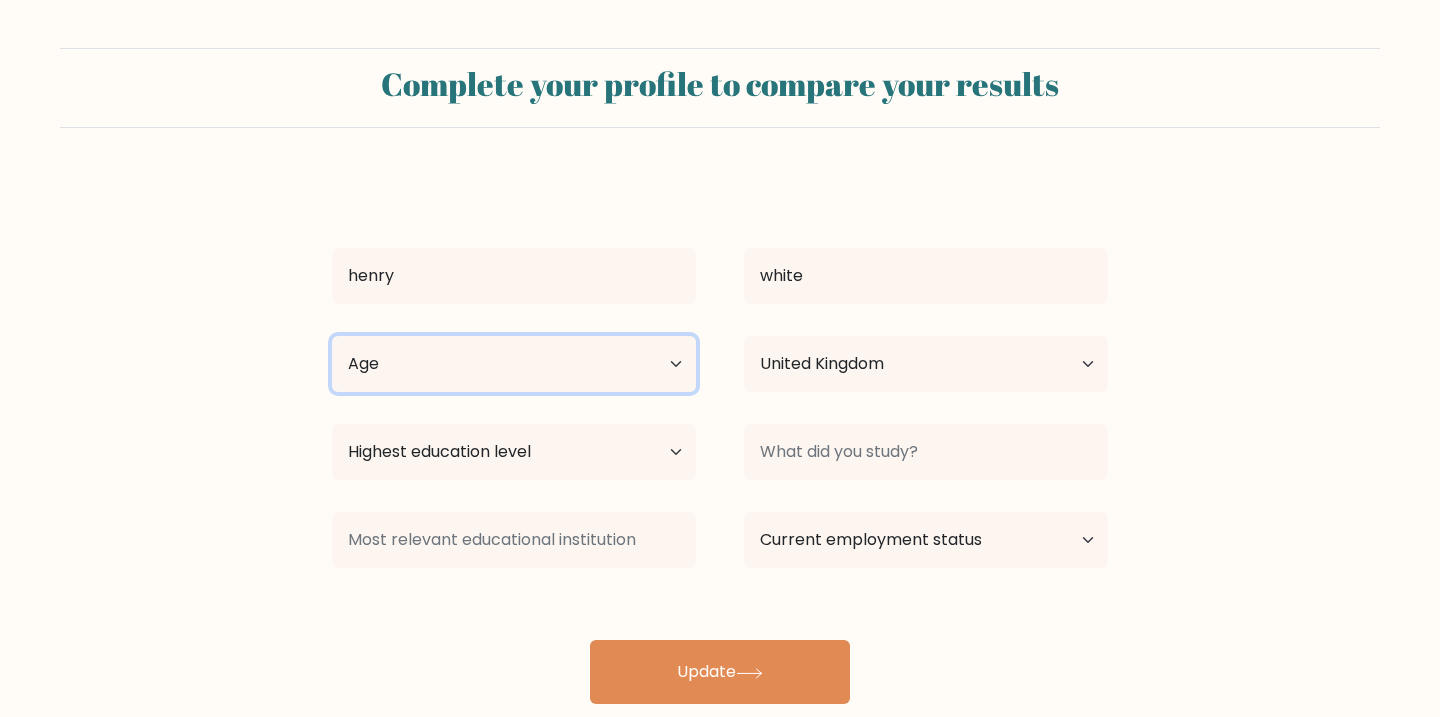 click on "Age
Under 18 years old
18-24 years old
25-34 years old
35-44 years old
45-54 years old
55-64 years old
65 years old and above" at bounding box center (514, 364) 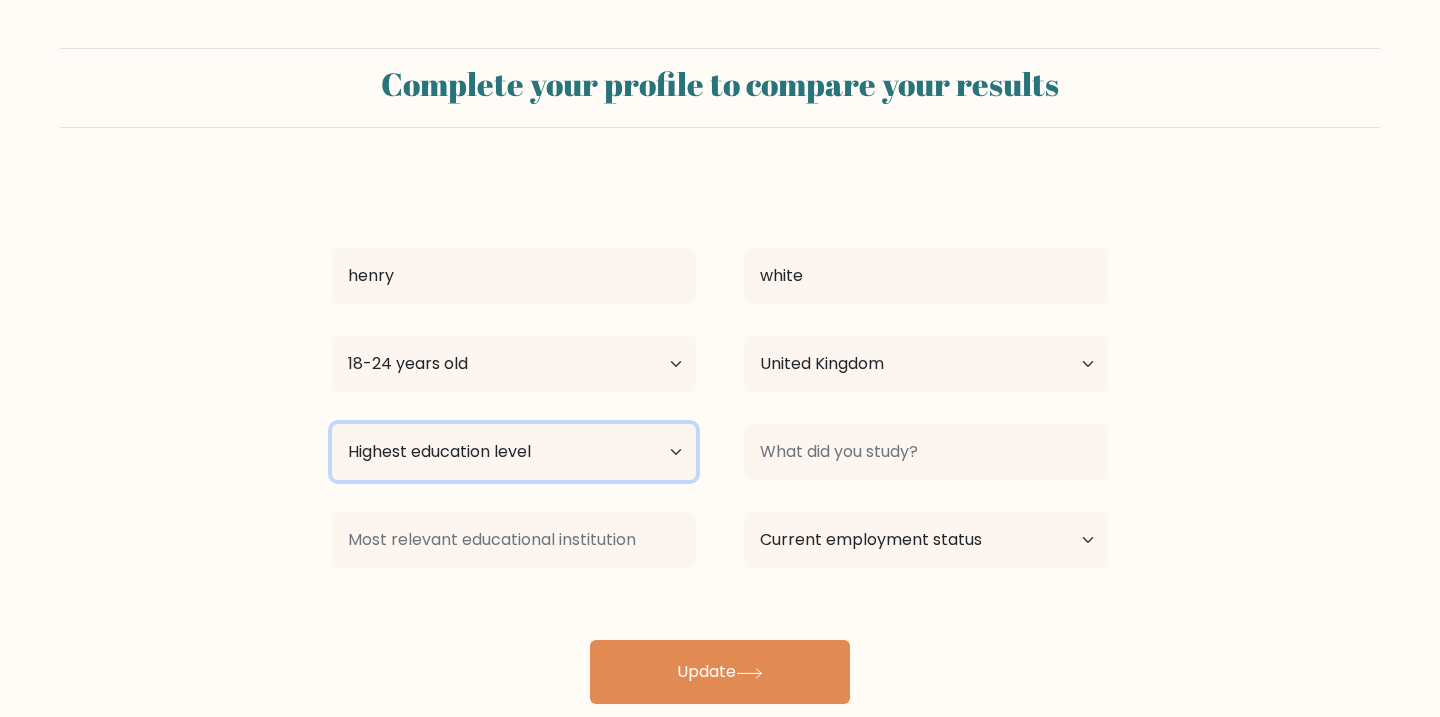 click on "Highest education level
No schooling
Primary
Lower Secondary
Upper Secondary
Occupation Specific
Bachelor's degree
Master's degree
Doctoral degree" at bounding box center (514, 452) 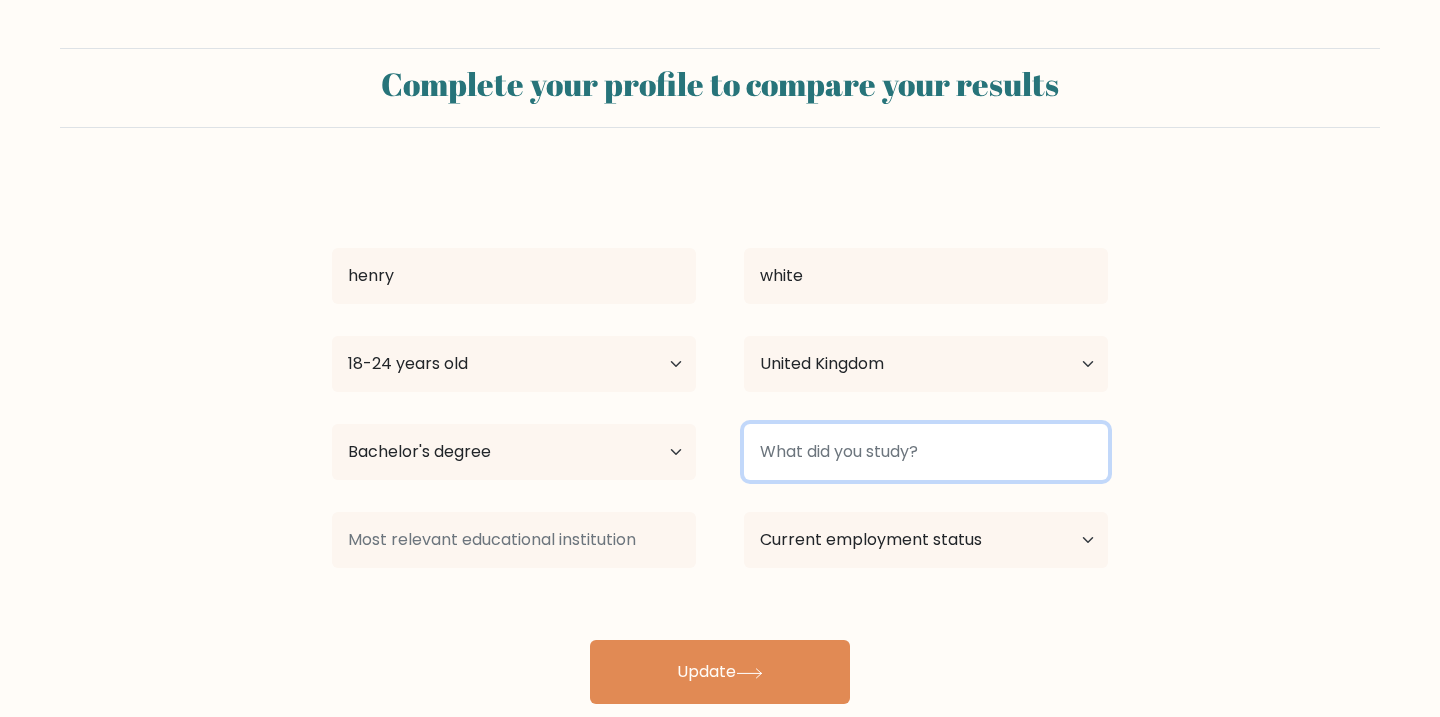 click at bounding box center (926, 452) 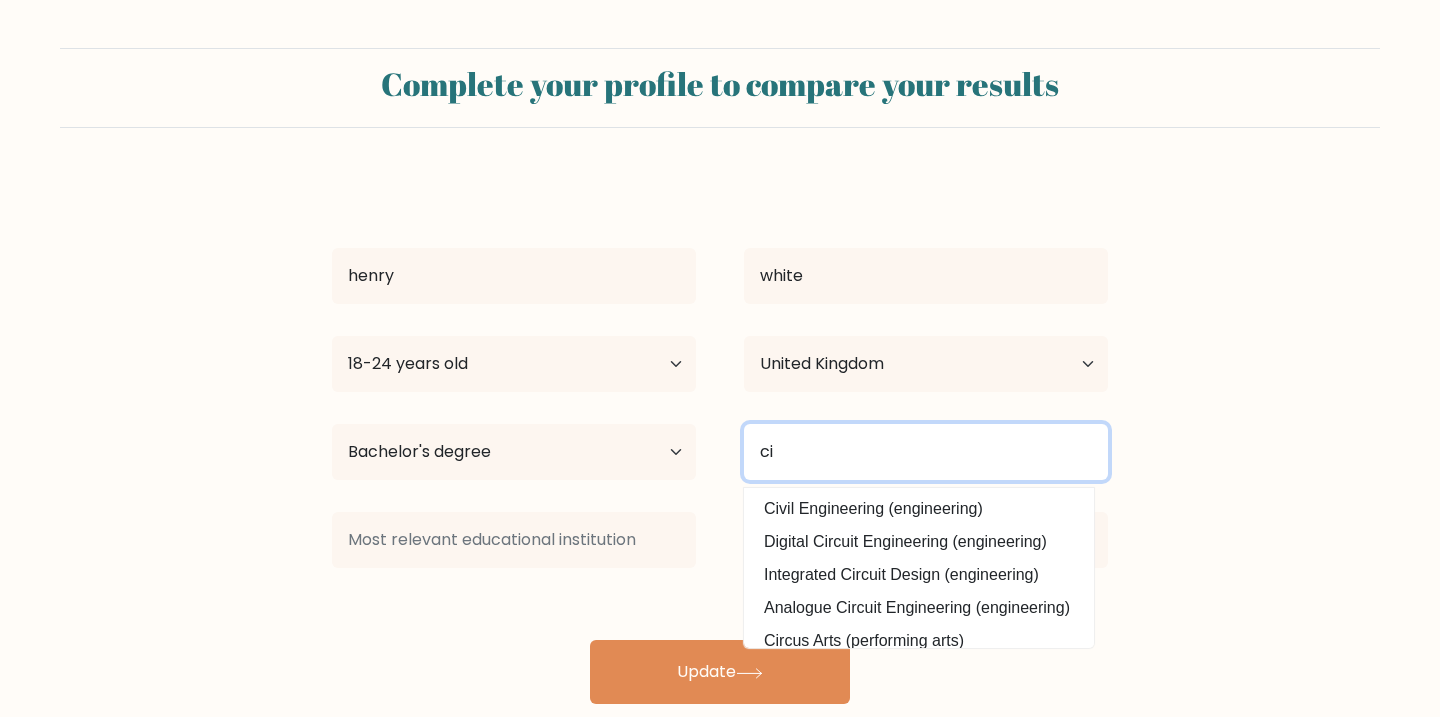 type on "c" 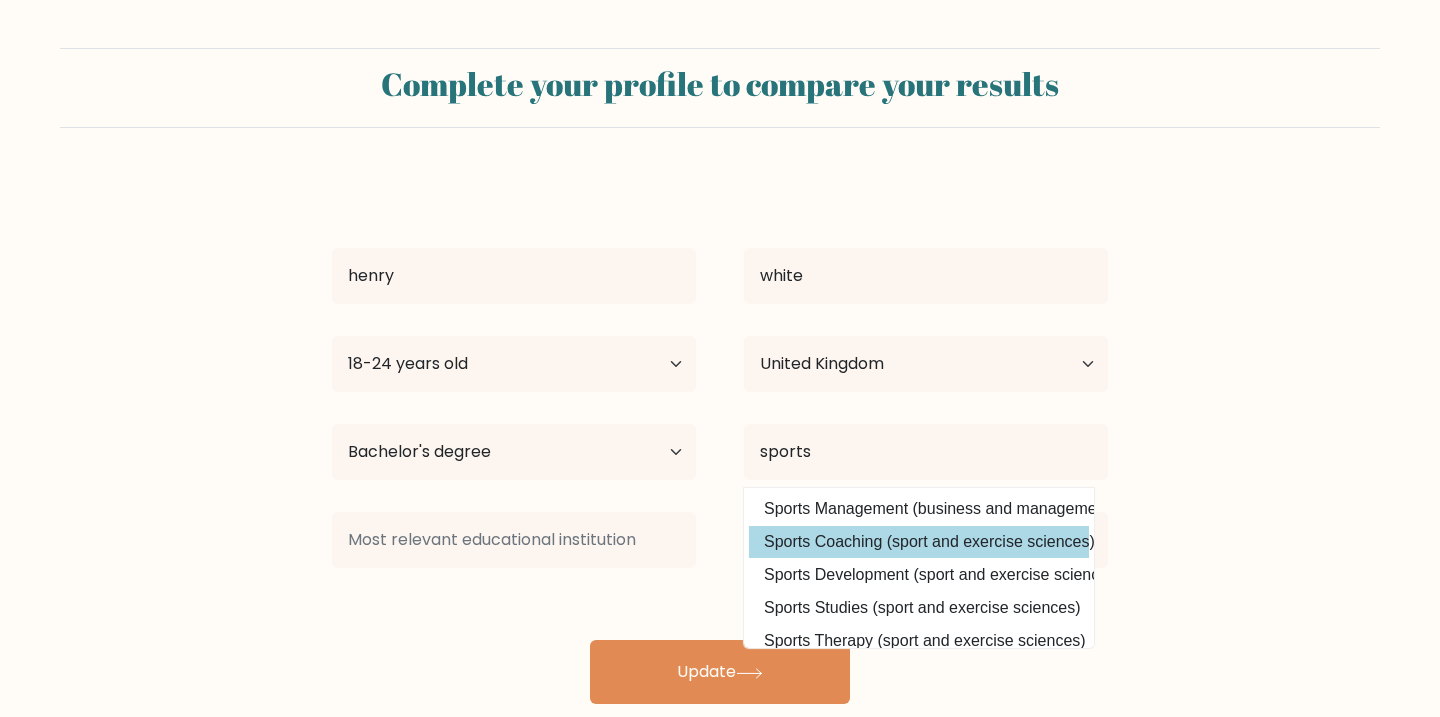 click on "Sports Coaching (sport and exercise sciences)" at bounding box center (919, 542) 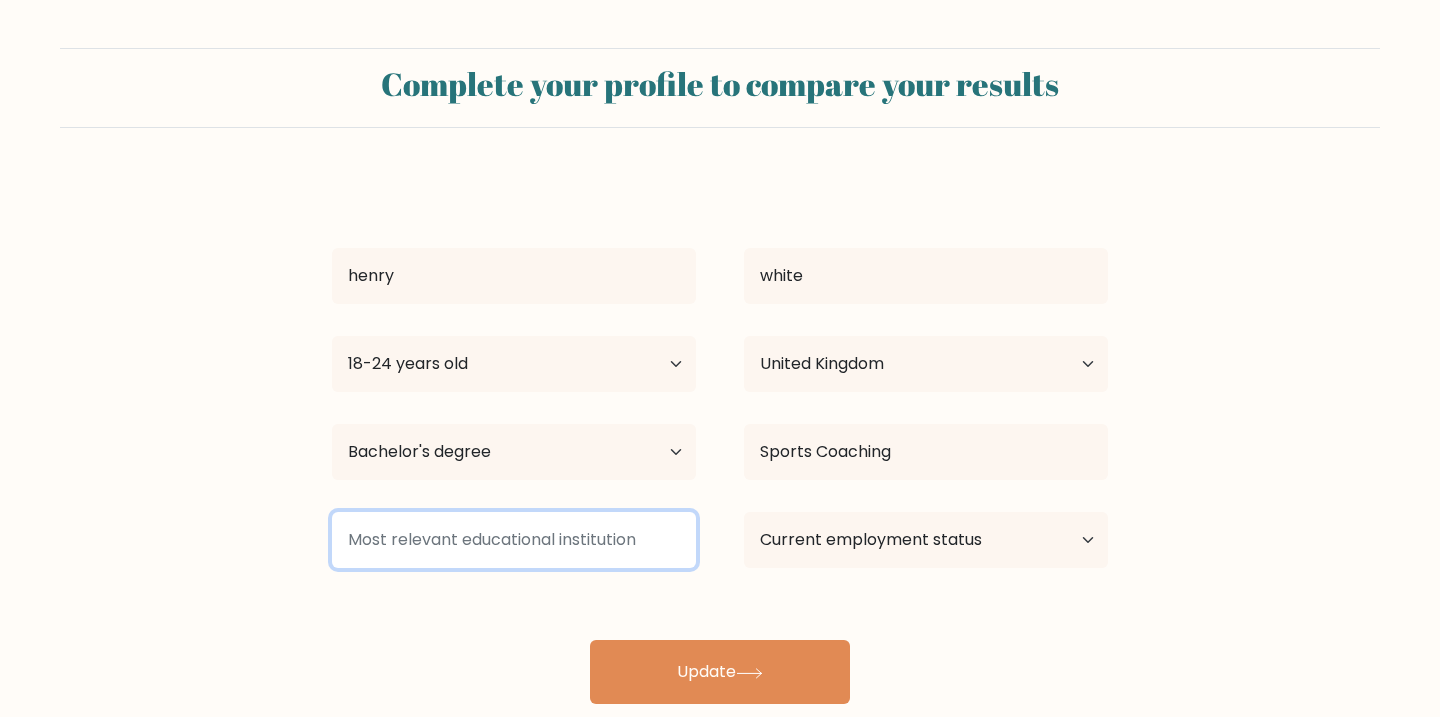 click at bounding box center (514, 540) 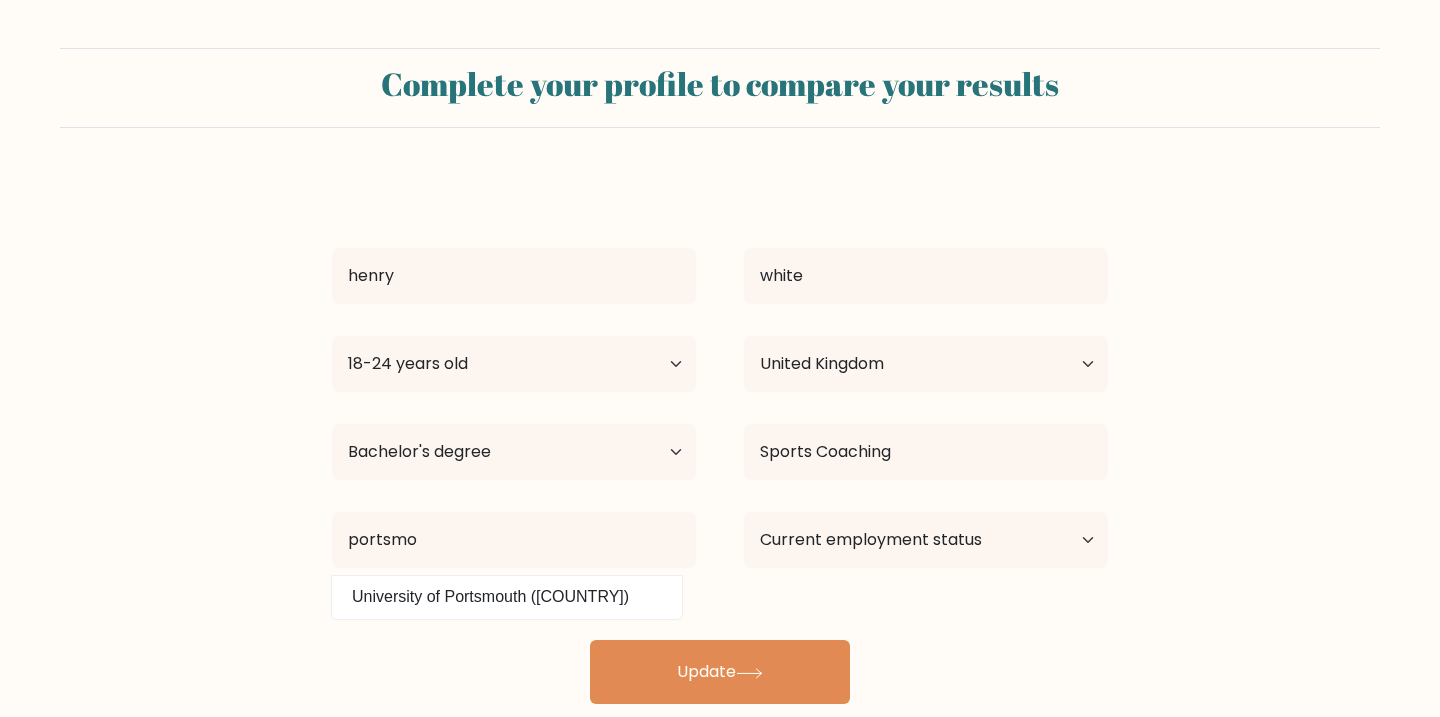 click on "University of Portsmouth (United Kingdom)" at bounding box center [507, 597] 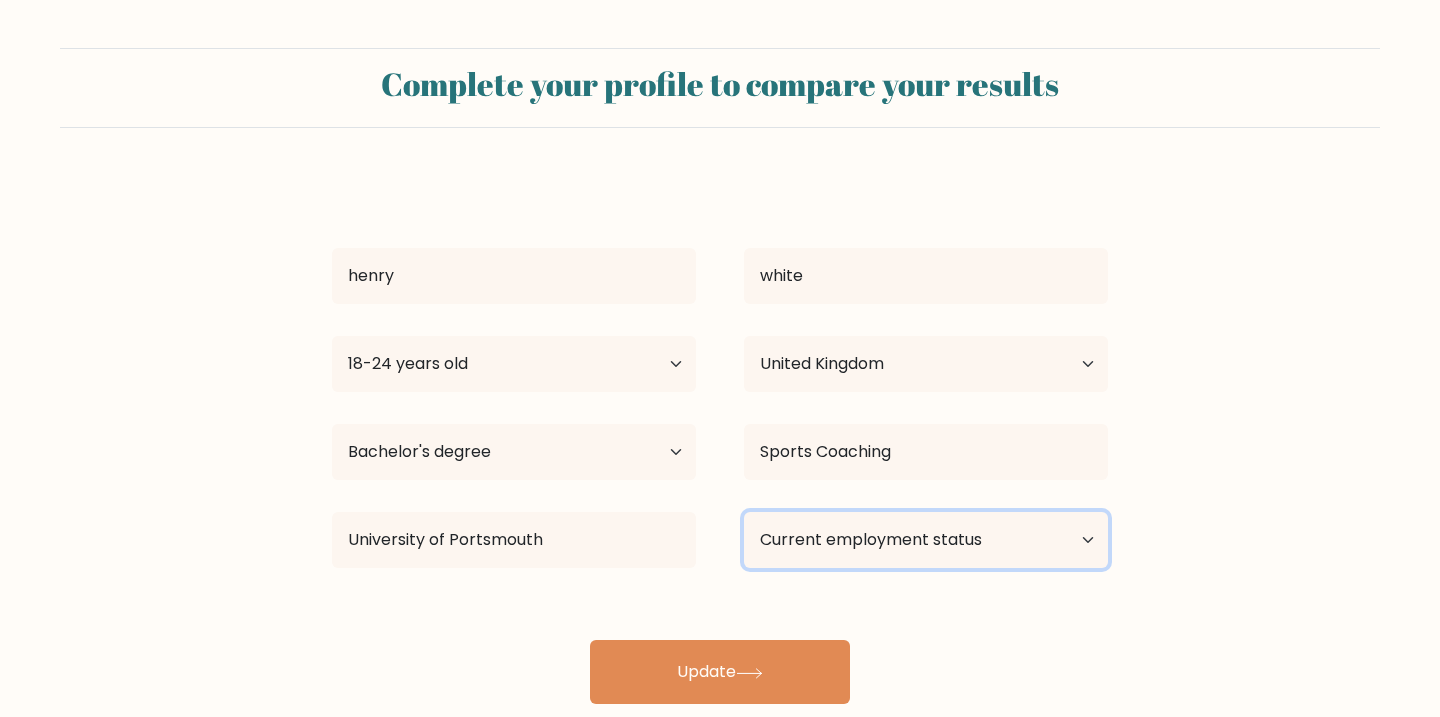 click on "Current employment status
Employed
Student
Retired
Other / prefer not to answer" at bounding box center [926, 540] 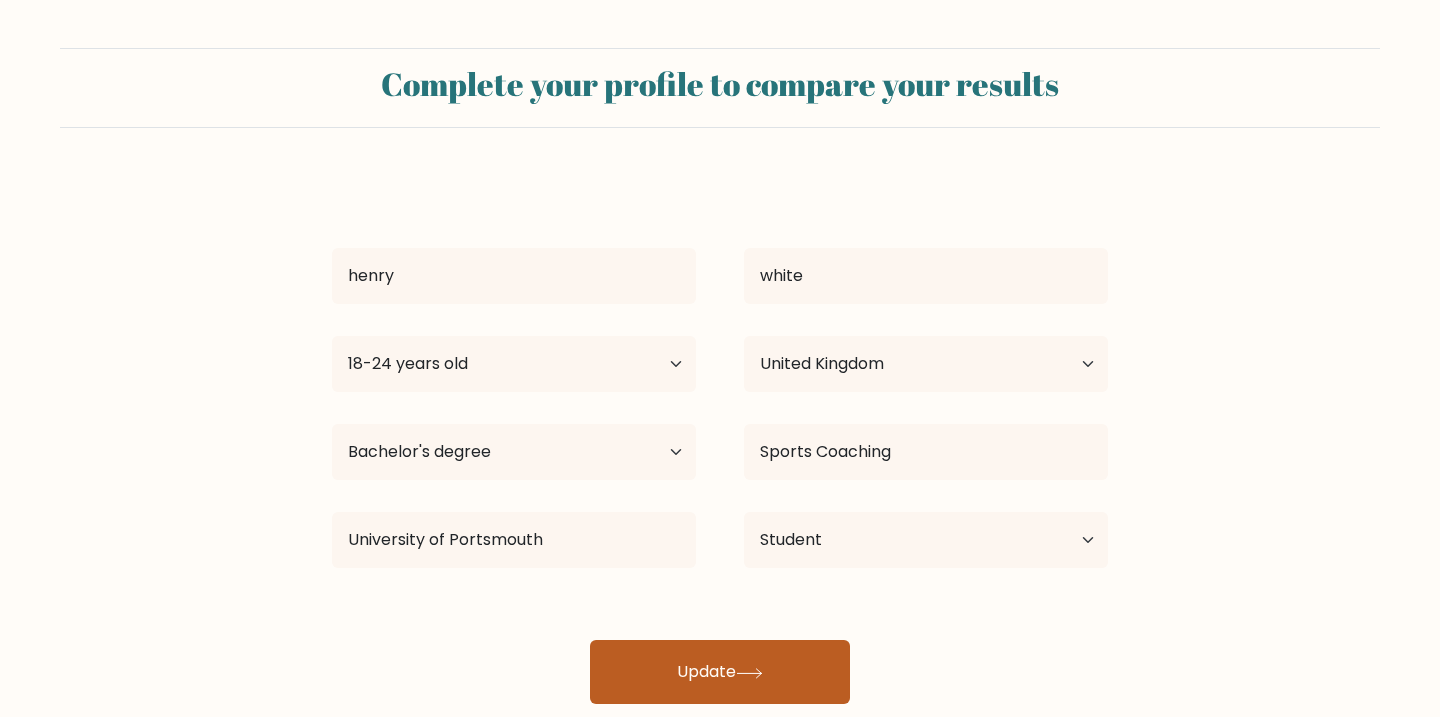 click on "Update" at bounding box center (720, 672) 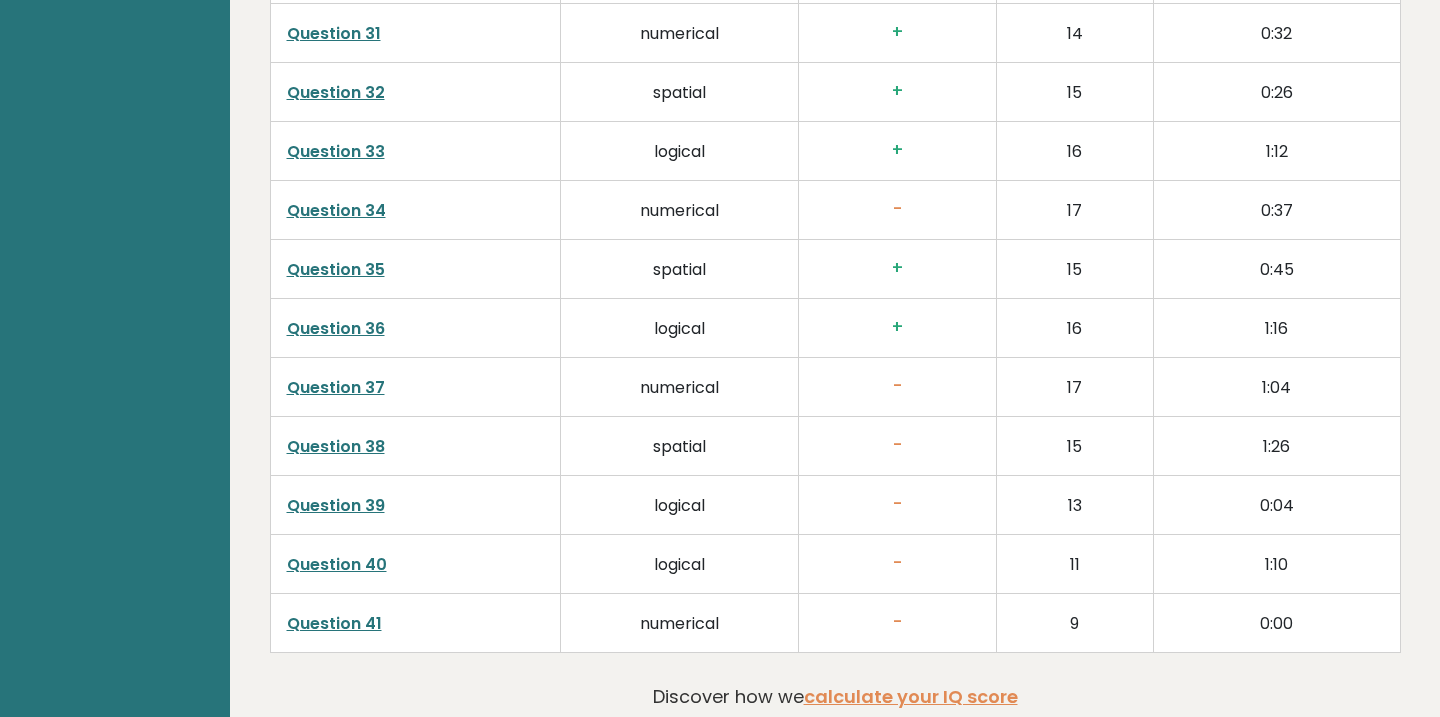 scroll, scrollTop: 5031, scrollLeft: 0, axis: vertical 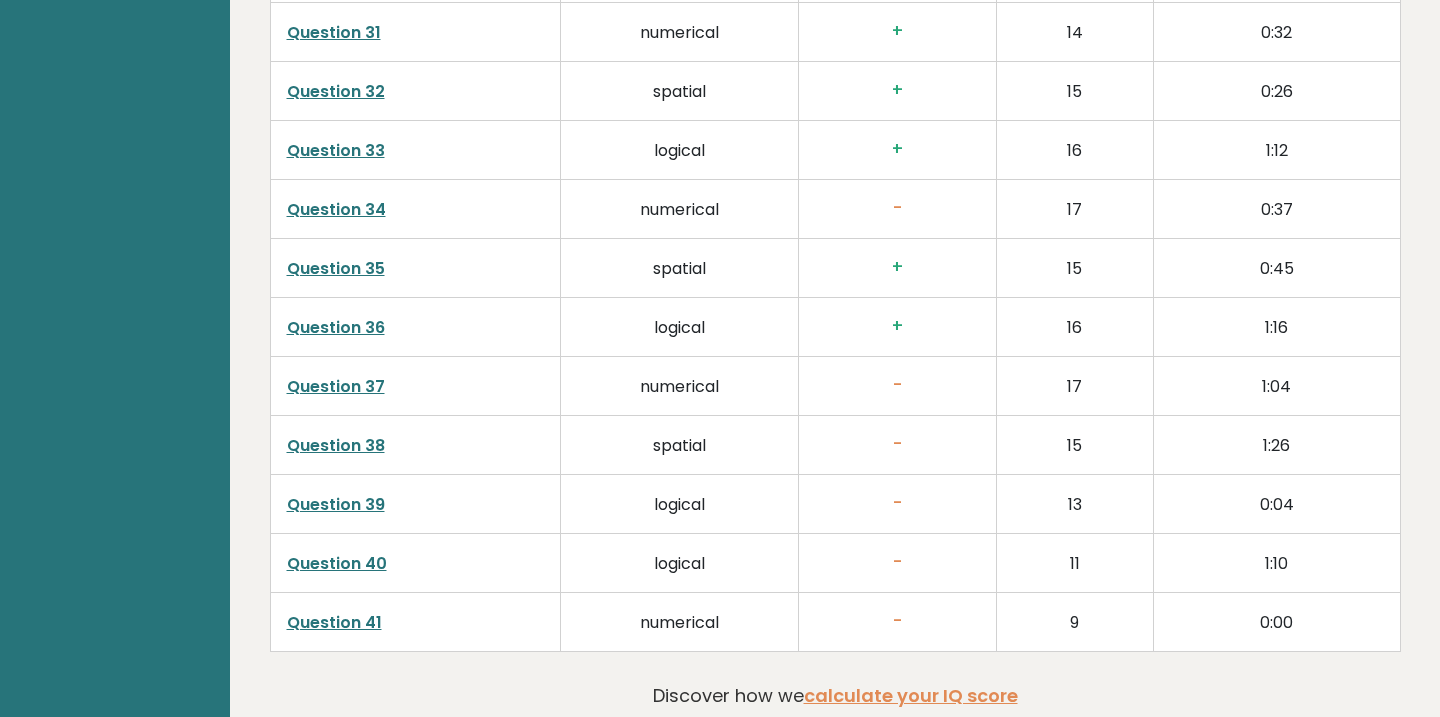click on "Question
41" at bounding box center [334, 622] 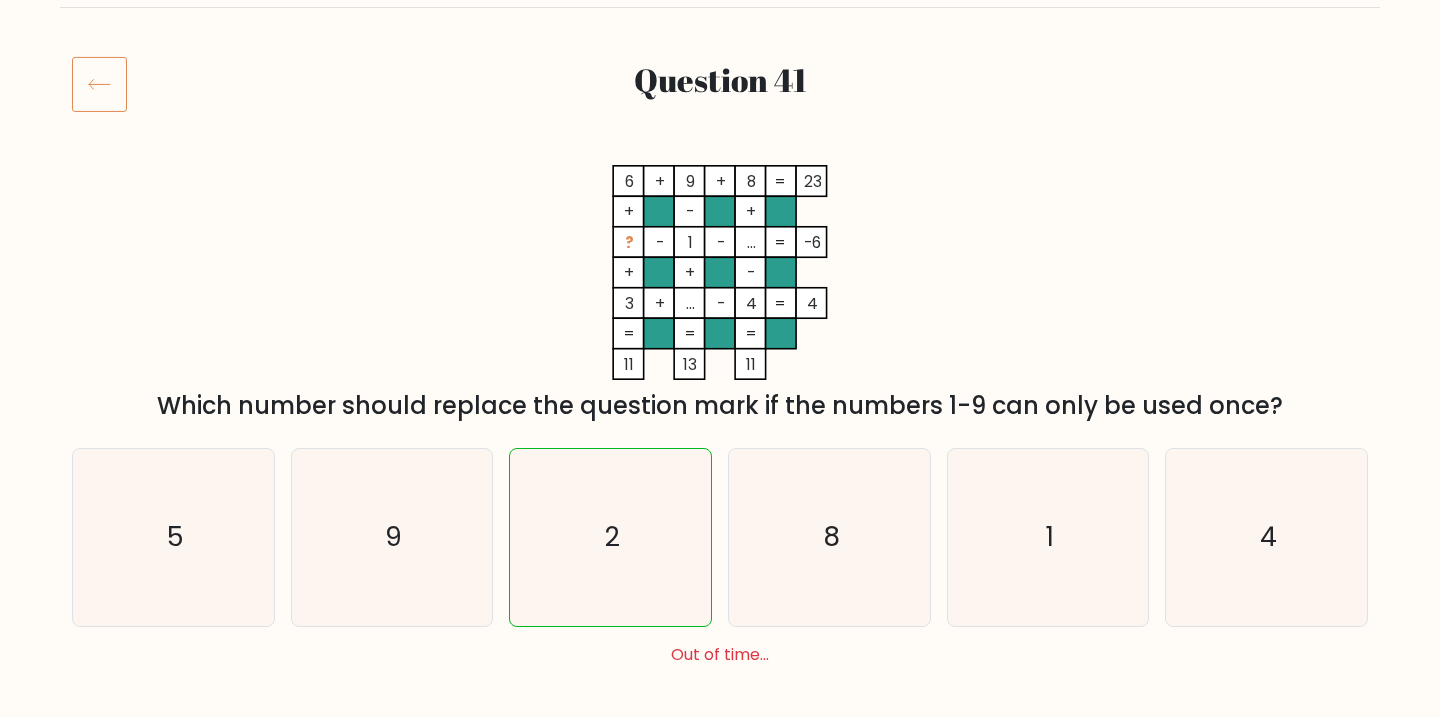 scroll, scrollTop: 115, scrollLeft: 0, axis: vertical 